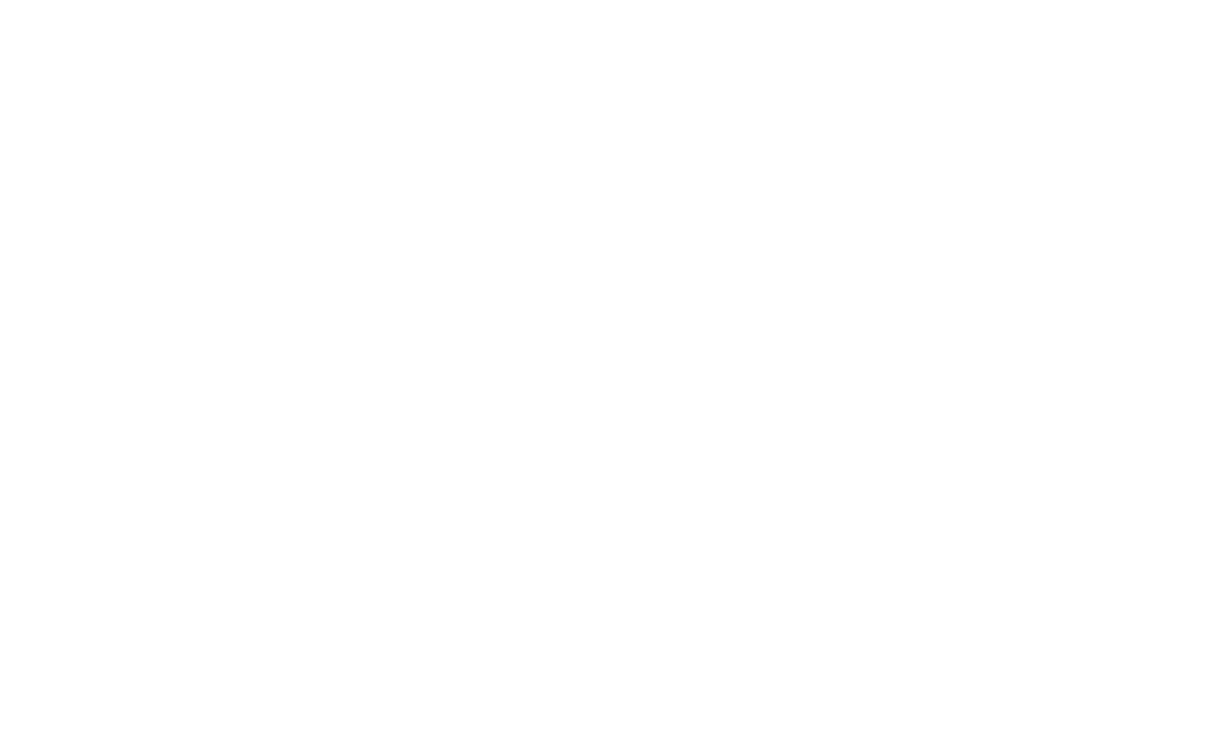 scroll, scrollTop: 0, scrollLeft: 0, axis: both 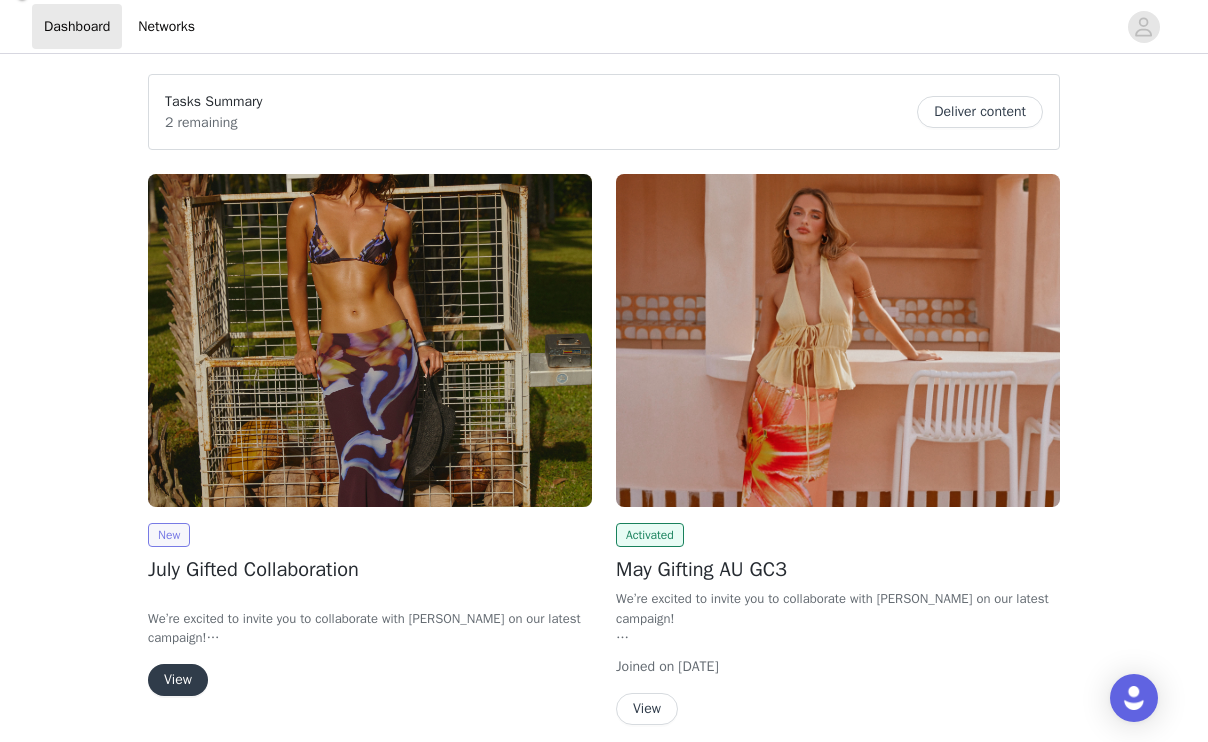 click on "New" at bounding box center (169, 535) 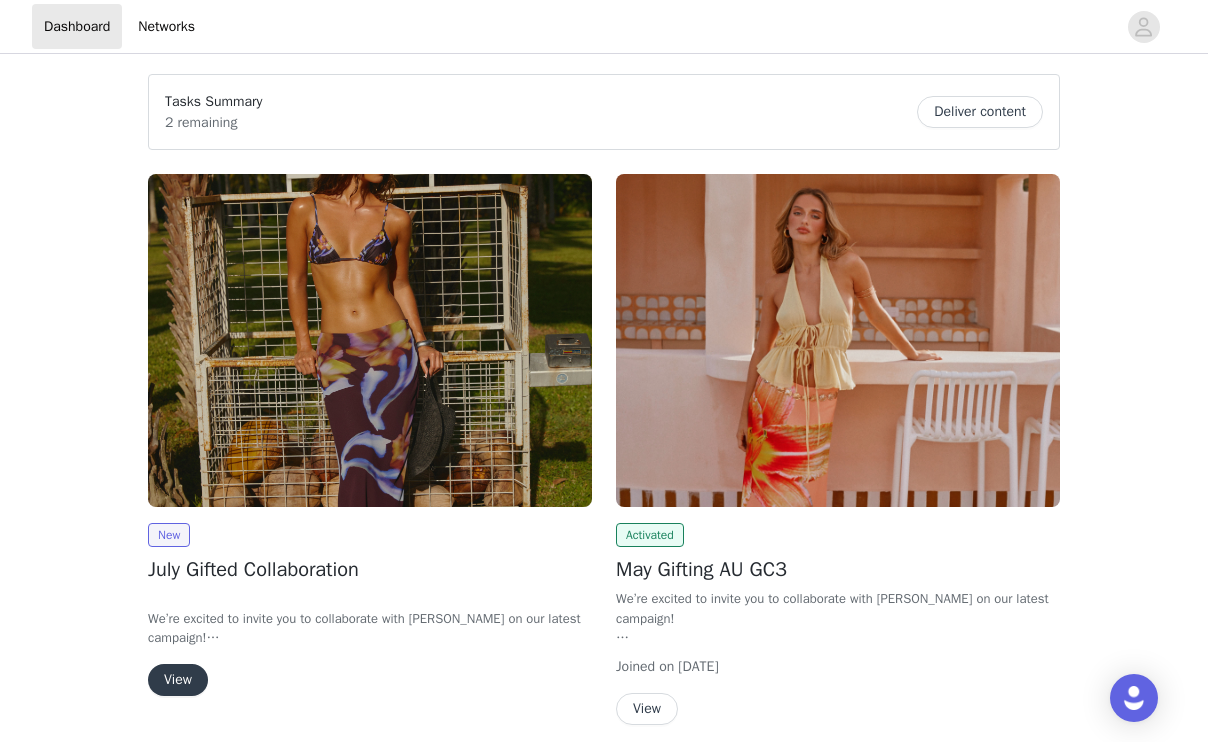 click on "View" at bounding box center [178, 680] 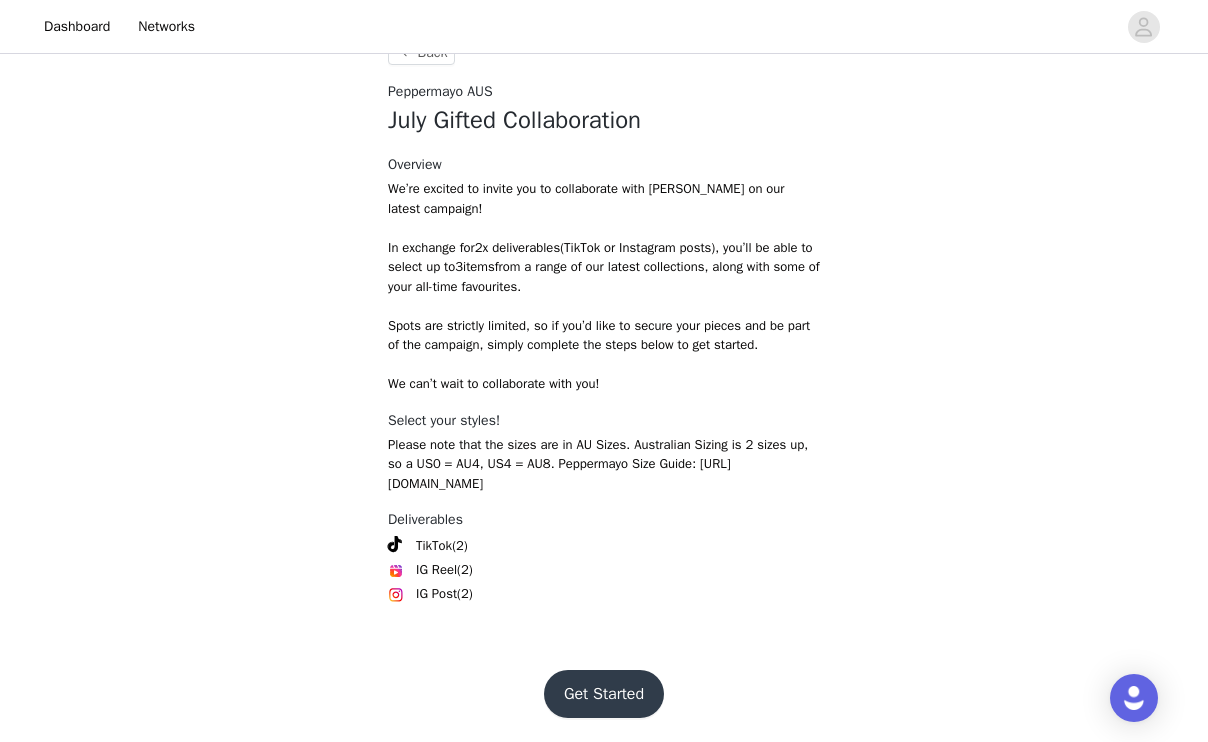 click on "Get Started" at bounding box center [604, 694] 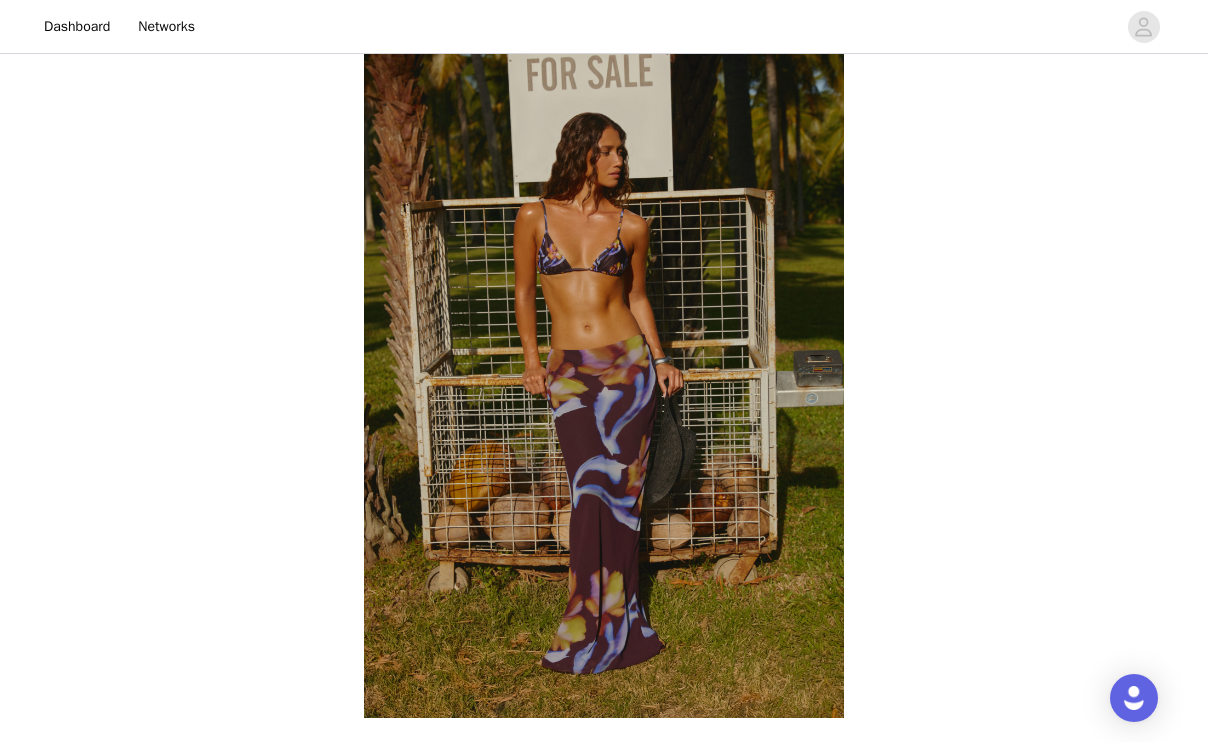 scroll, scrollTop: 753, scrollLeft: 0, axis: vertical 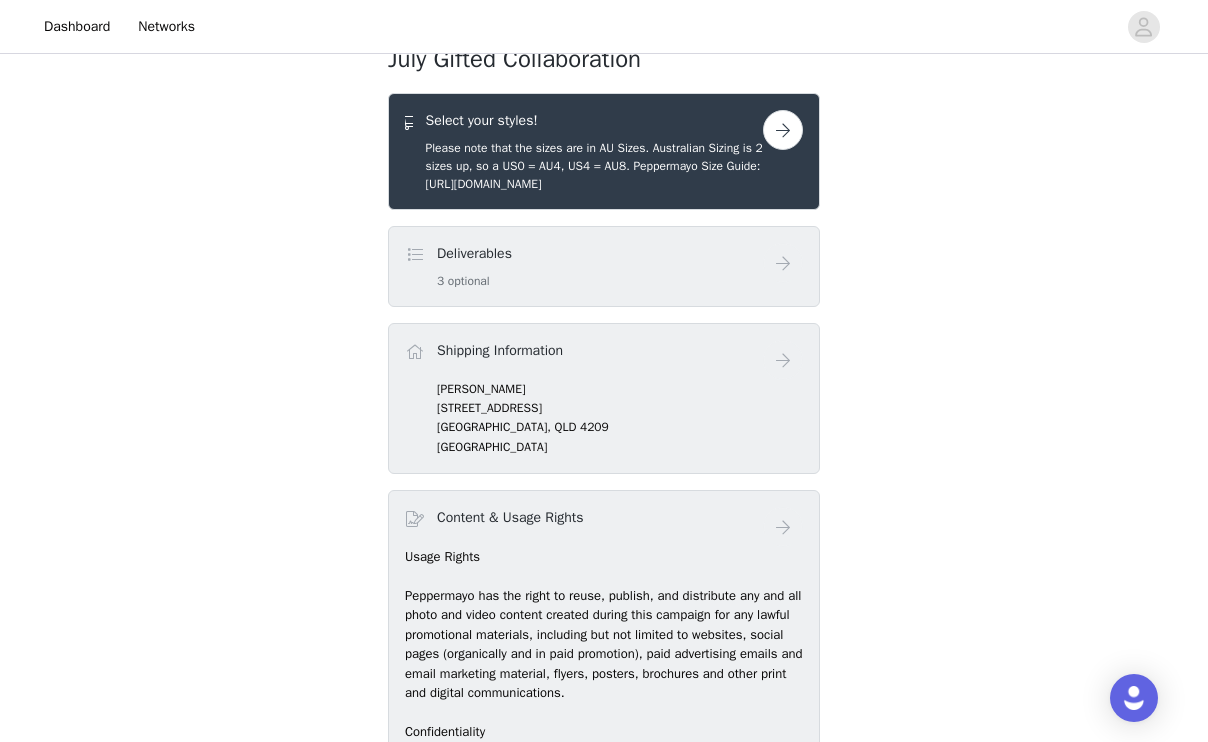 click on "Deliverables" at bounding box center [474, 253] 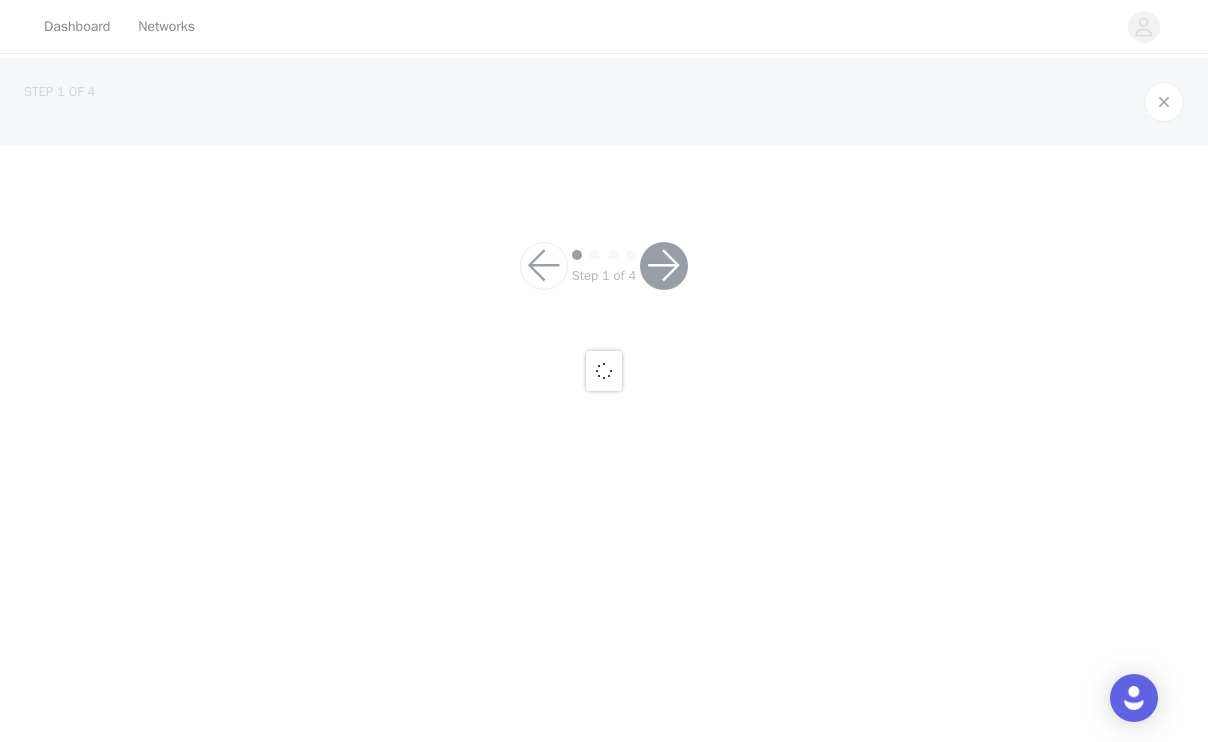 scroll, scrollTop: 0, scrollLeft: 0, axis: both 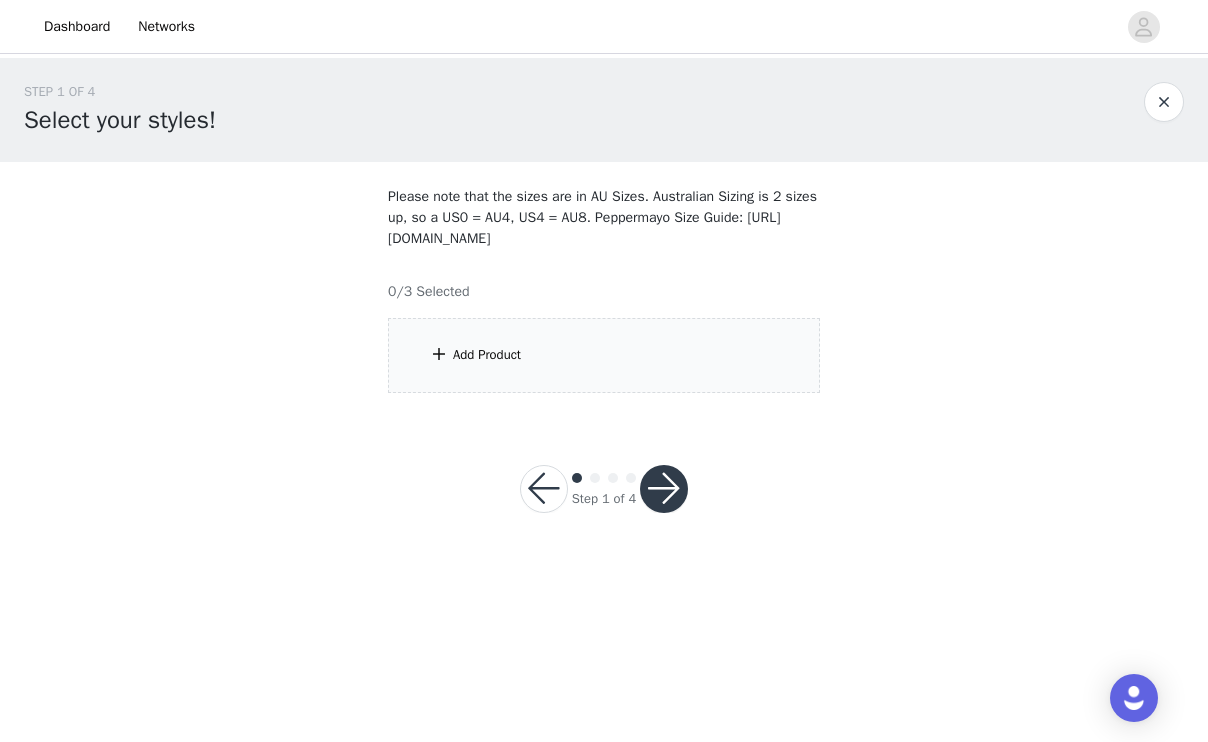 click on "Add Product" at bounding box center (487, 355) 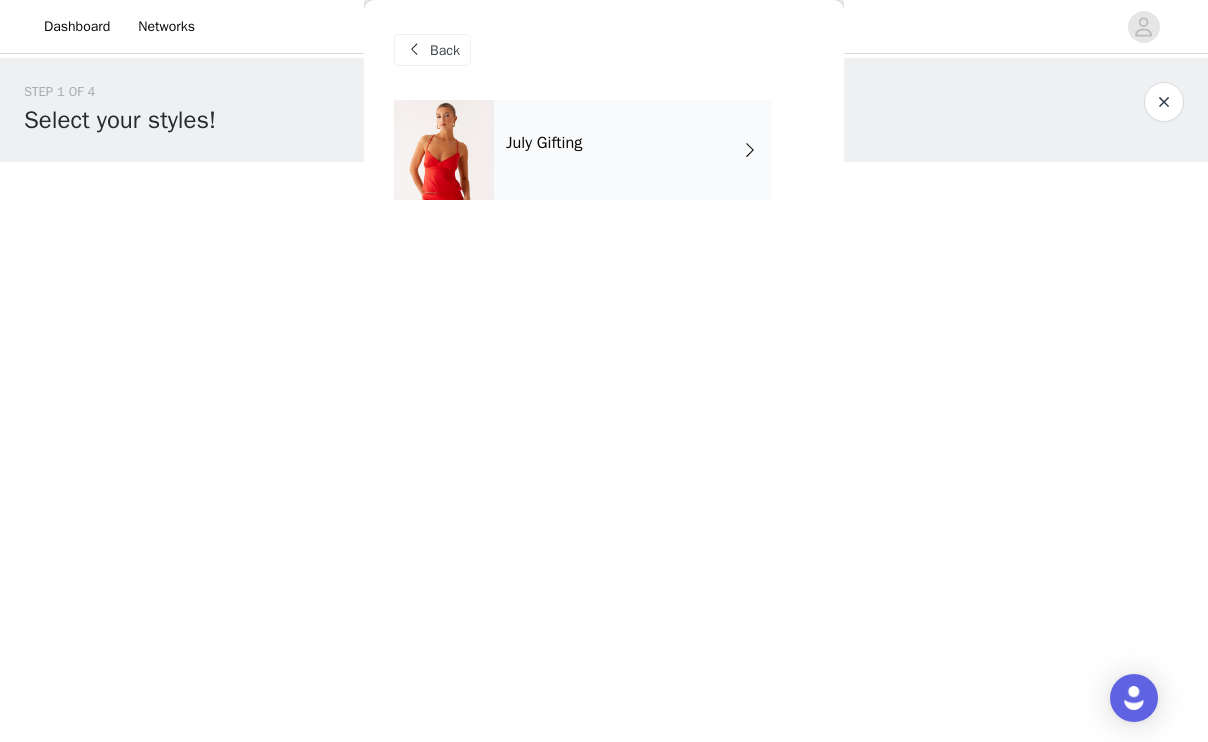 click on "July Gifting" at bounding box center [633, 150] 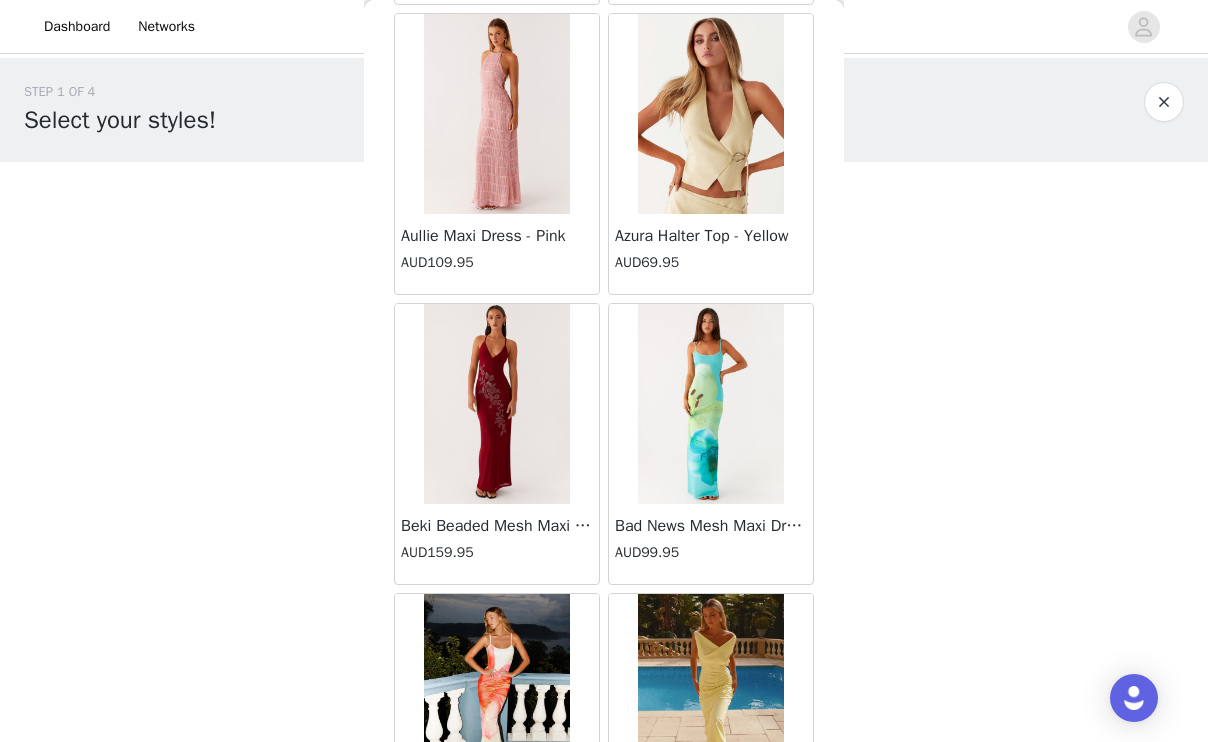 scroll, scrollTop: 2318, scrollLeft: 0, axis: vertical 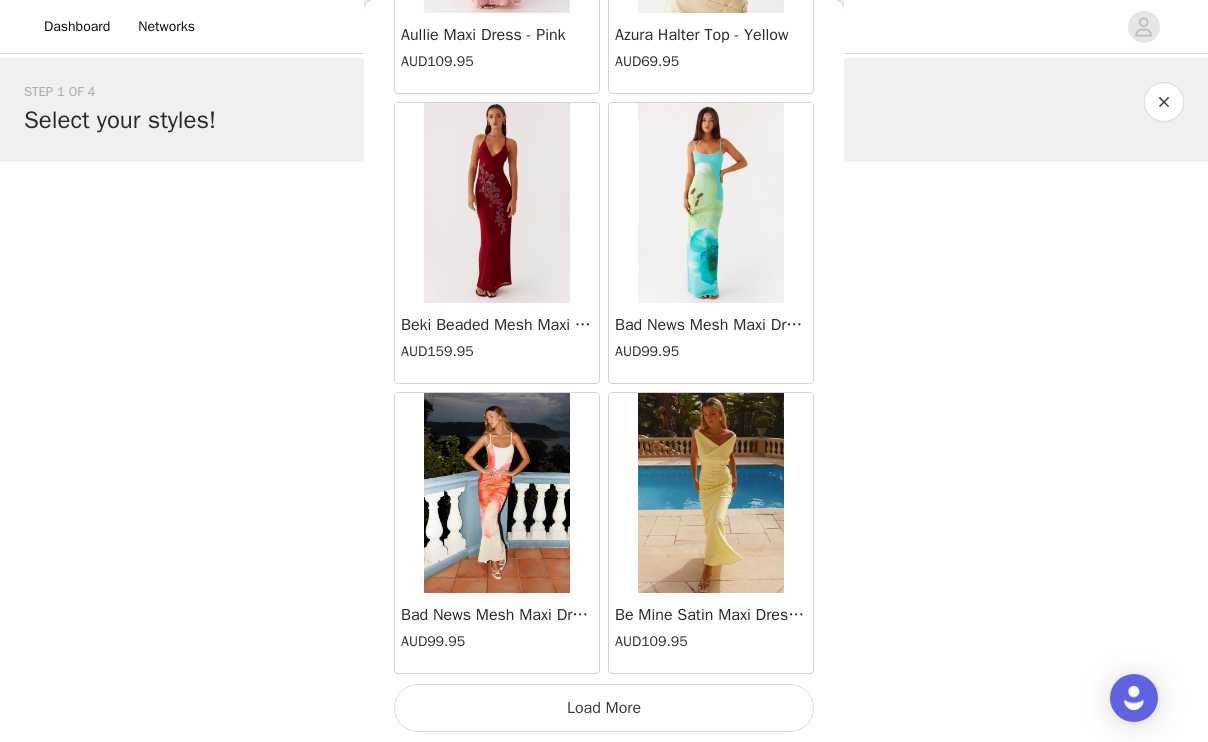 click on "Load More" at bounding box center [604, 708] 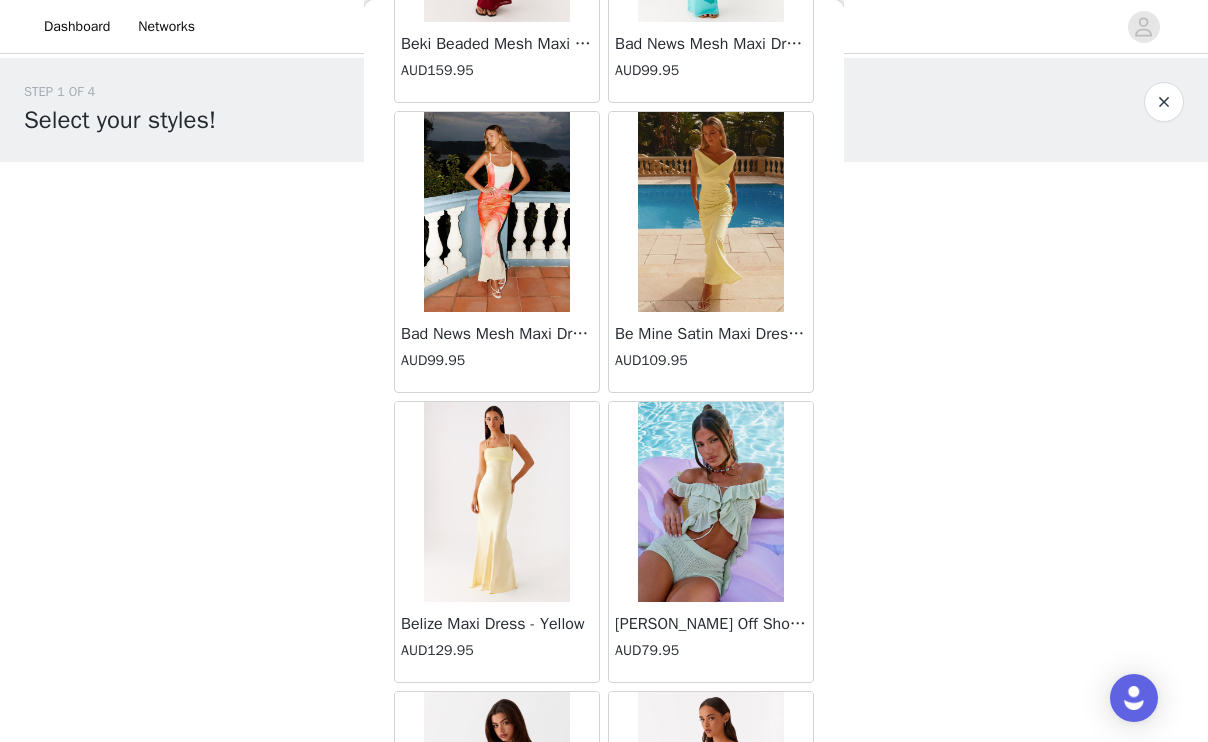 scroll, scrollTop: 2629, scrollLeft: 0, axis: vertical 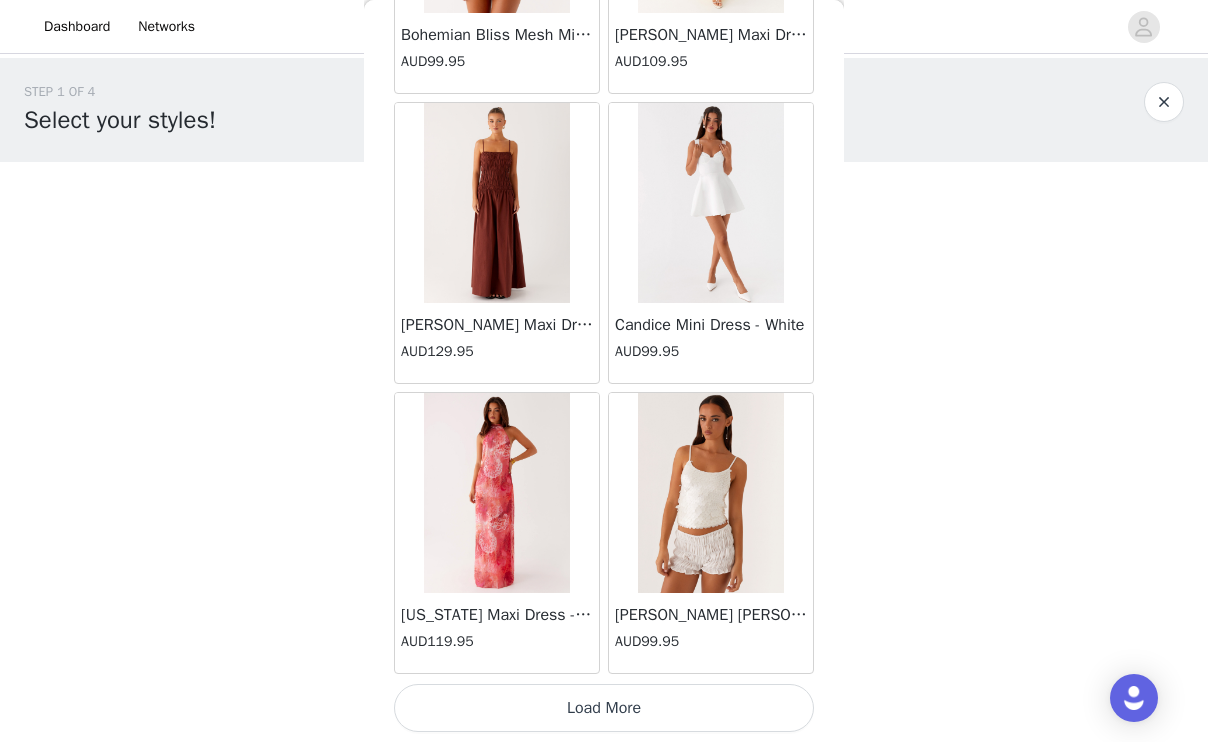 click on "Load More" at bounding box center (604, 708) 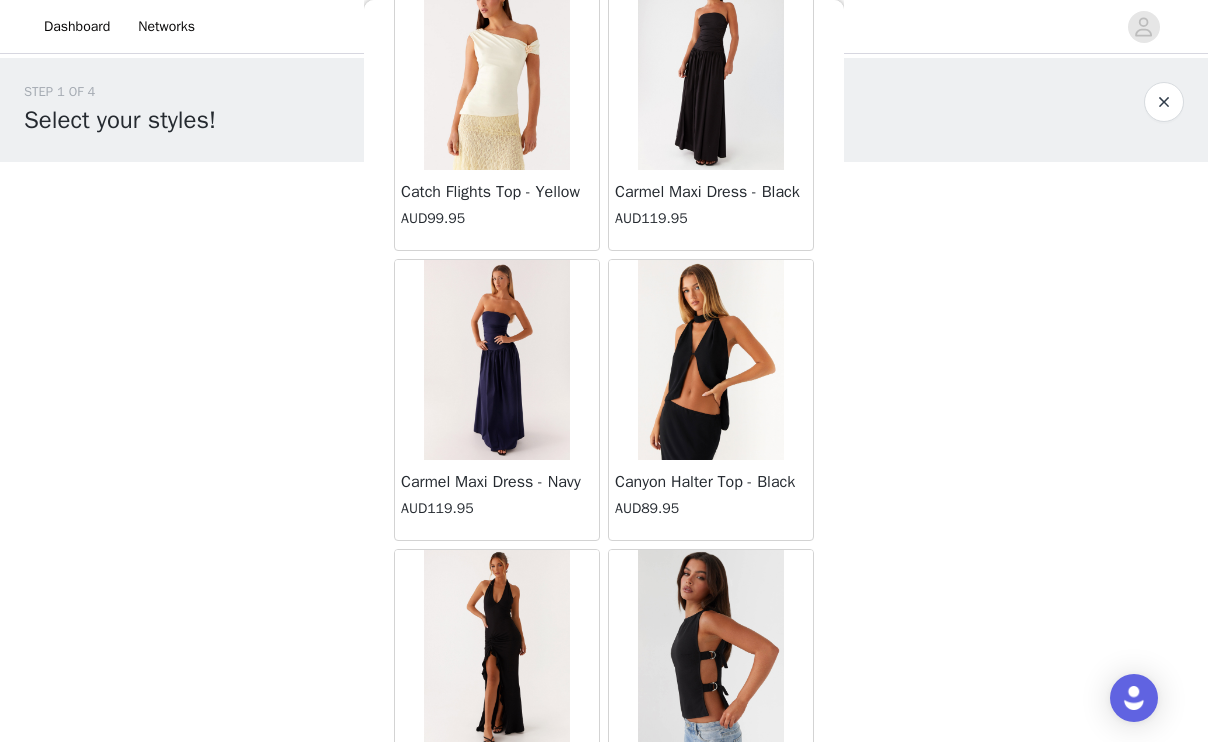 scroll, scrollTop: 8118, scrollLeft: 0, axis: vertical 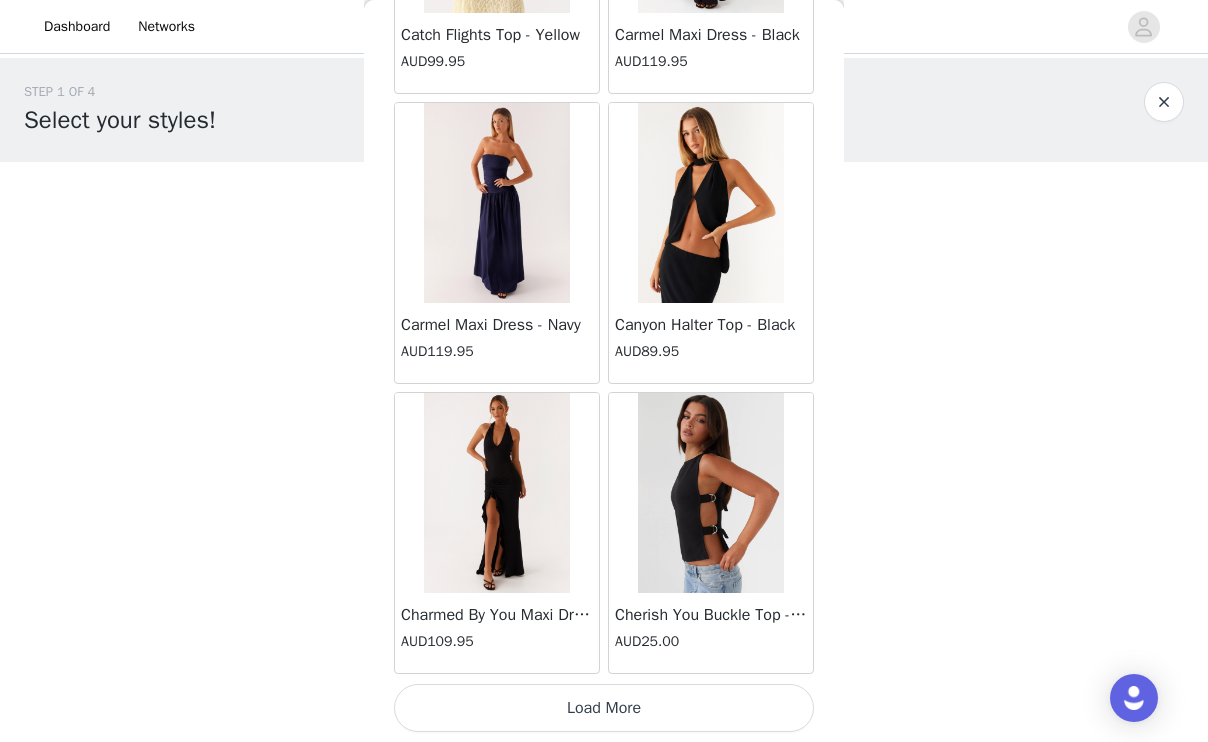 click on "Load More" at bounding box center (604, 708) 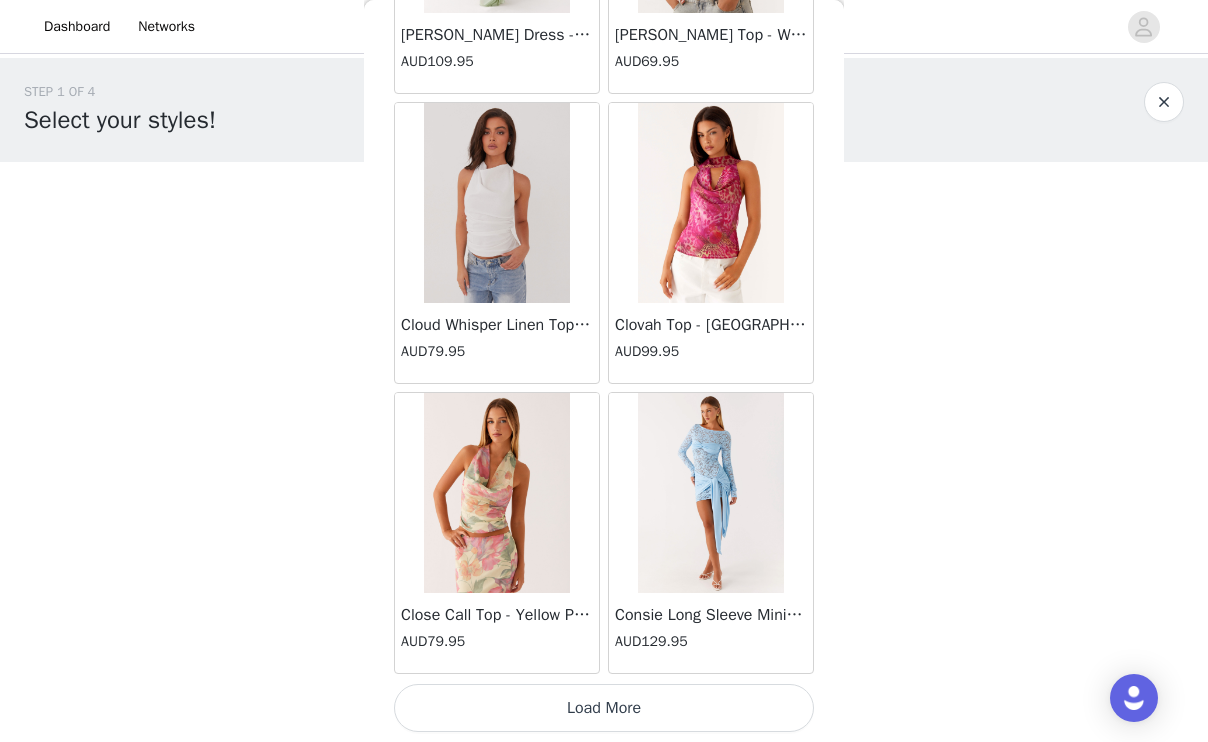scroll, scrollTop: 11017, scrollLeft: 0, axis: vertical 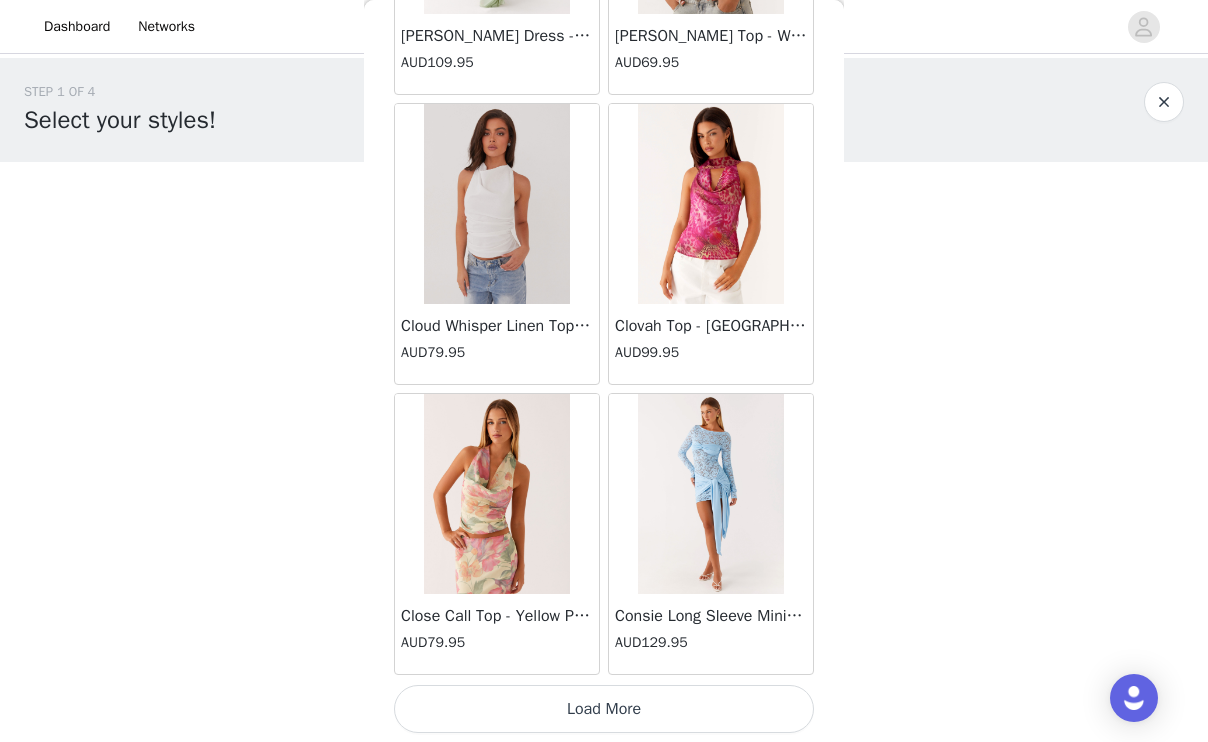 click on "Load More" at bounding box center [604, 709] 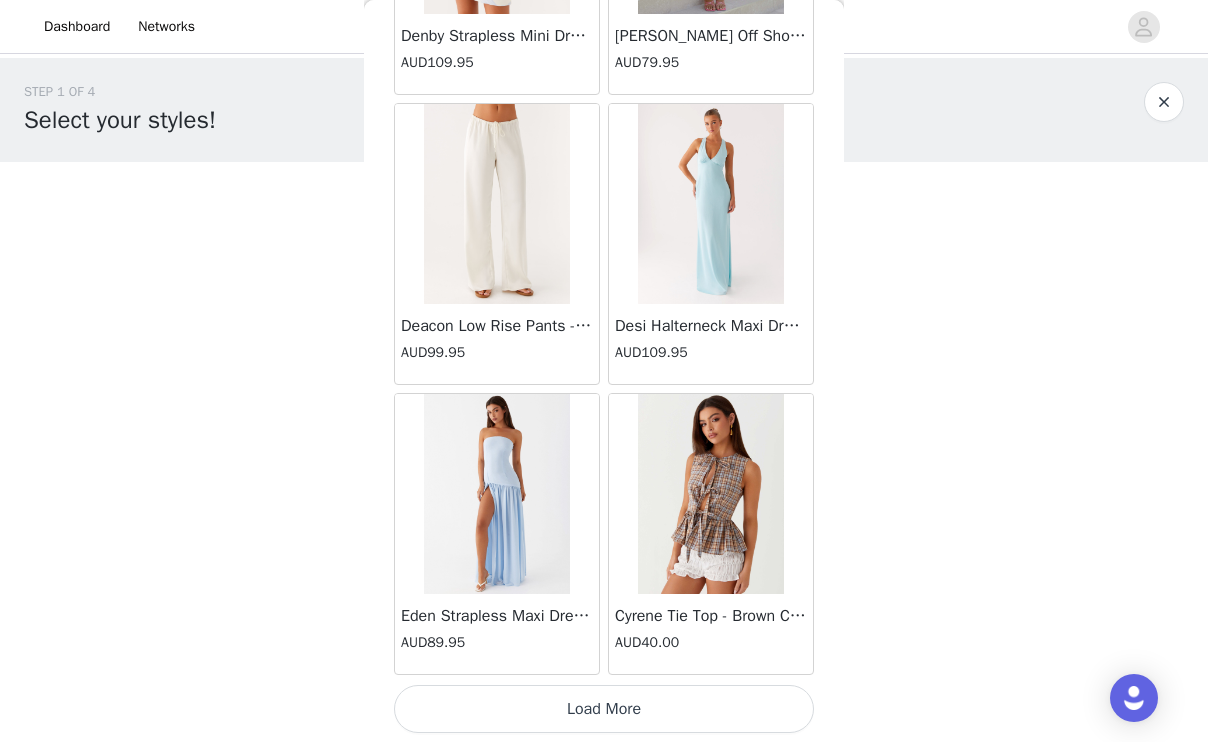 scroll, scrollTop: 13918, scrollLeft: 0, axis: vertical 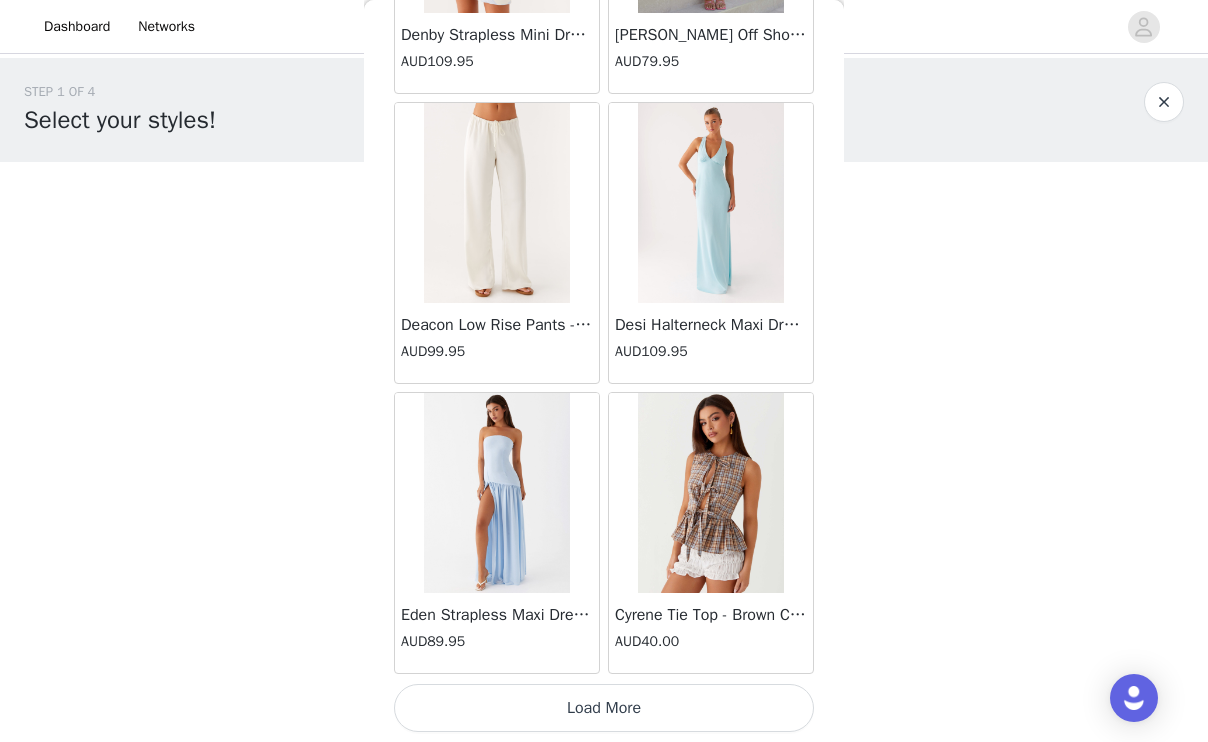 click on "Load More" at bounding box center (604, 708) 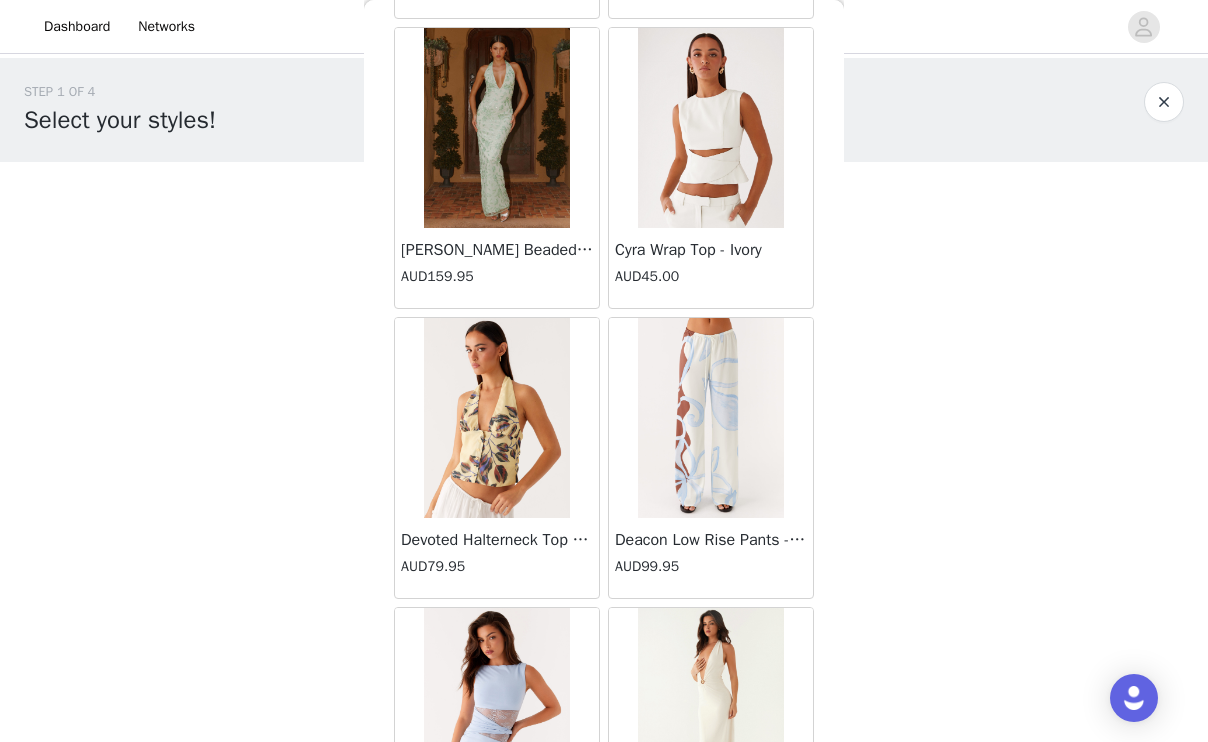 scroll, scrollTop: 16818, scrollLeft: 0, axis: vertical 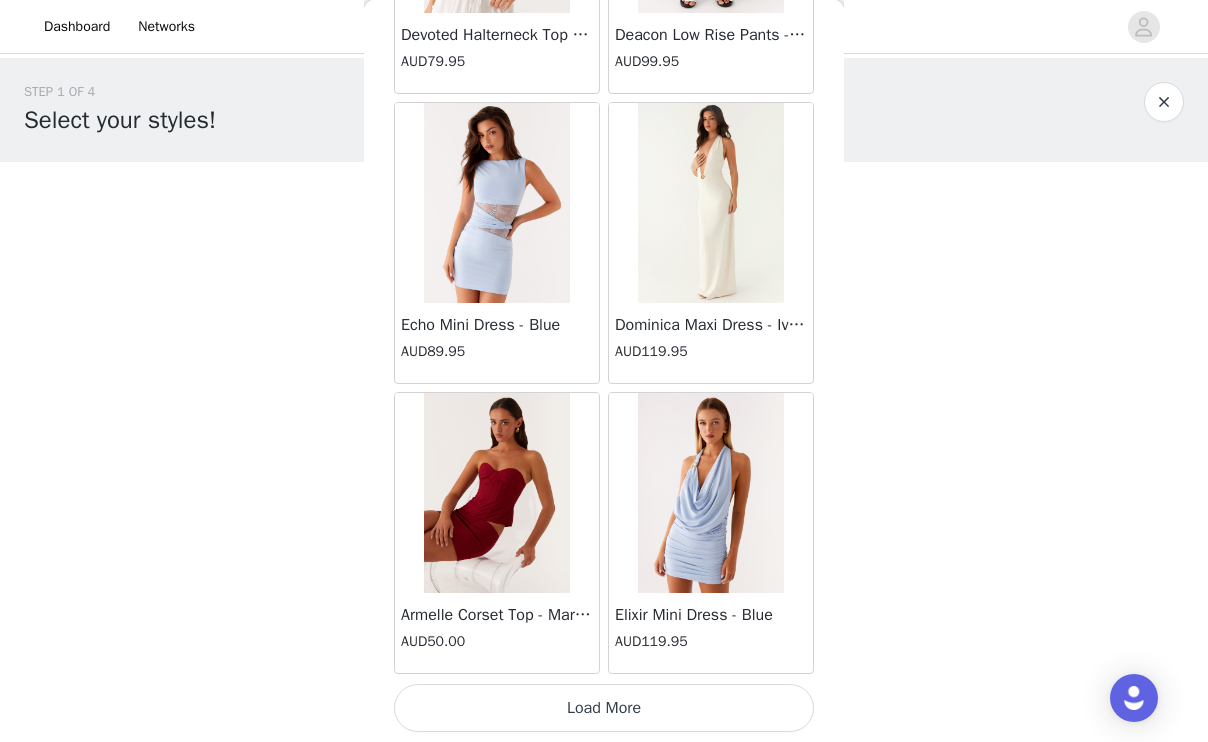 click on "Load More" at bounding box center [604, 708] 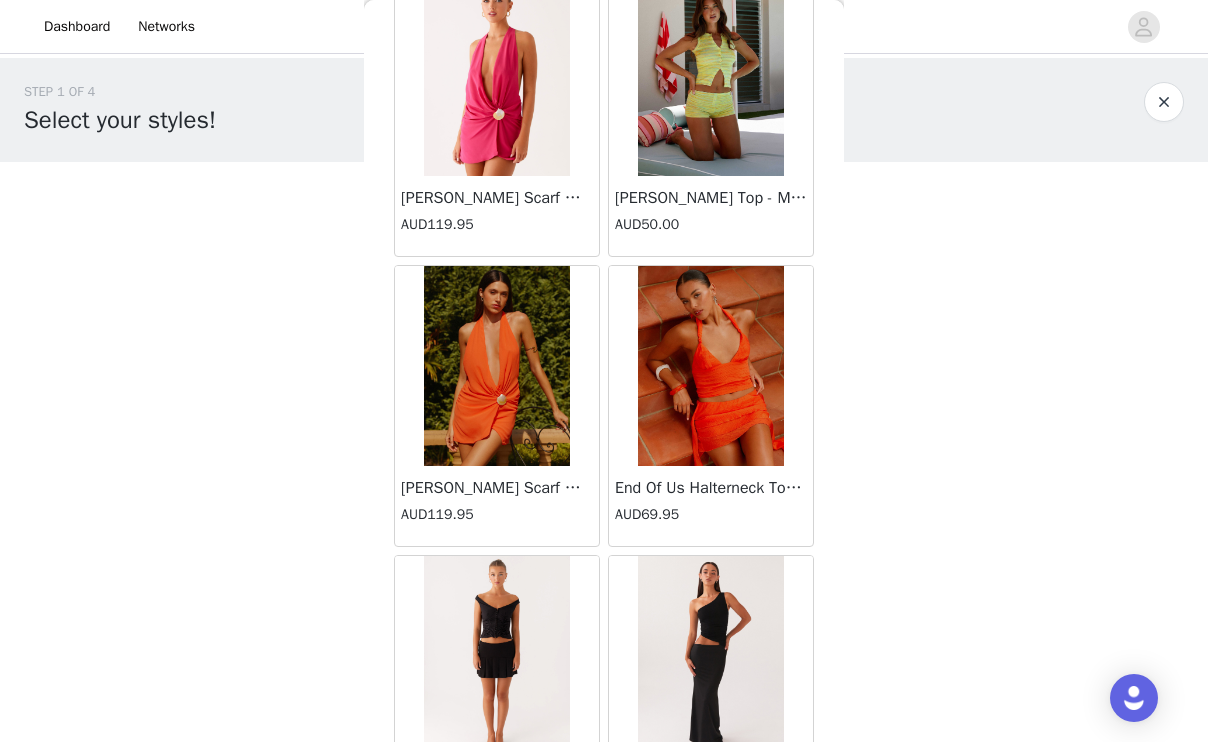 scroll, scrollTop: 19718, scrollLeft: 0, axis: vertical 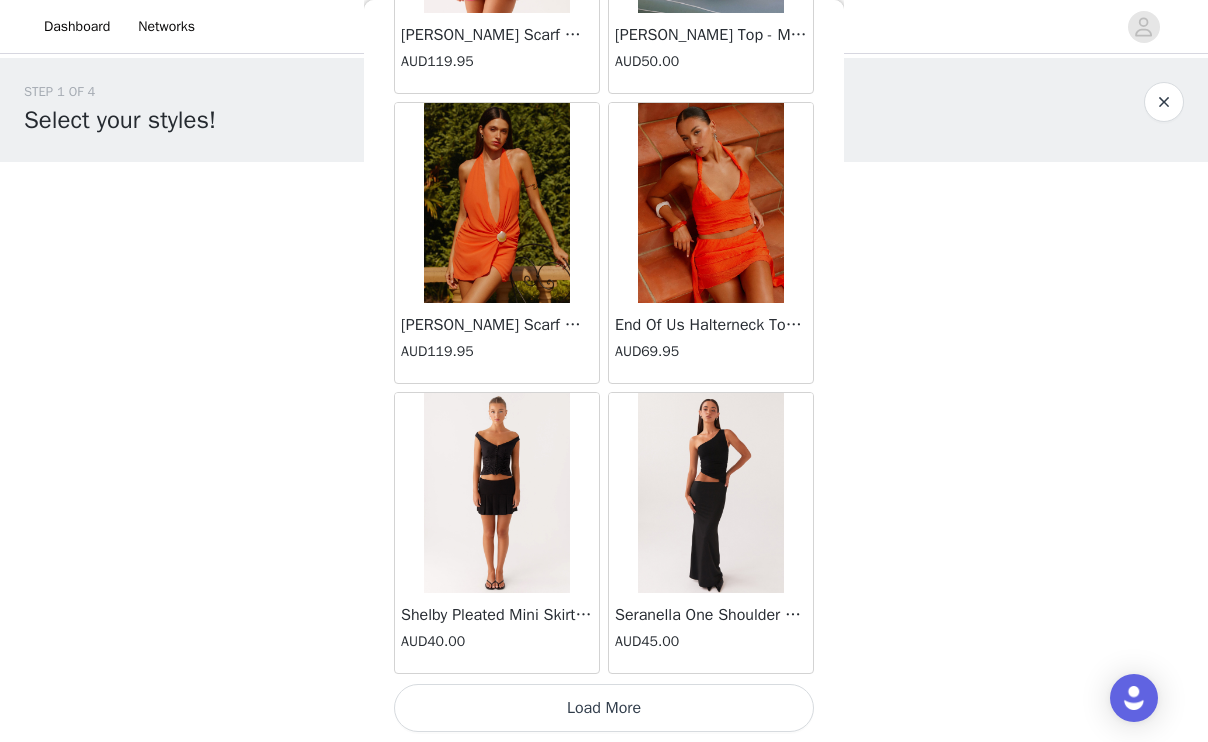 click on "Load More" at bounding box center [604, 708] 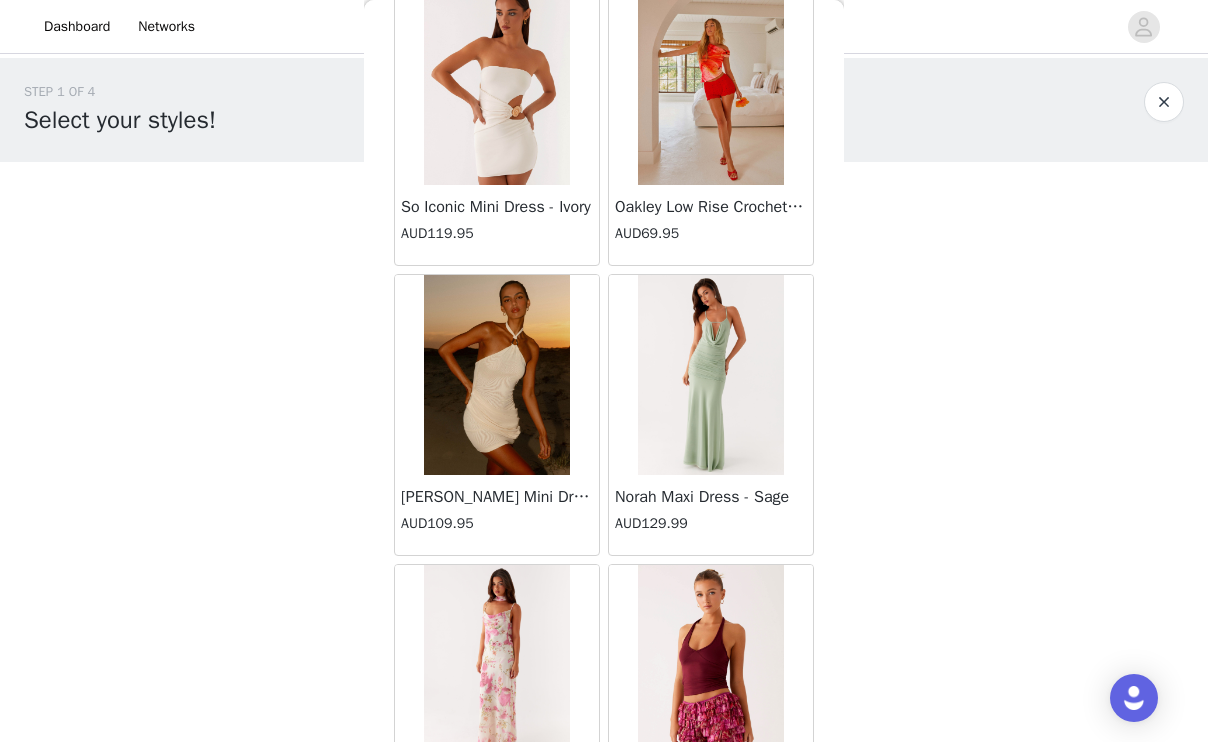 scroll, scrollTop: 22618, scrollLeft: 0, axis: vertical 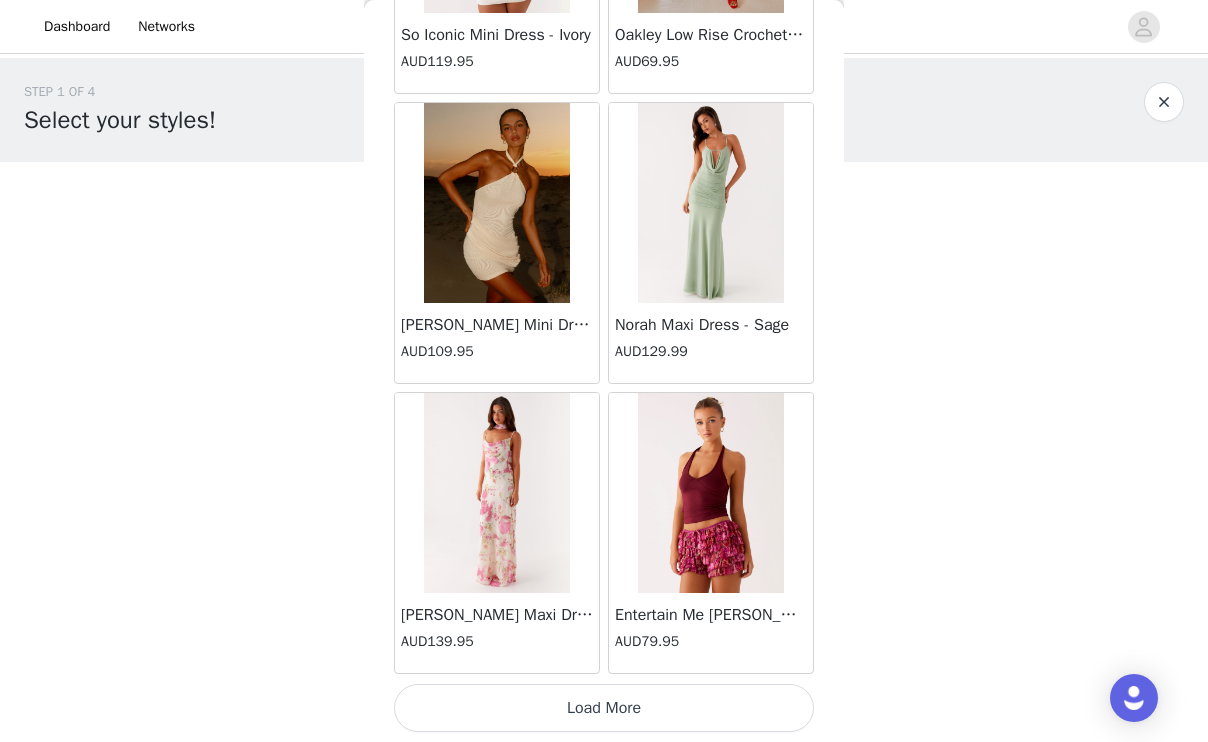 click on "Load More" at bounding box center (604, 708) 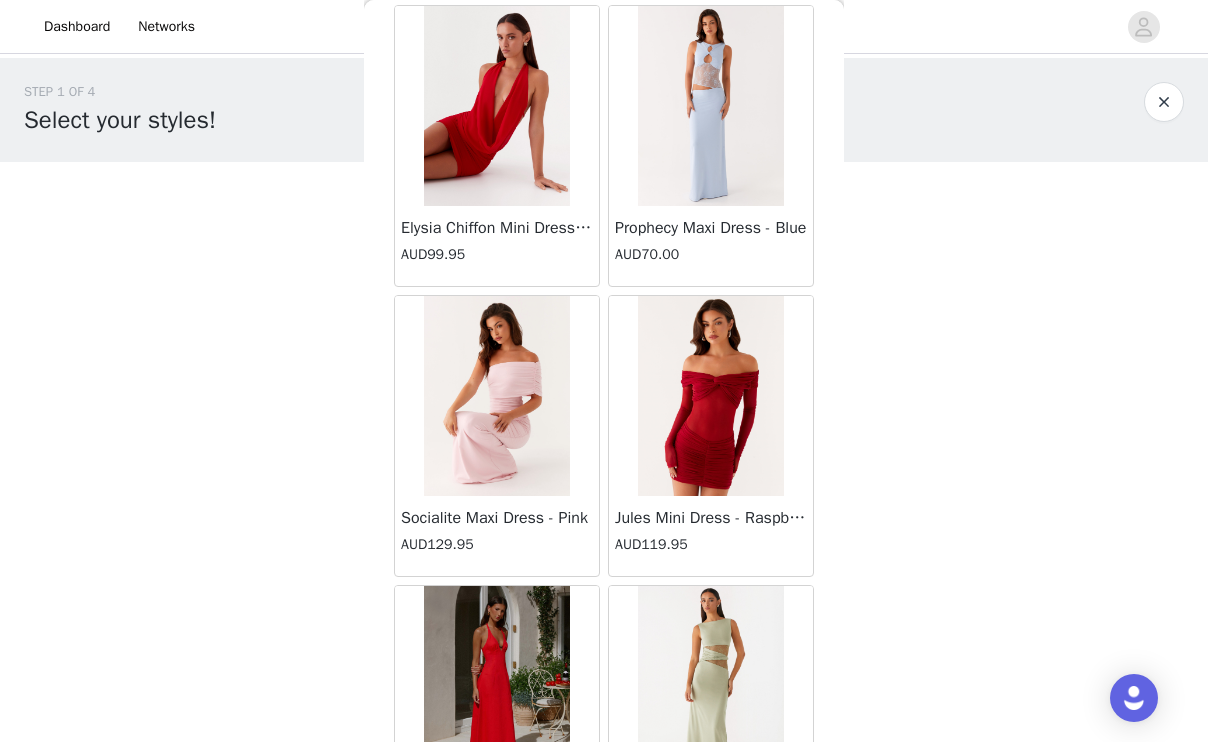 scroll, scrollTop: 24200, scrollLeft: 0, axis: vertical 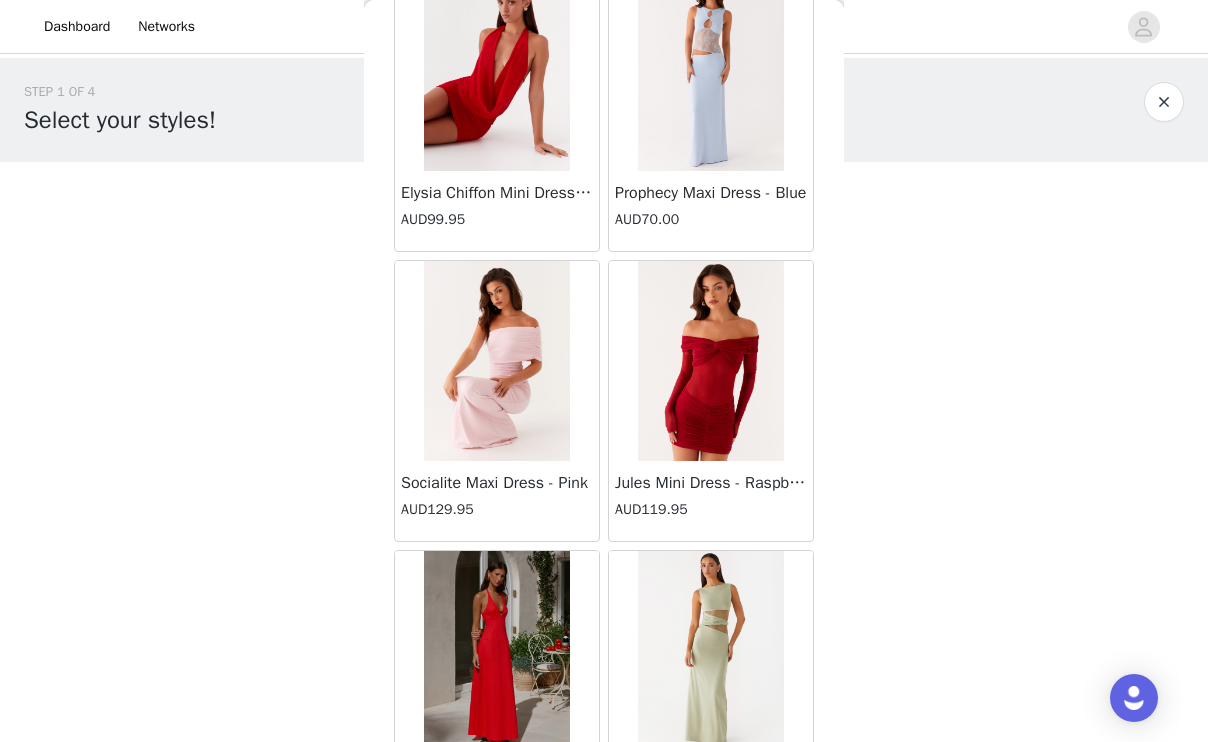 click at bounding box center (710, 361) 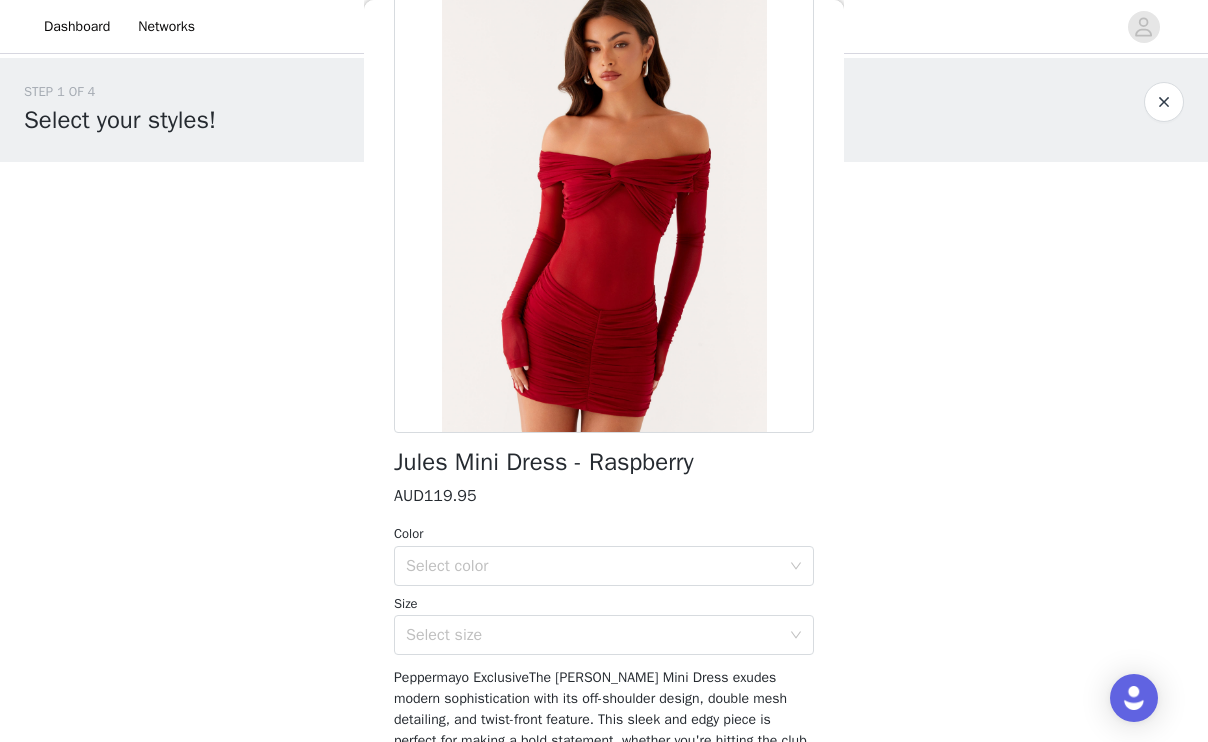 scroll, scrollTop: 0, scrollLeft: 0, axis: both 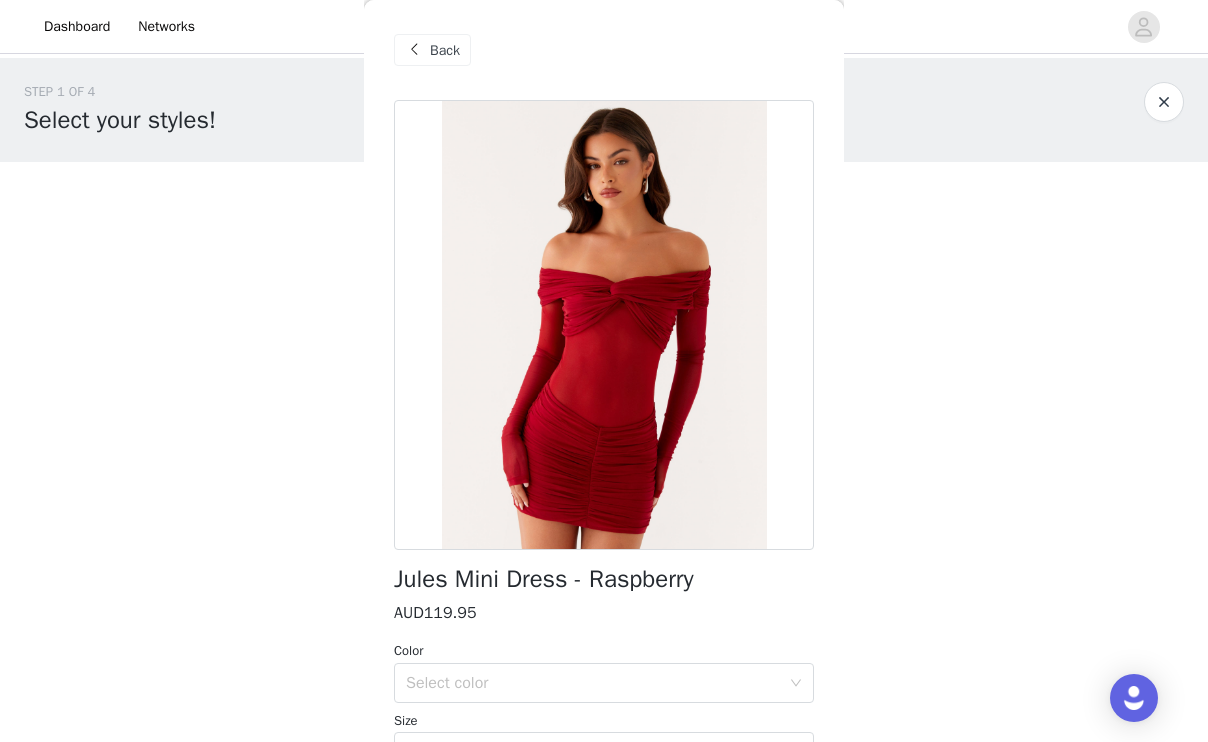 click on "Back" at bounding box center (445, 50) 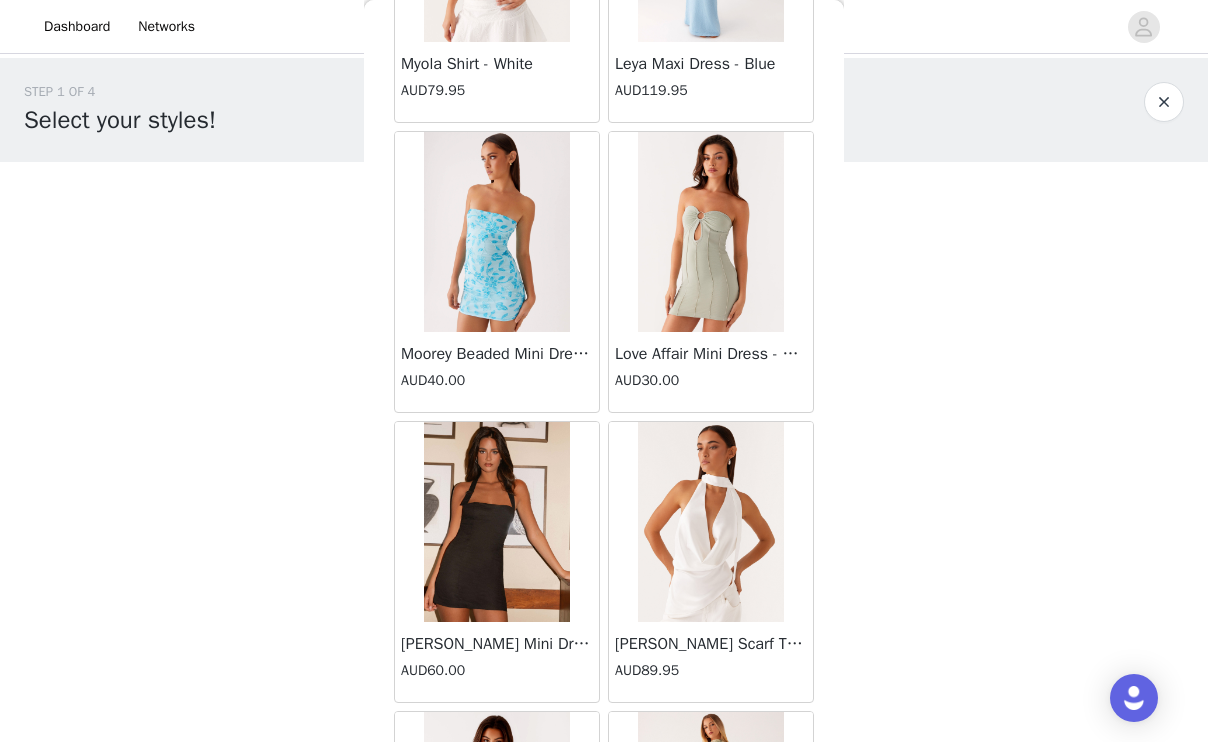 scroll, scrollTop: 25518, scrollLeft: 0, axis: vertical 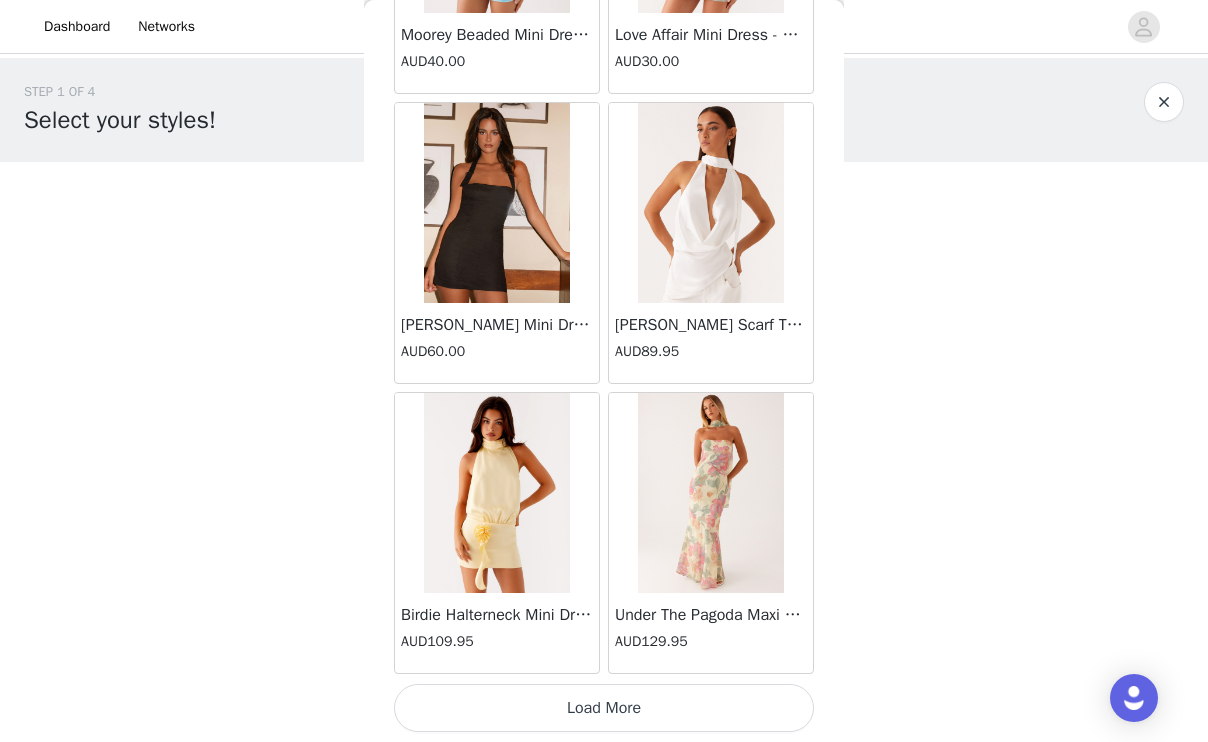 click on "Load More" at bounding box center (604, 708) 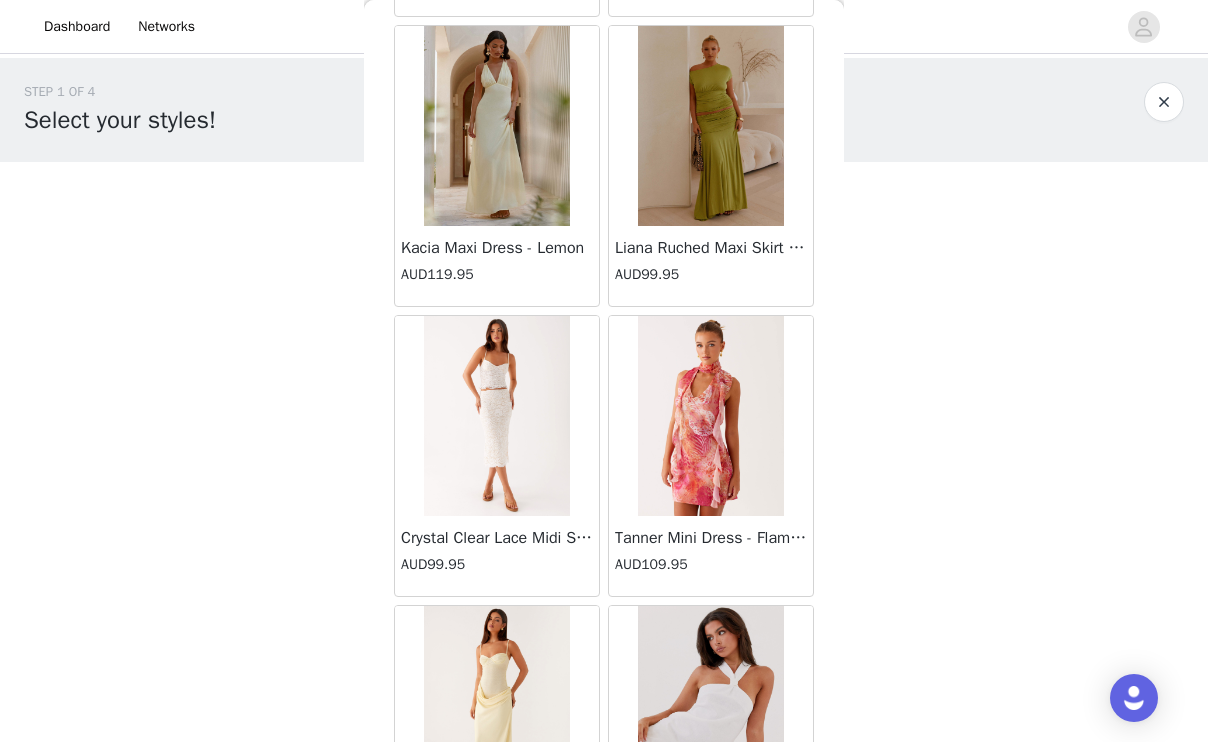 scroll, scrollTop: 28418, scrollLeft: 0, axis: vertical 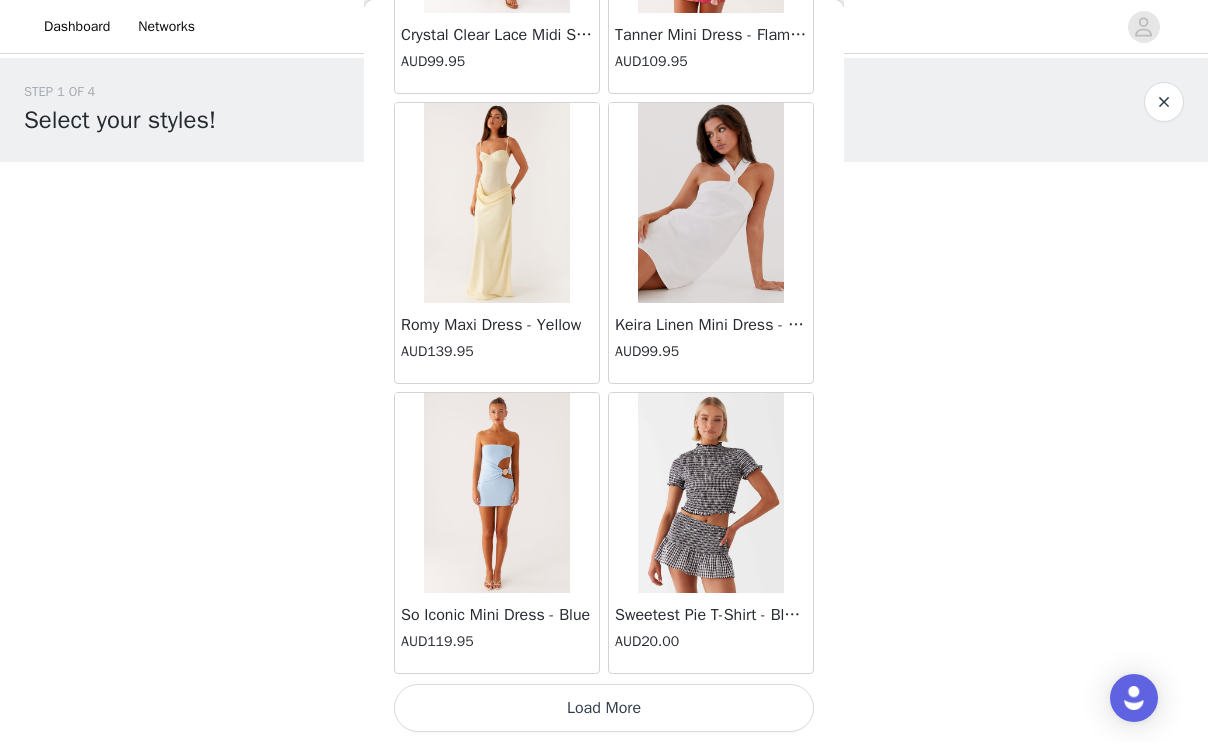 click on "Load More" at bounding box center (604, 708) 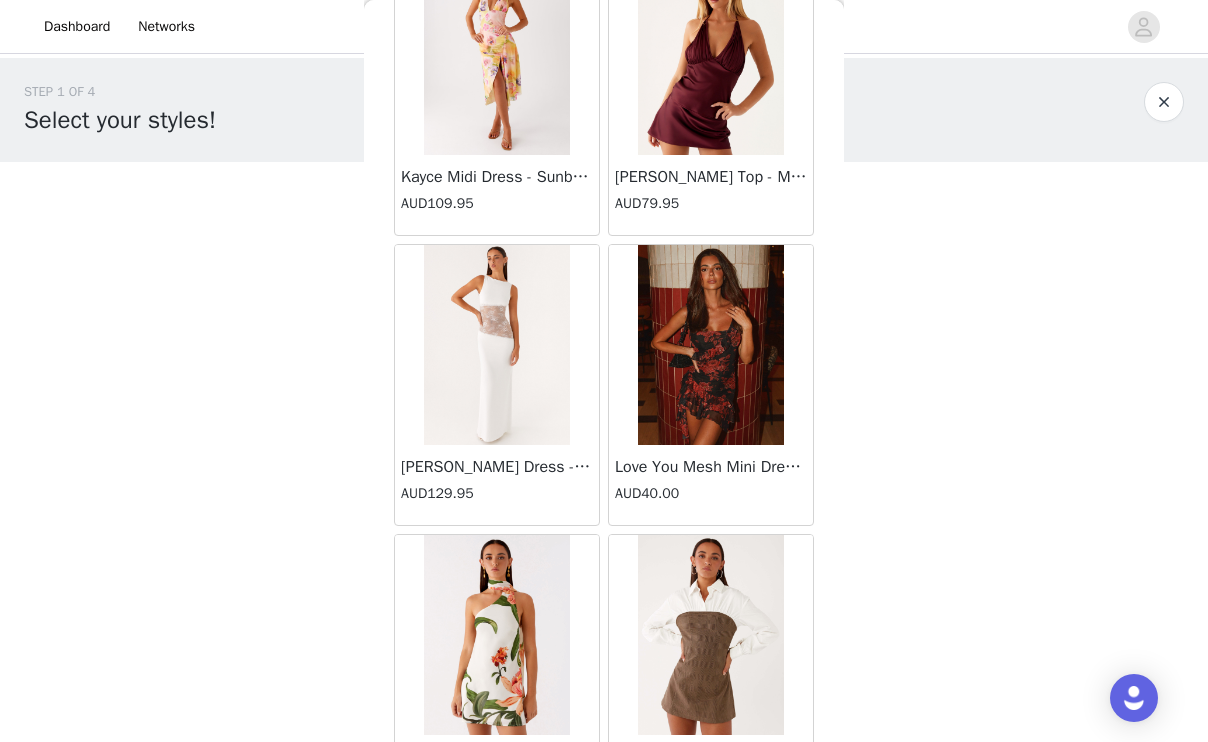 scroll, scrollTop: 29452, scrollLeft: 0, axis: vertical 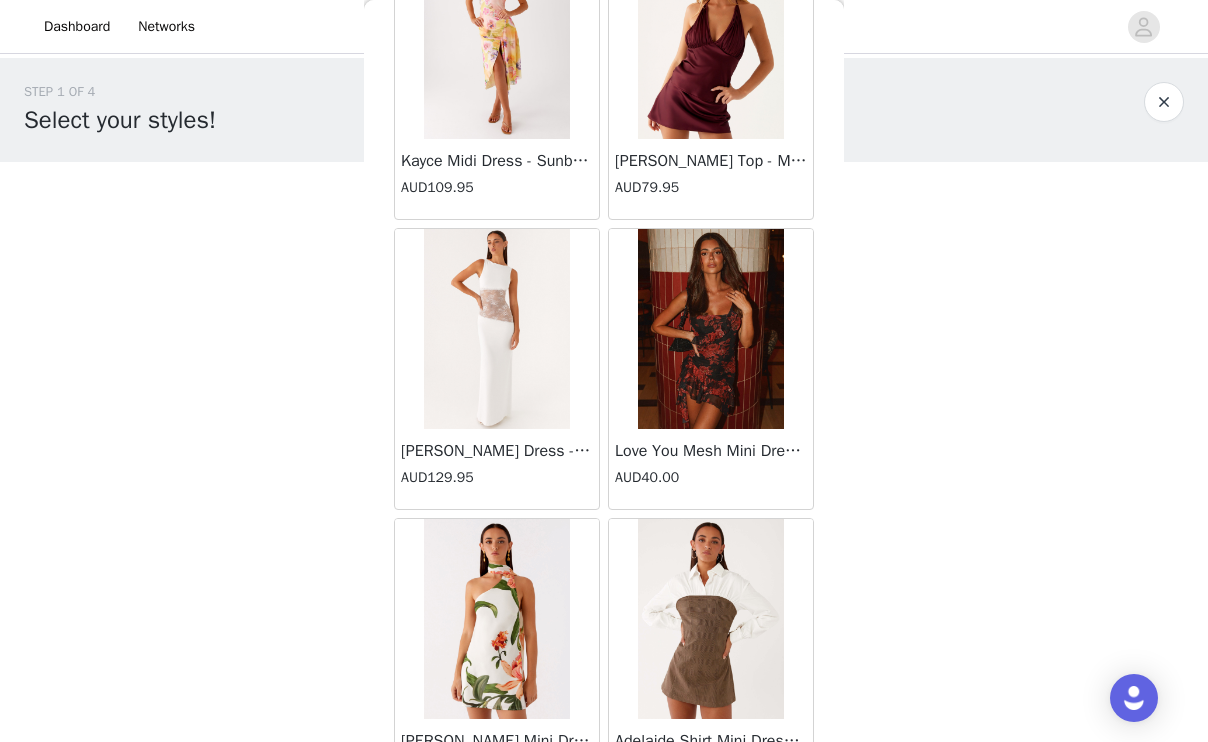click at bounding box center (496, 329) 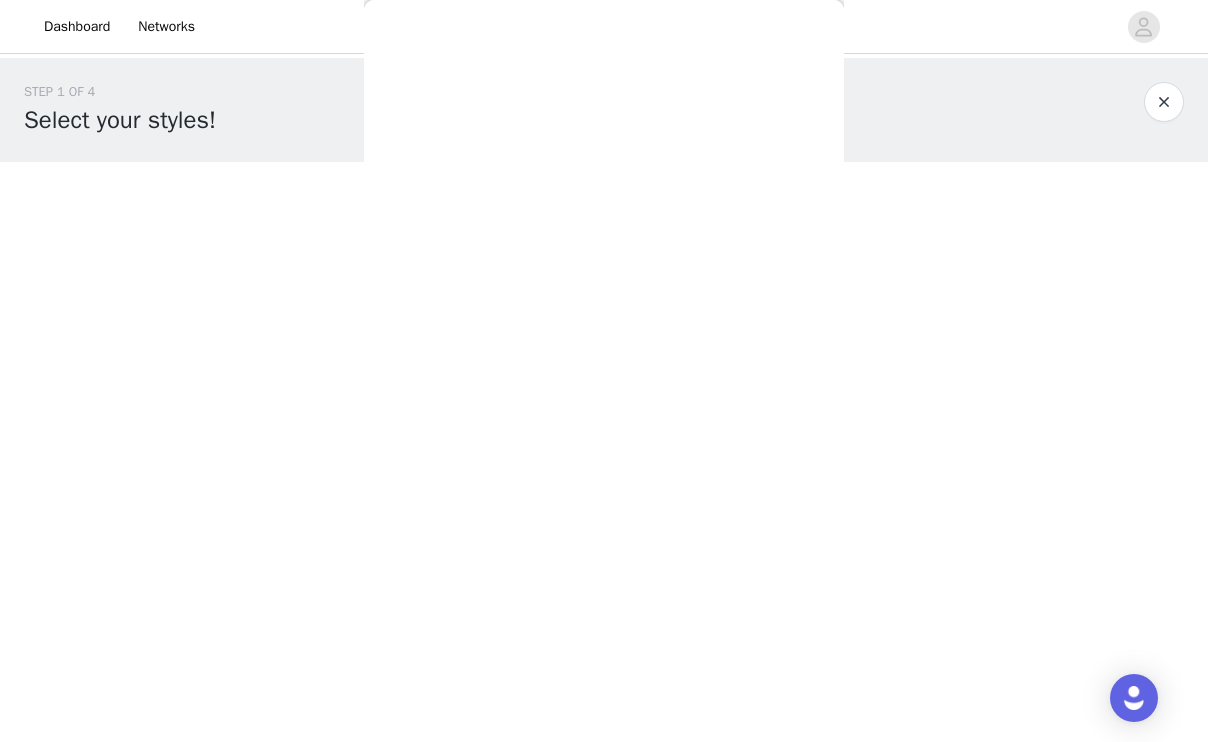 scroll, scrollTop: 357, scrollLeft: 0, axis: vertical 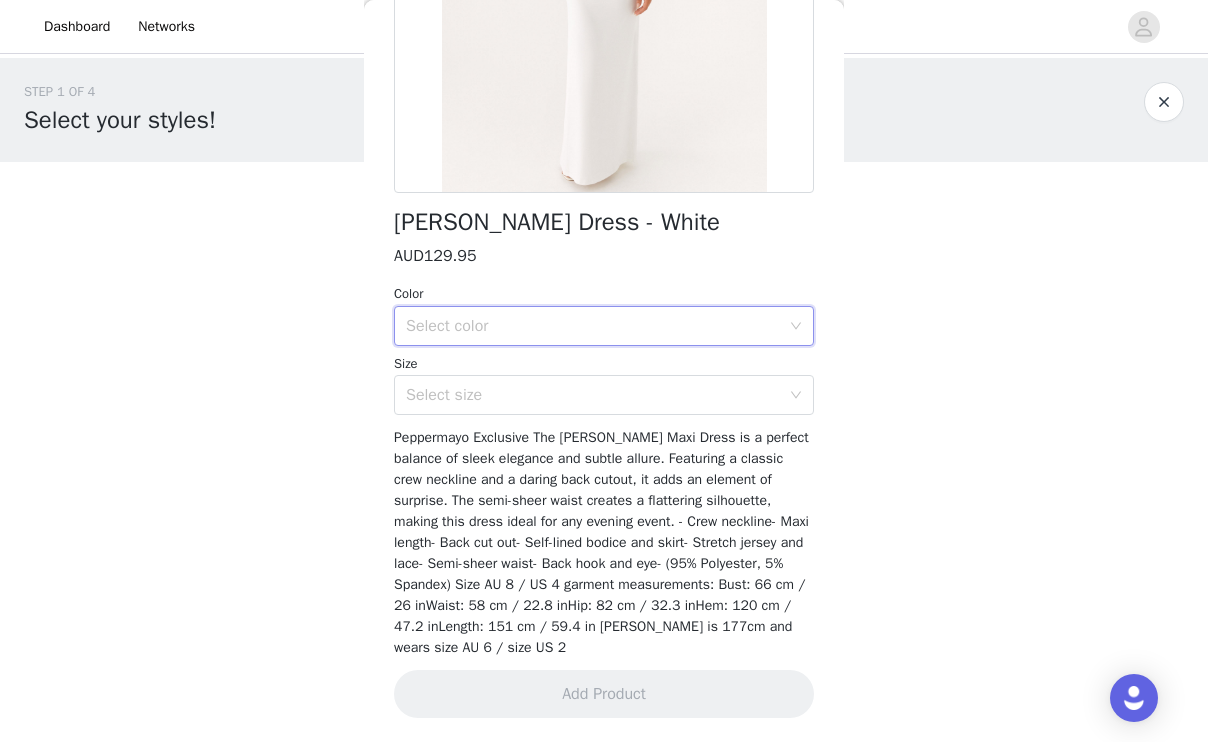 click on "Select color" at bounding box center (597, 326) 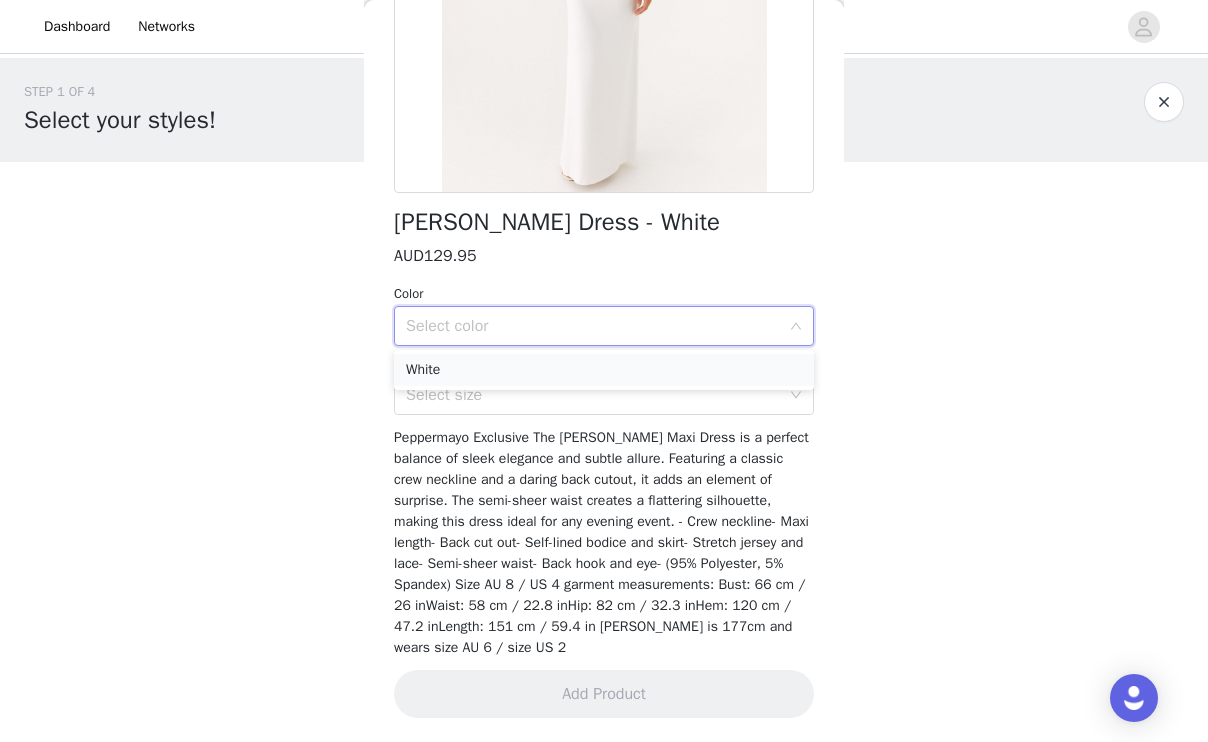 click on "White" at bounding box center (604, 370) 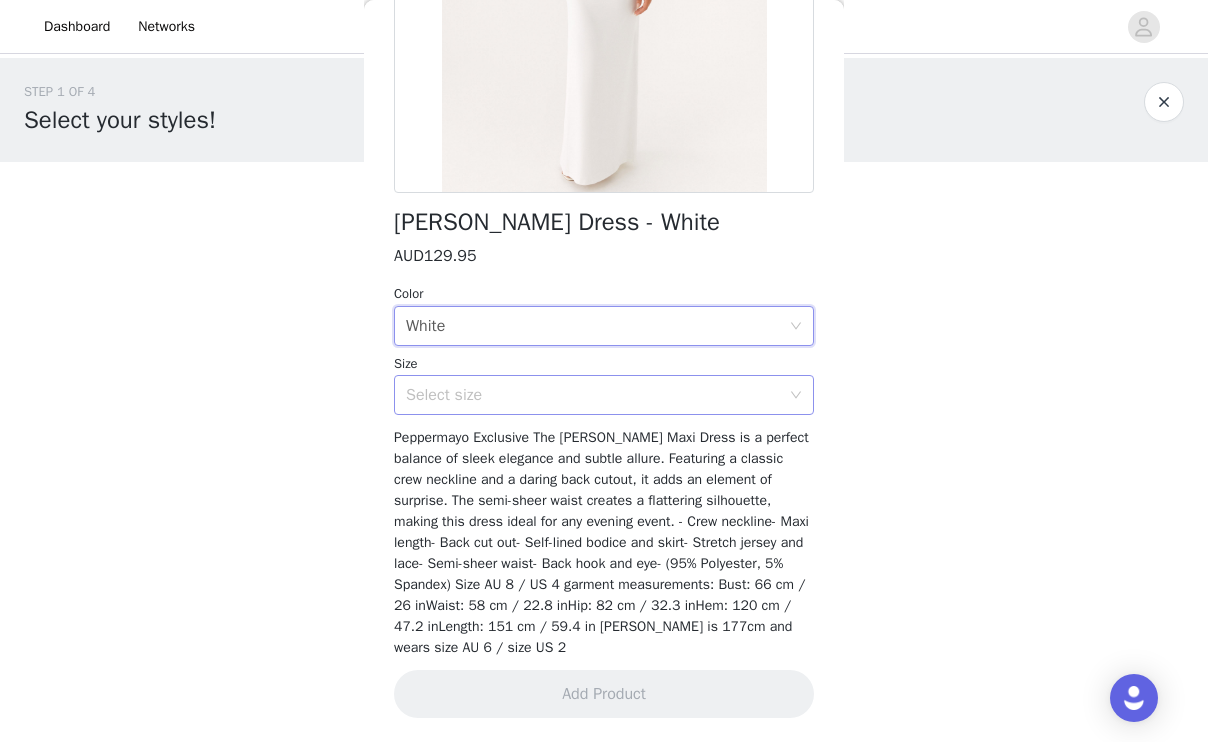 click on "Select size" at bounding box center (593, 395) 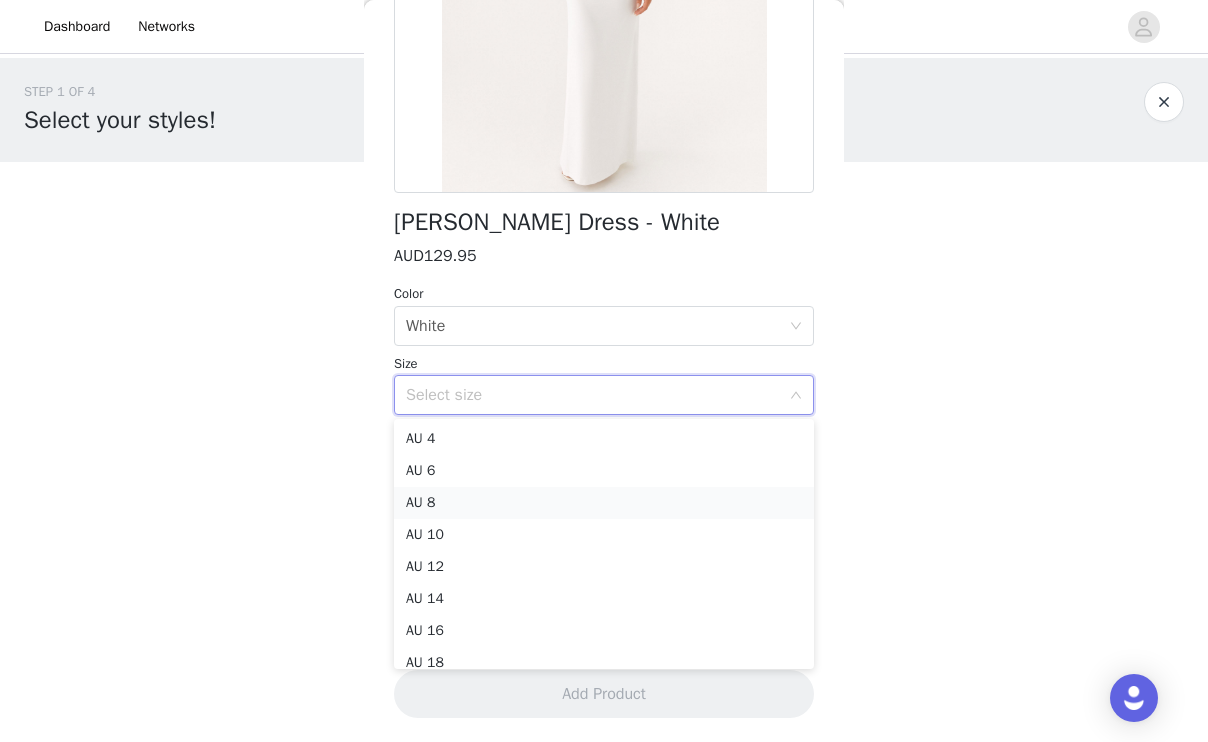 click on "AU 8" at bounding box center [604, 503] 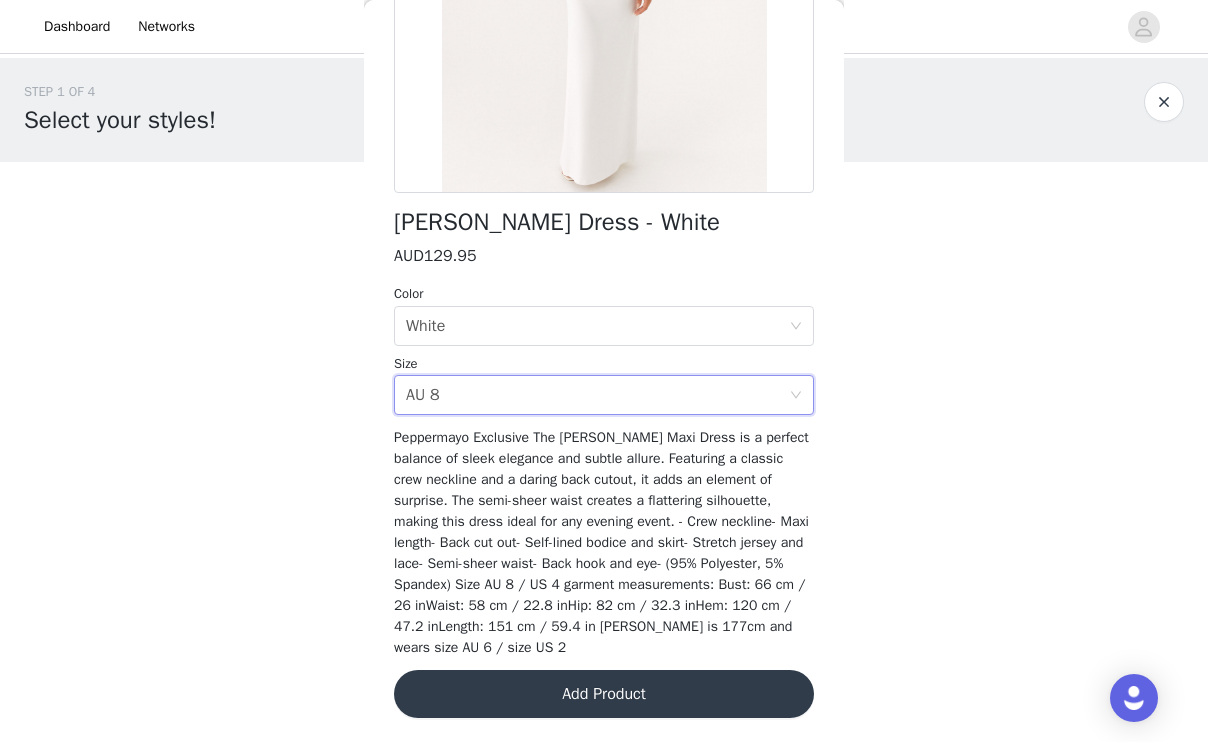 click on "Add Product" at bounding box center (604, 694) 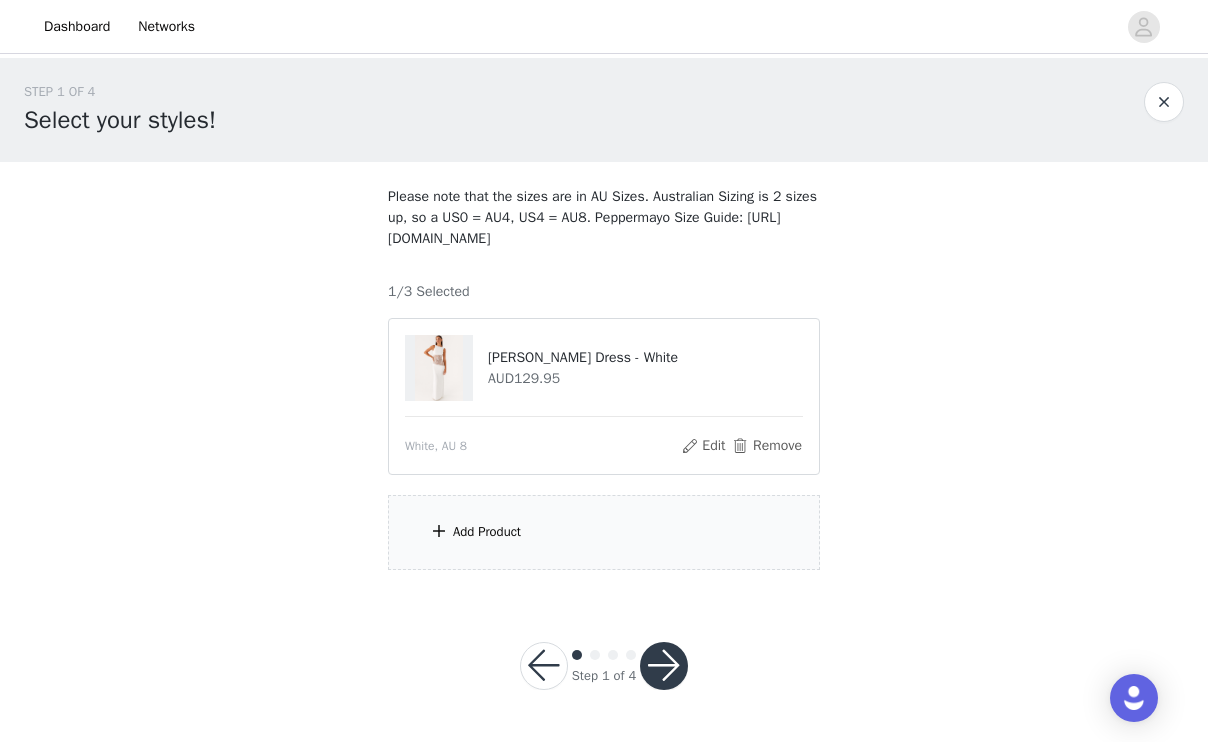 click on "Add Product" at bounding box center (487, 532) 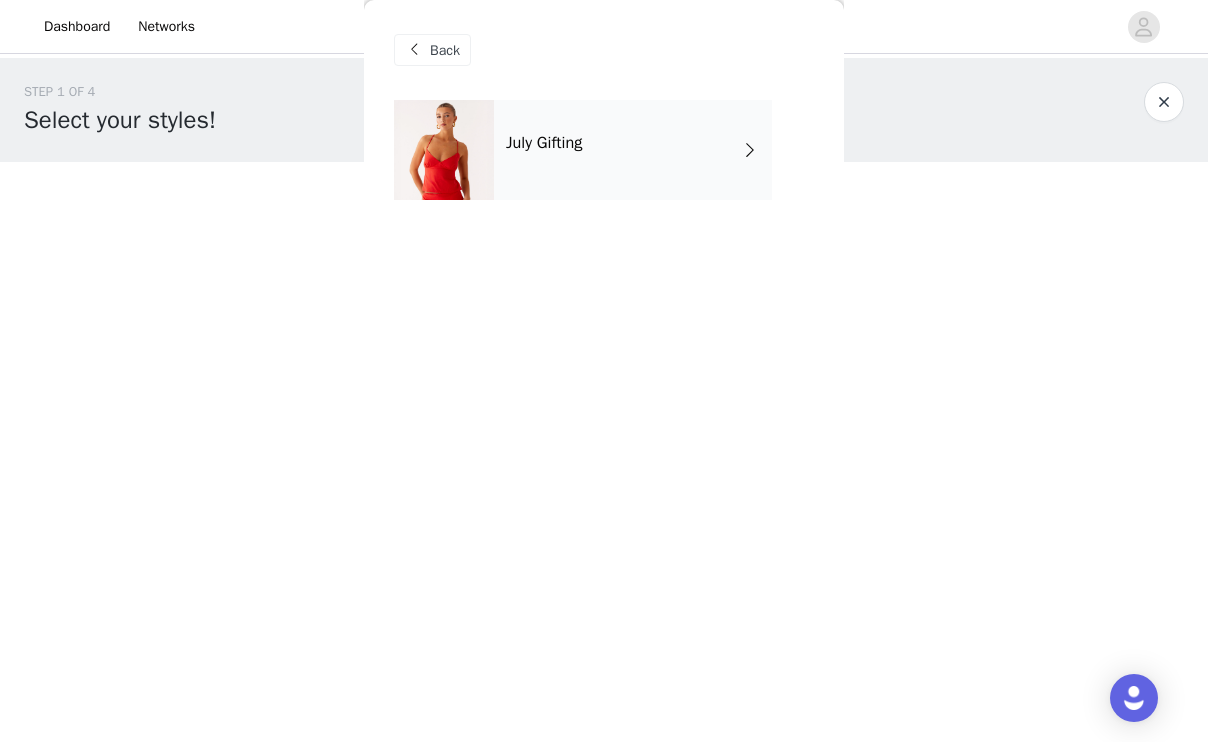 click on "July Gifting" at bounding box center [633, 150] 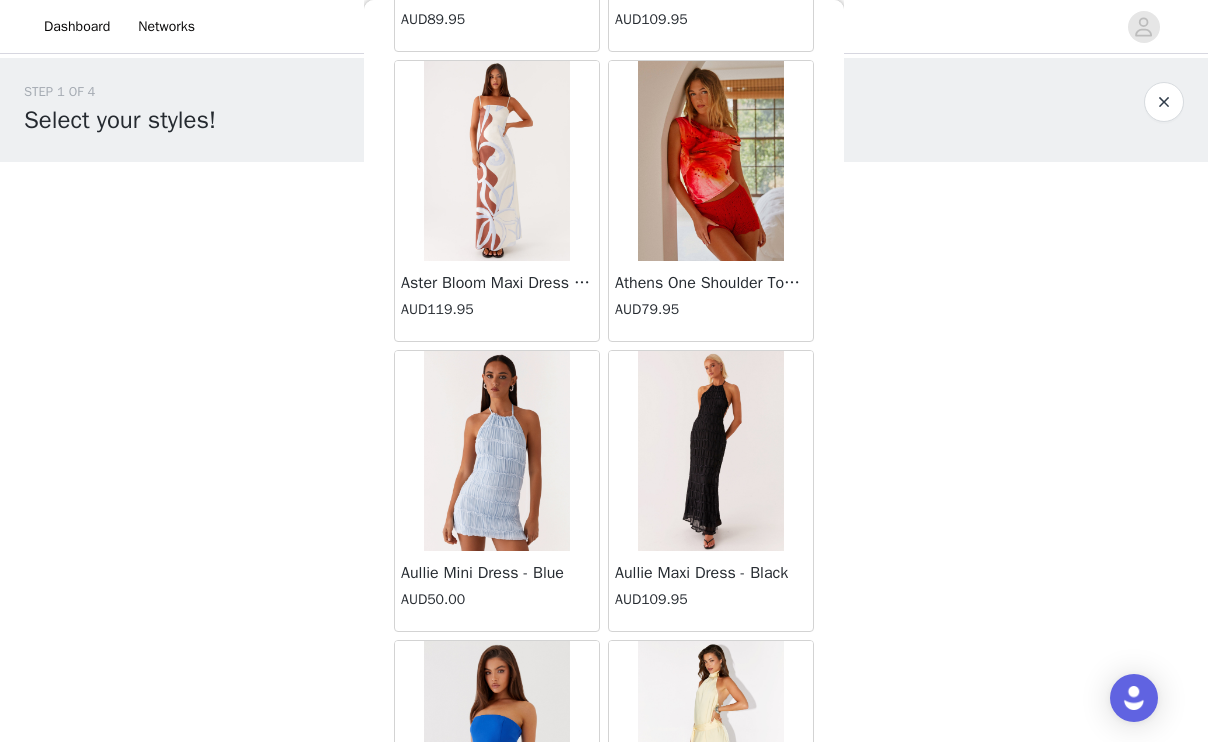 scroll, scrollTop: 2318, scrollLeft: 0, axis: vertical 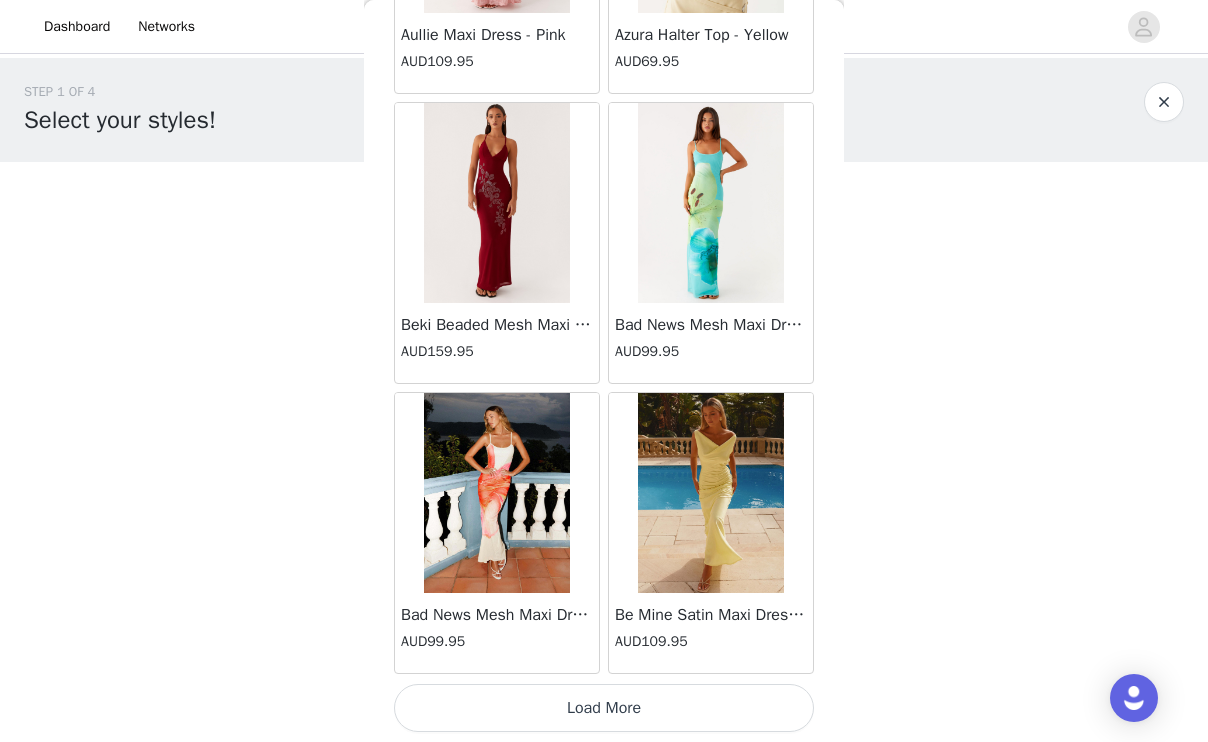 click on "Load More" at bounding box center (604, 708) 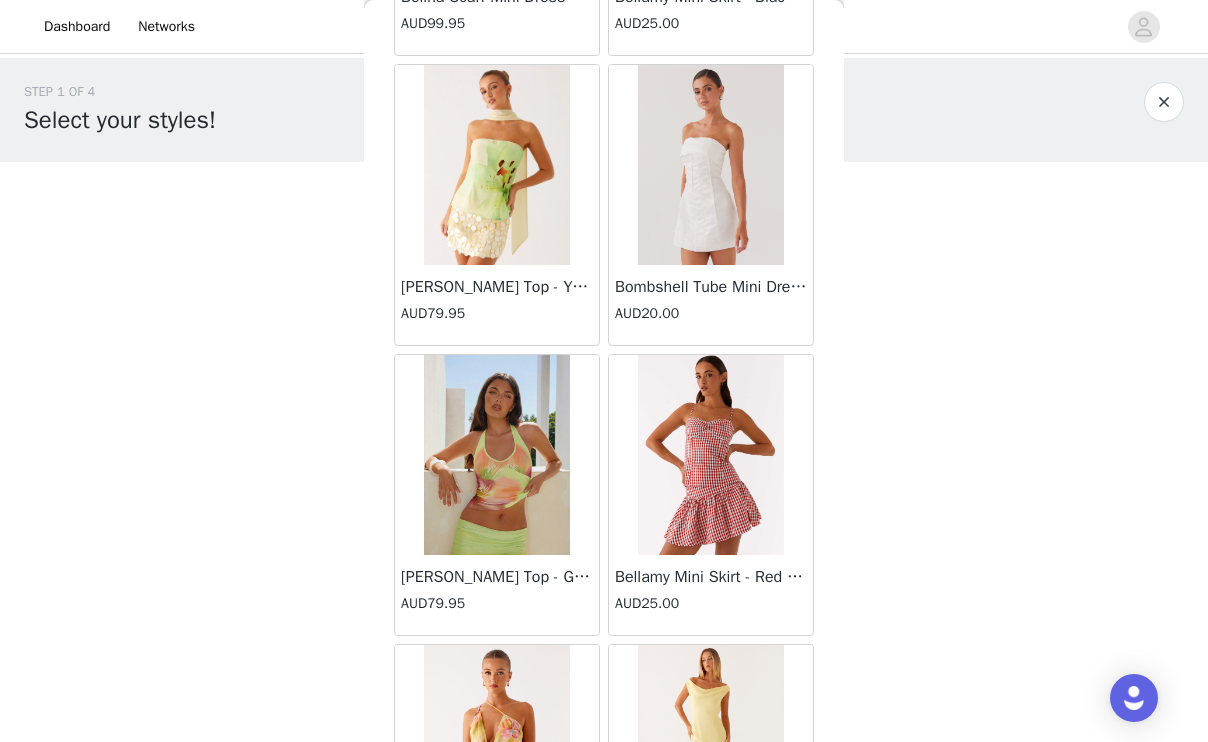 scroll, scrollTop: 5218, scrollLeft: 0, axis: vertical 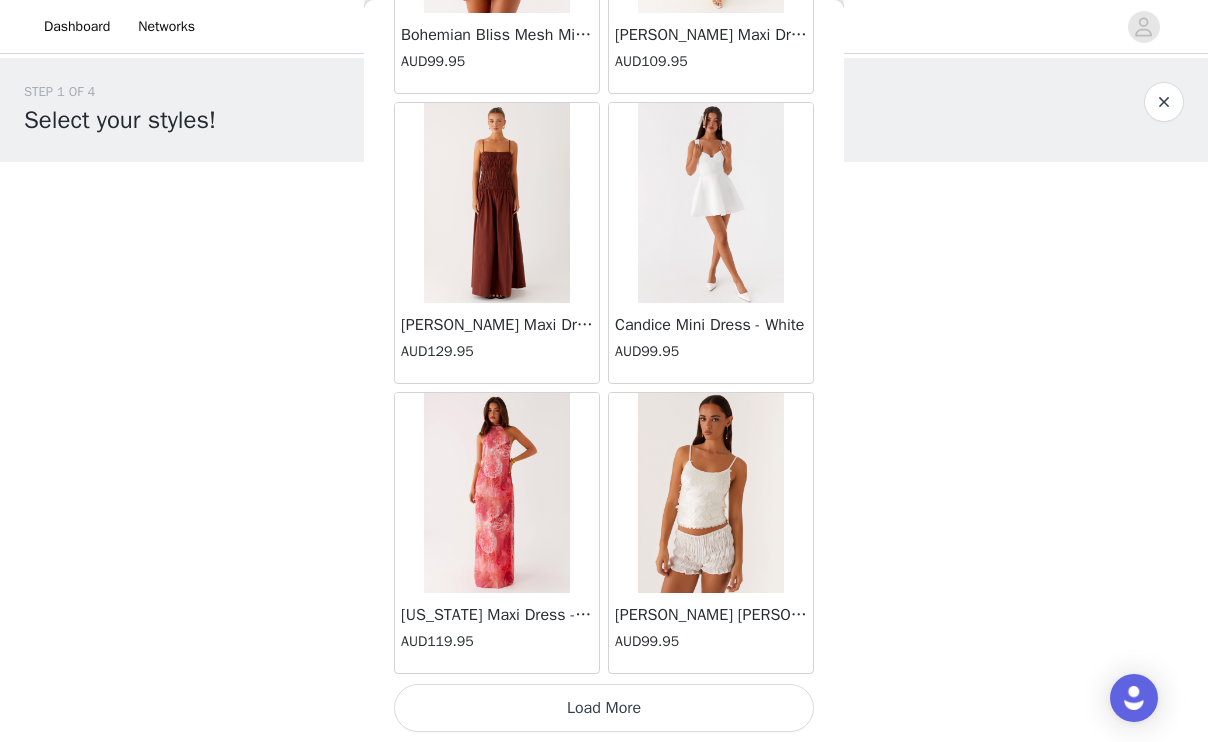 click on "Load More" at bounding box center [604, 708] 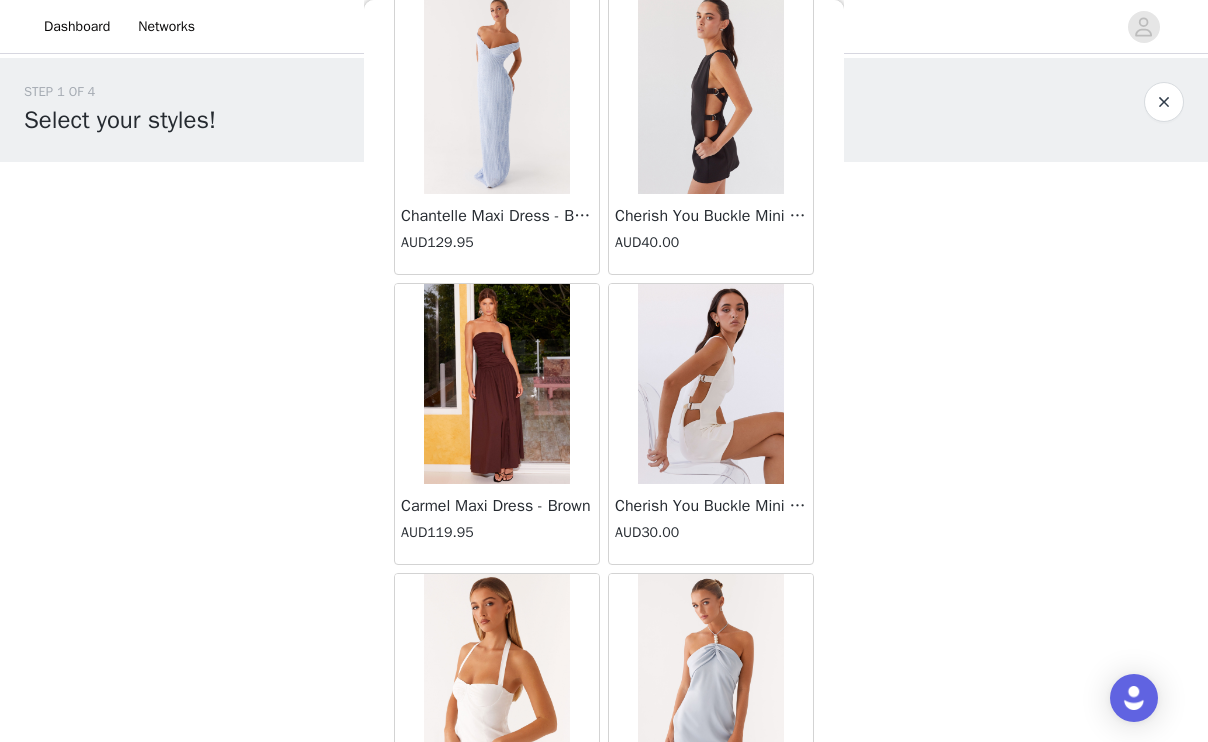 scroll, scrollTop: 8118, scrollLeft: 0, axis: vertical 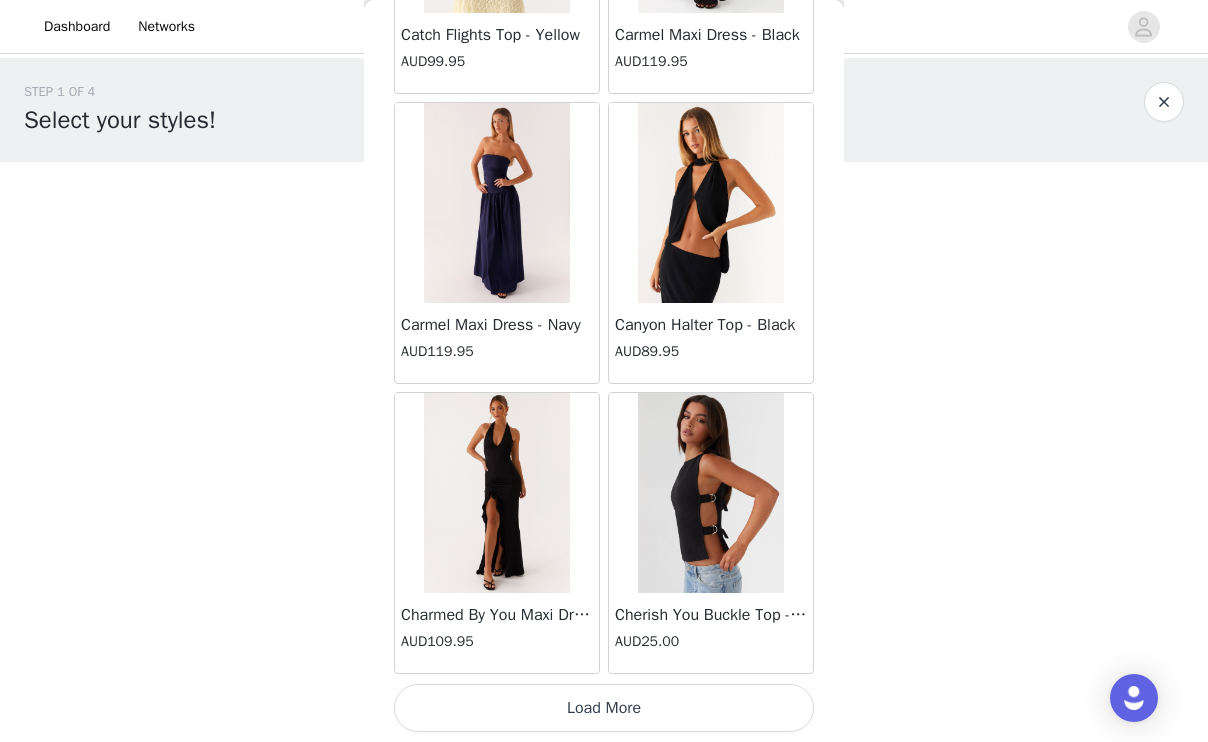 click on "Load More" at bounding box center (604, 708) 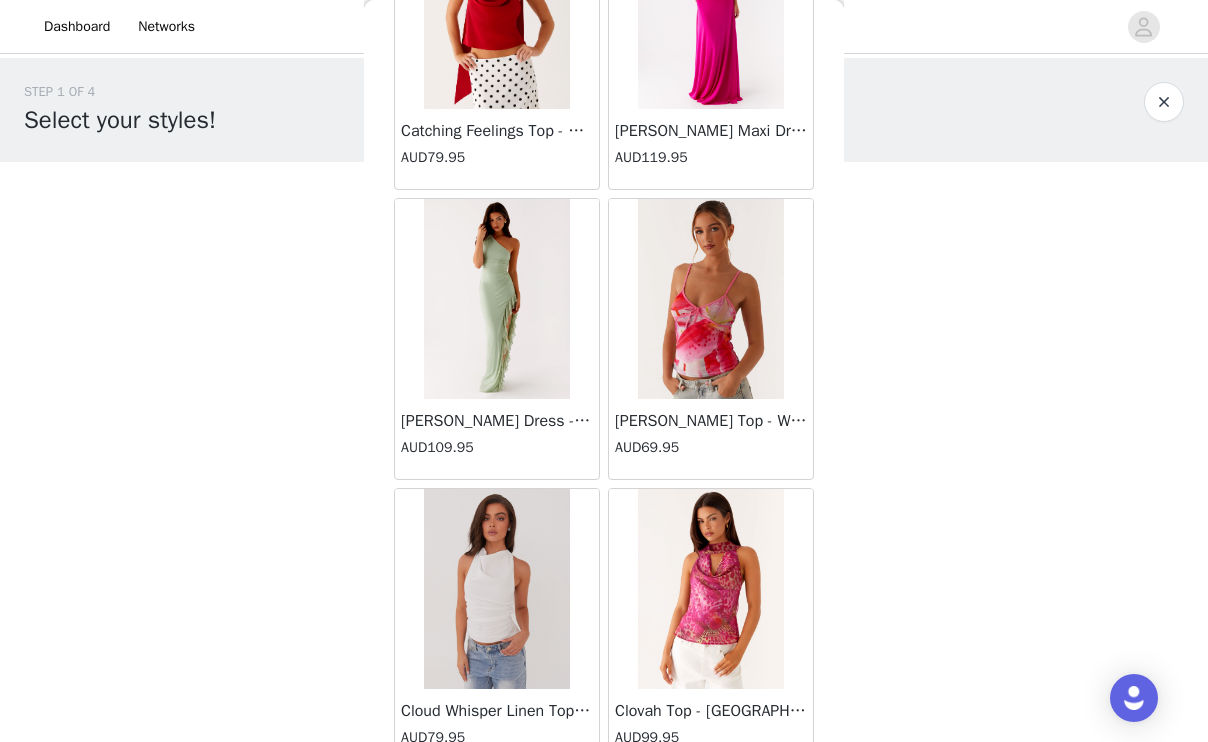 scroll, scrollTop: 11018, scrollLeft: 0, axis: vertical 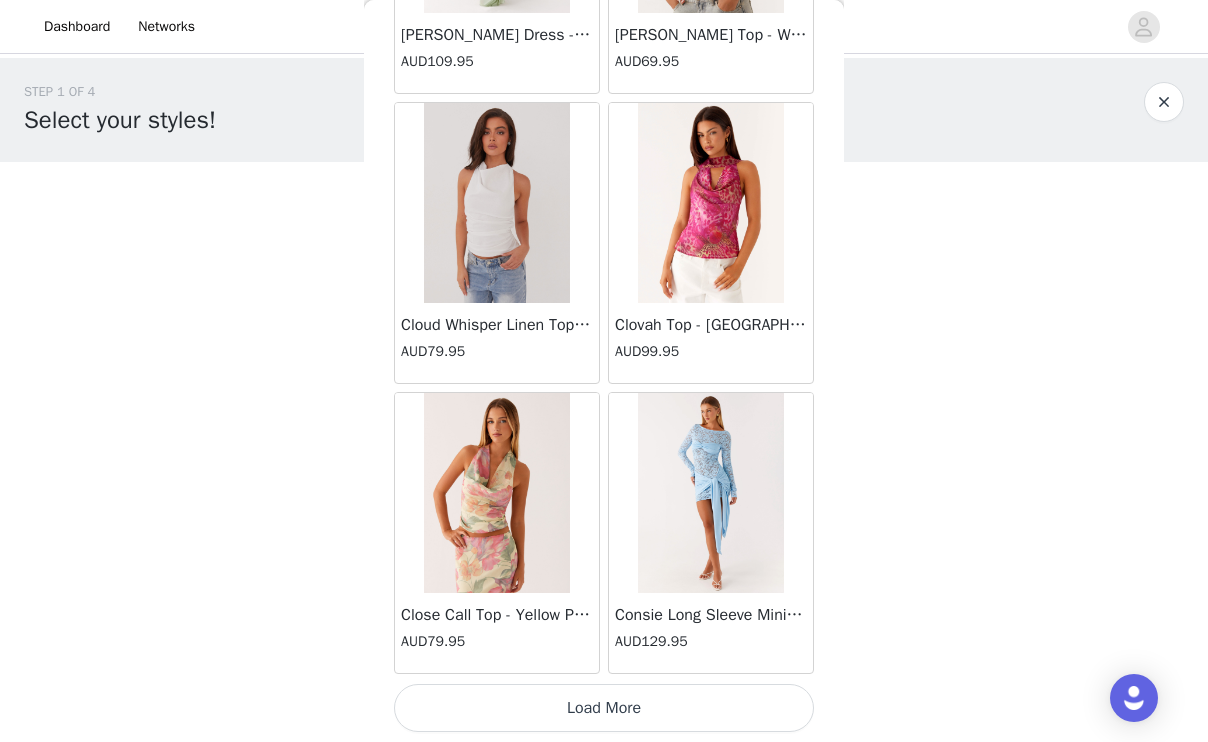 click on "Load More" at bounding box center [604, 708] 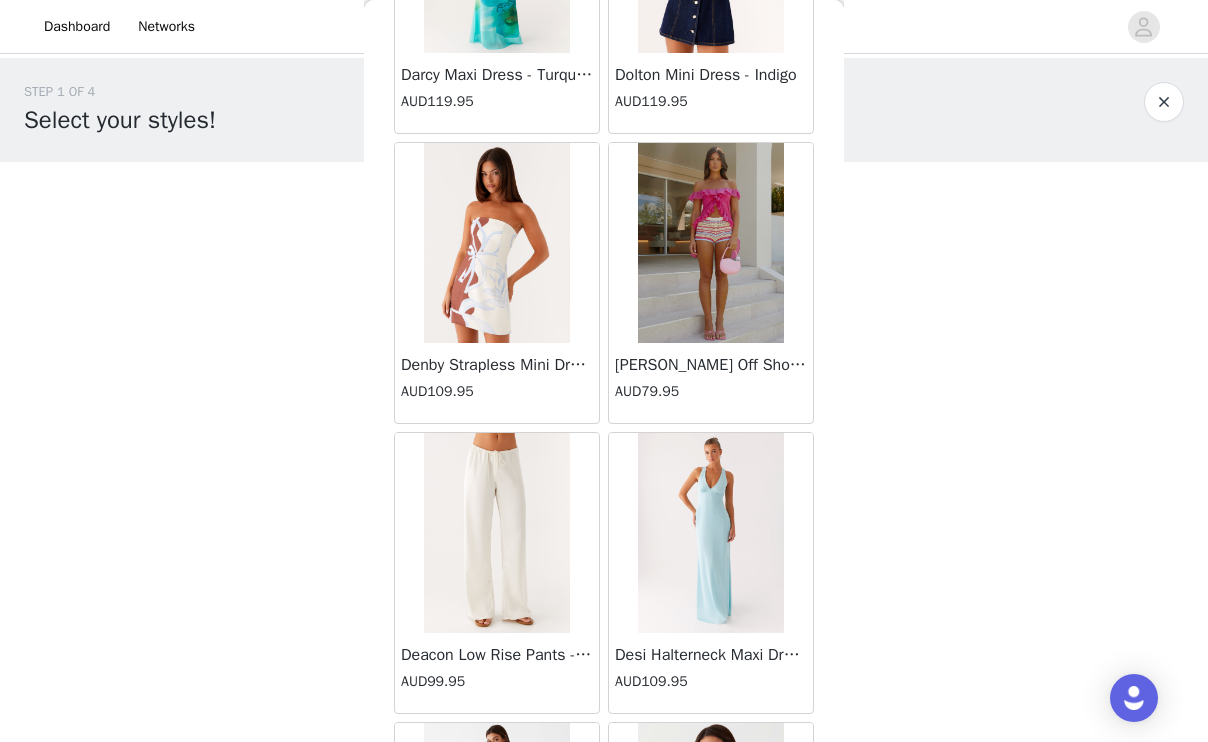 scroll, scrollTop: 13918, scrollLeft: 0, axis: vertical 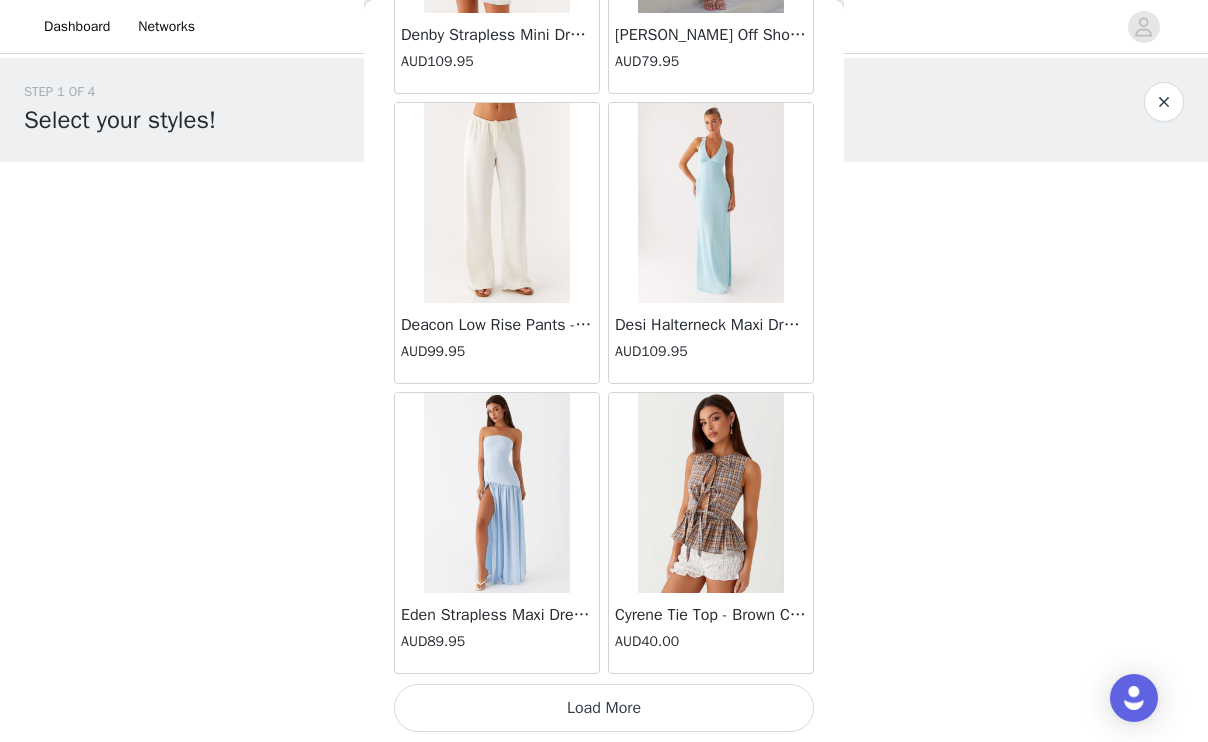 click on "Load More" at bounding box center (604, 708) 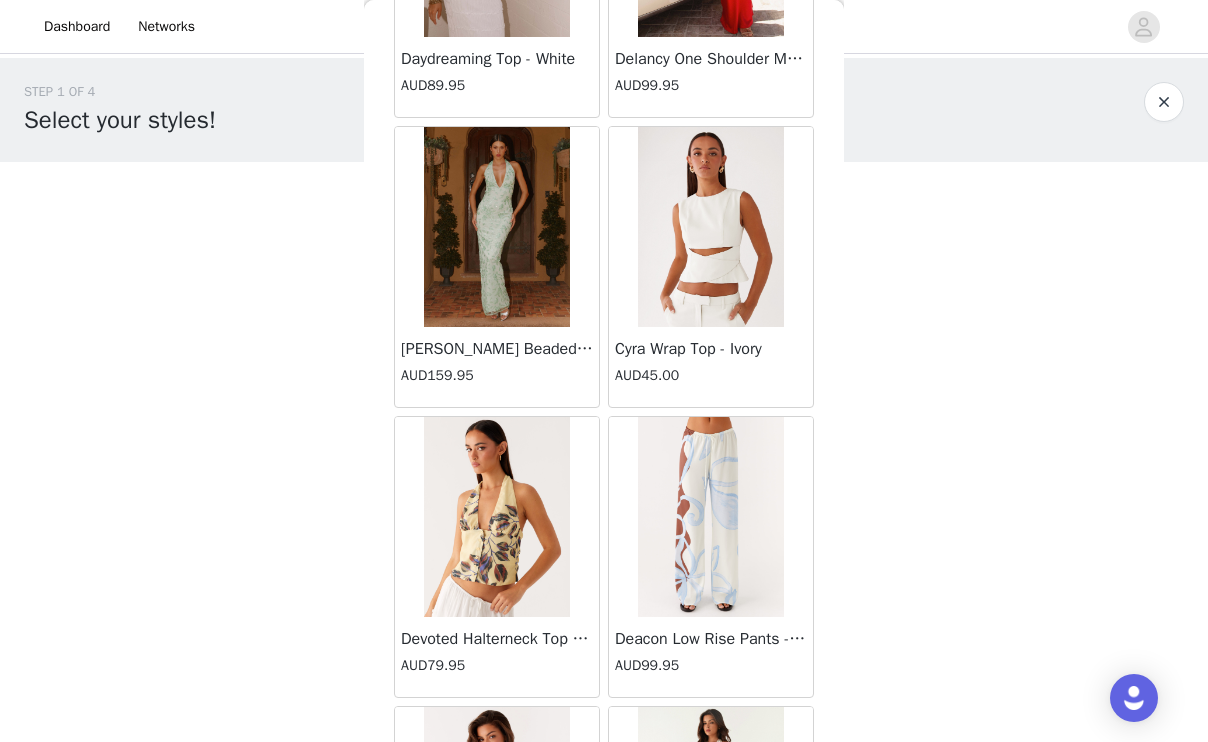 scroll, scrollTop: 16818, scrollLeft: 0, axis: vertical 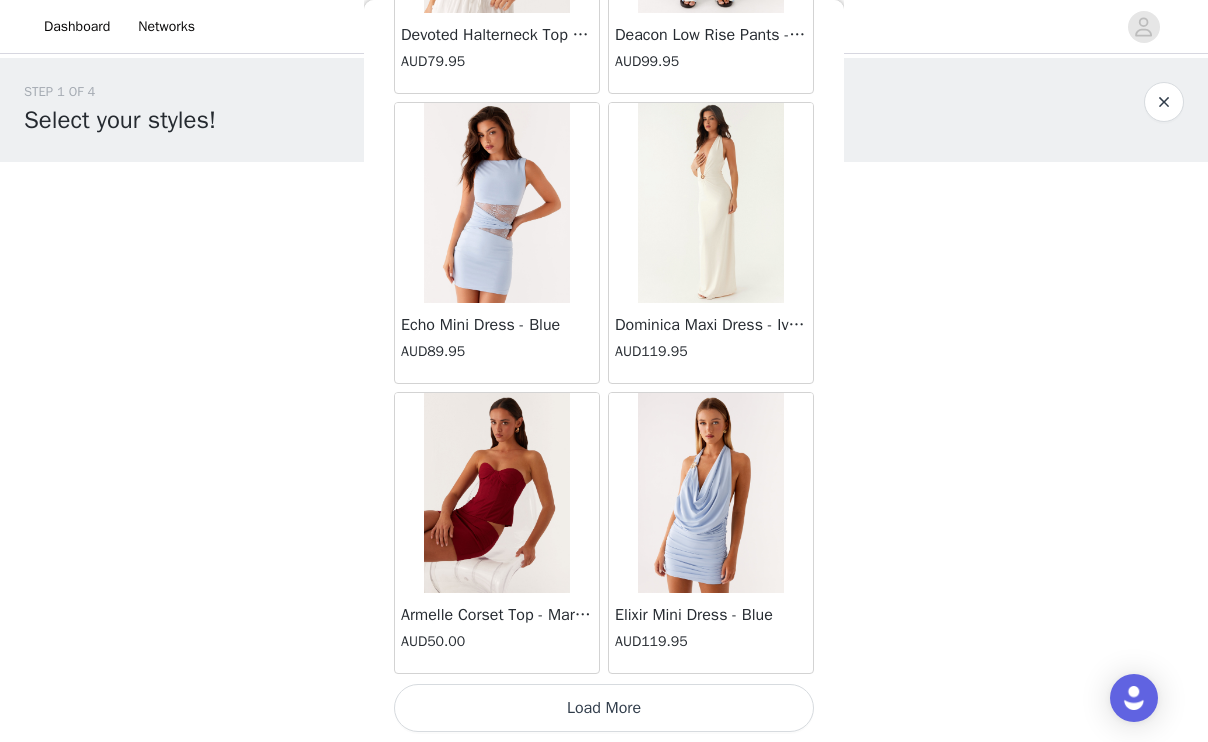 click on "Load More" at bounding box center [604, 708] 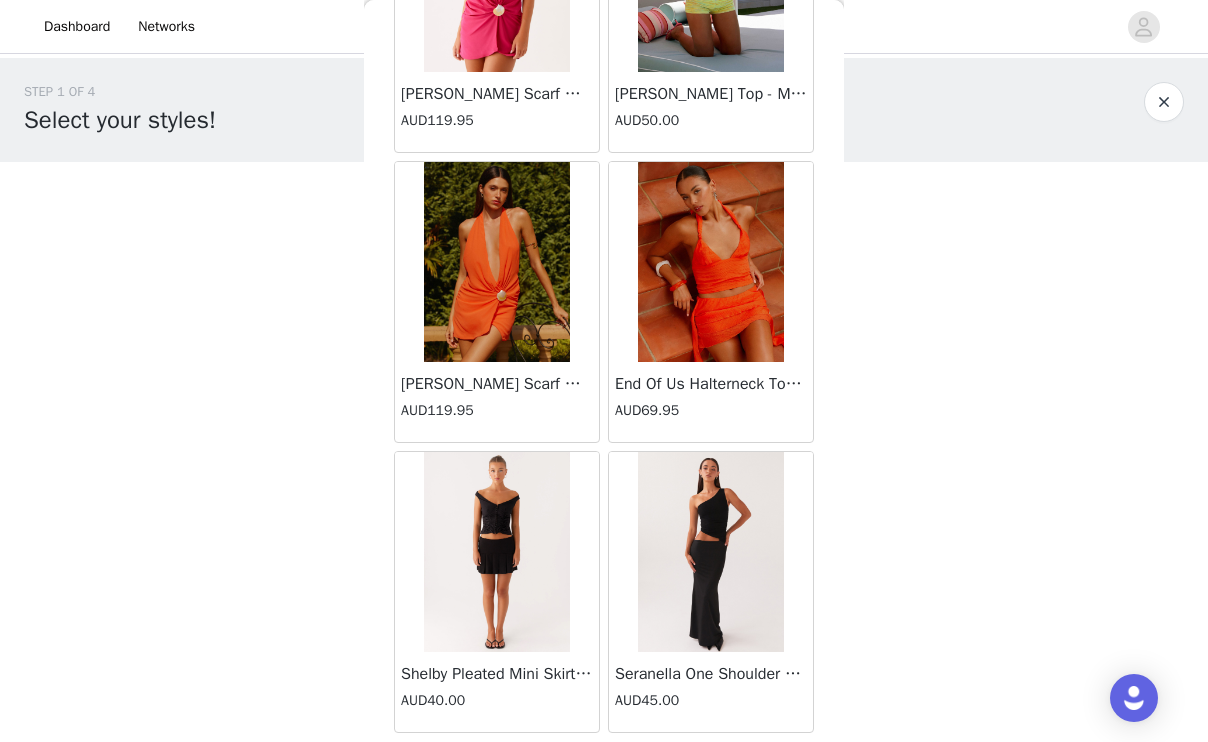 scroll, scrollTop: 19718, scrollLeft: 0, axis: vertical 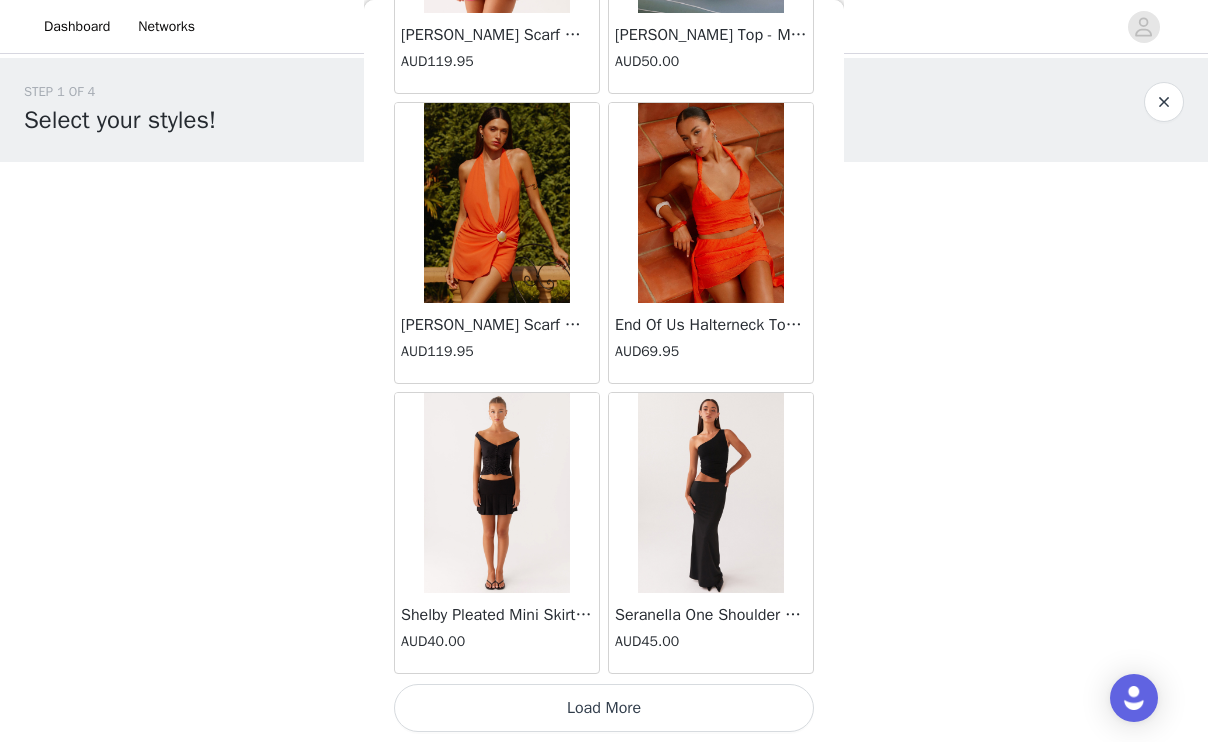 drag, startPoint x: 595, startPoint y: 706, endPoint x: 634, endPoint y: 554, distance: 156.92355 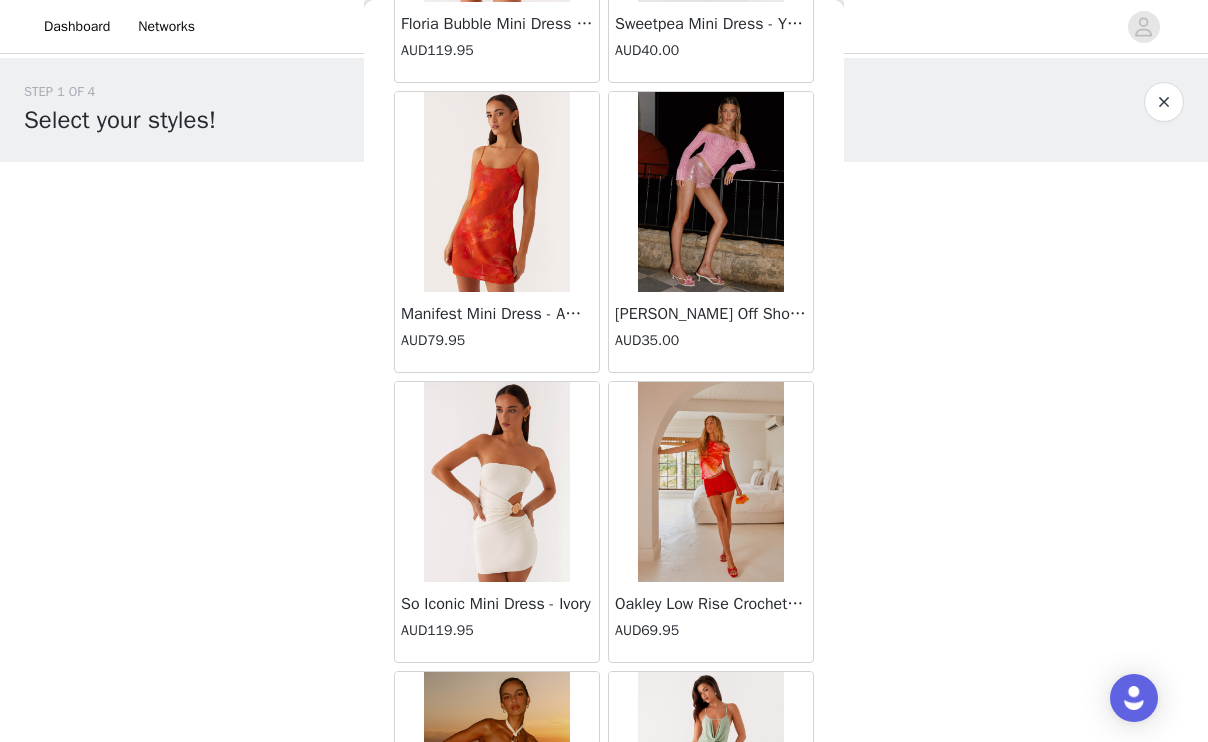 scroll, scrollTop: 22618, scrollLeft: 0, axis: vertical 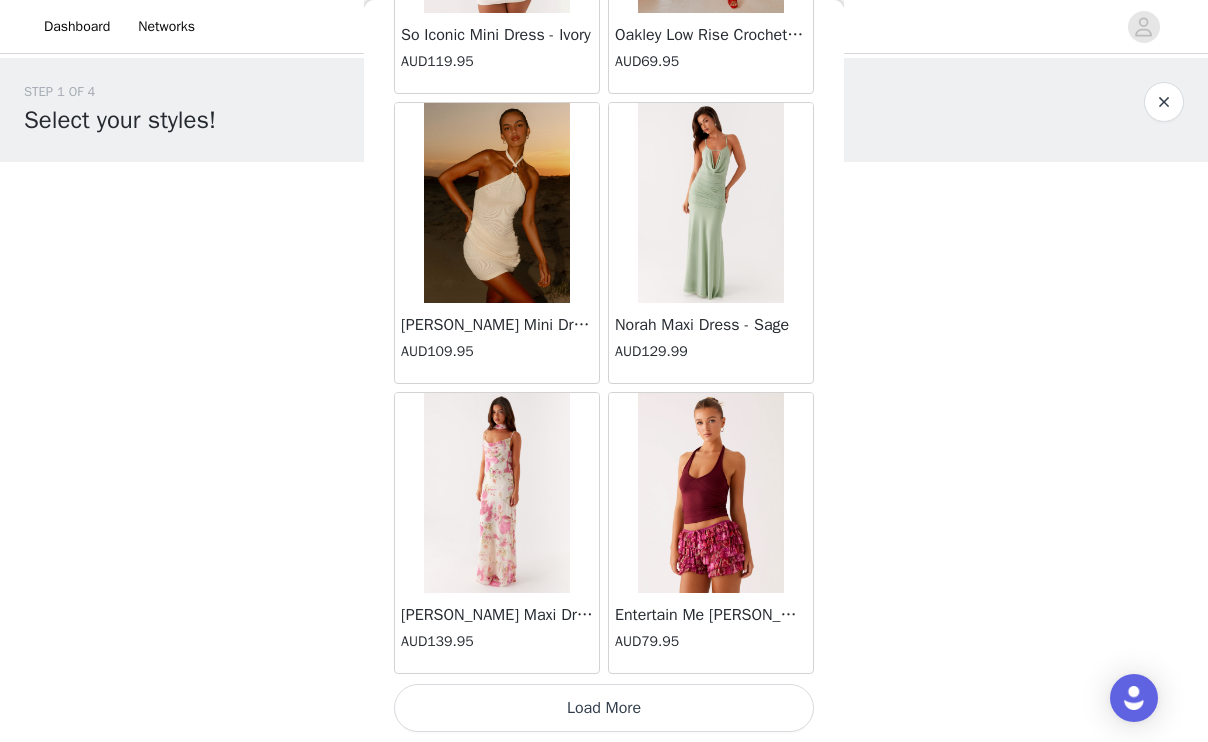 click on "Load More" at bounding box center [604, 708] 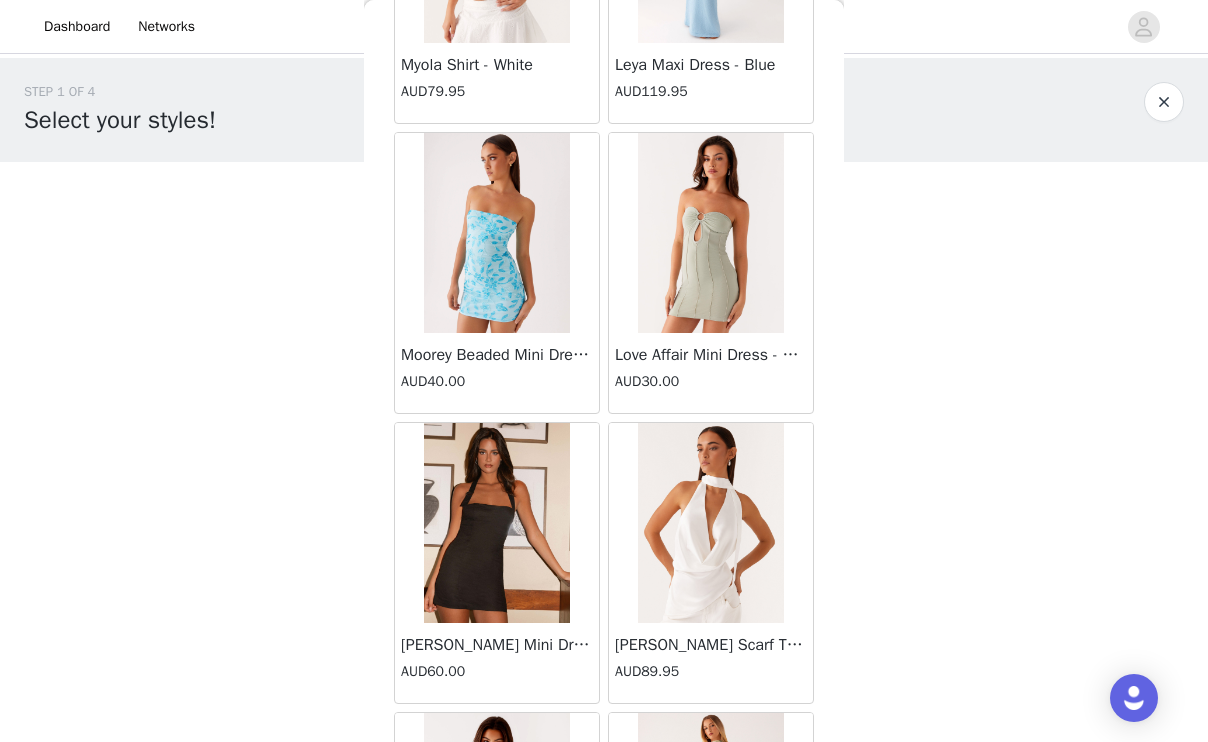 scroll, scrollTop: 25518, scrollLeft: 0, axis: vertical 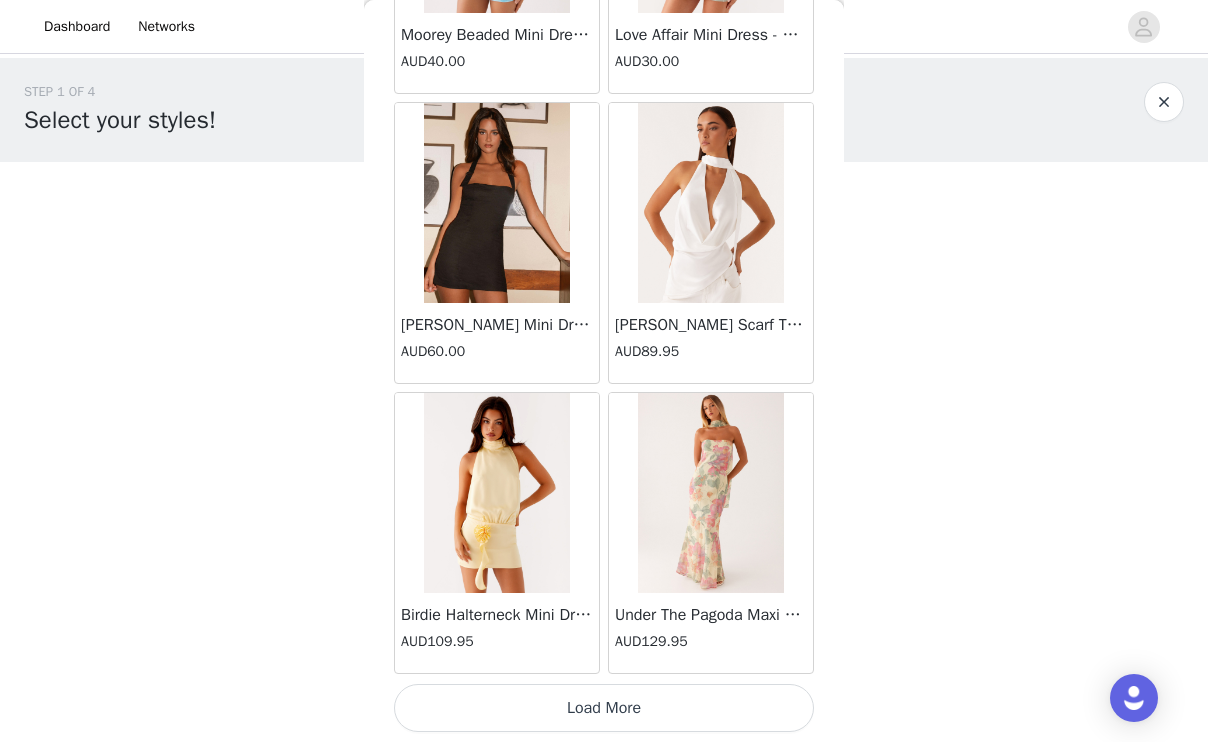 click on "Load More" at bounding box center [604, 708] 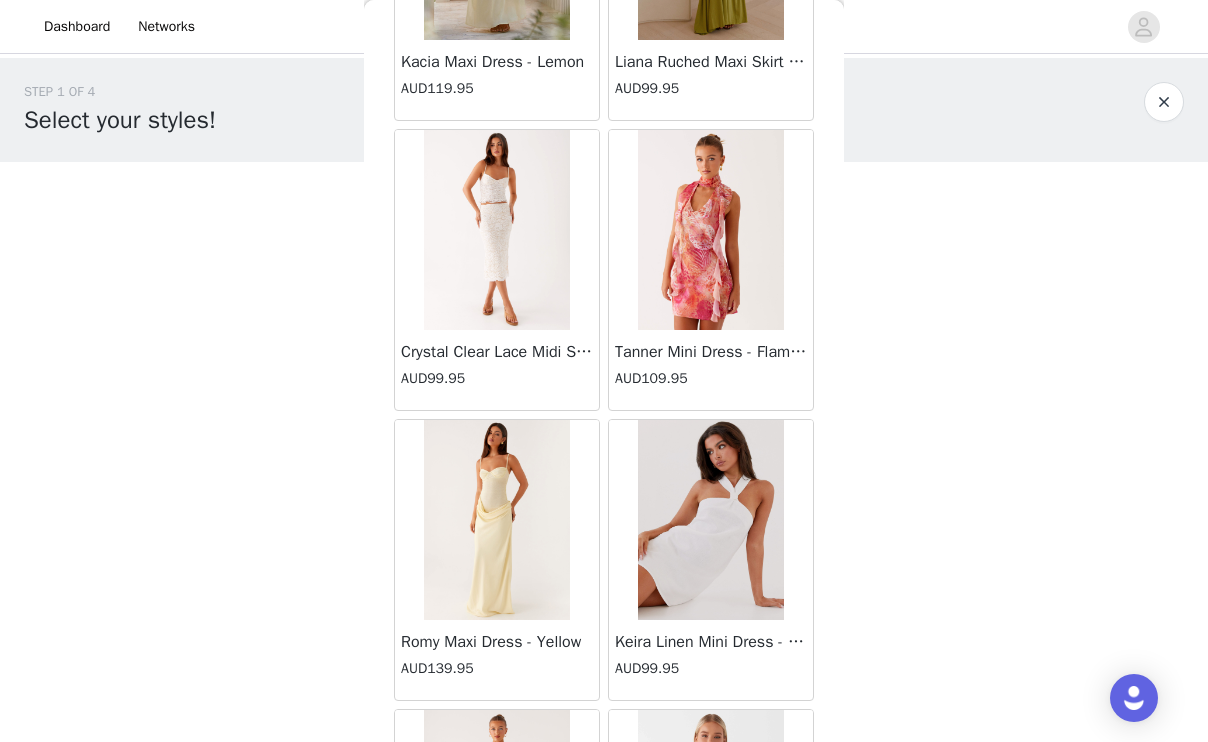 scroll, scrollTop: 28418, scrollLeft: 0, axis: vertical 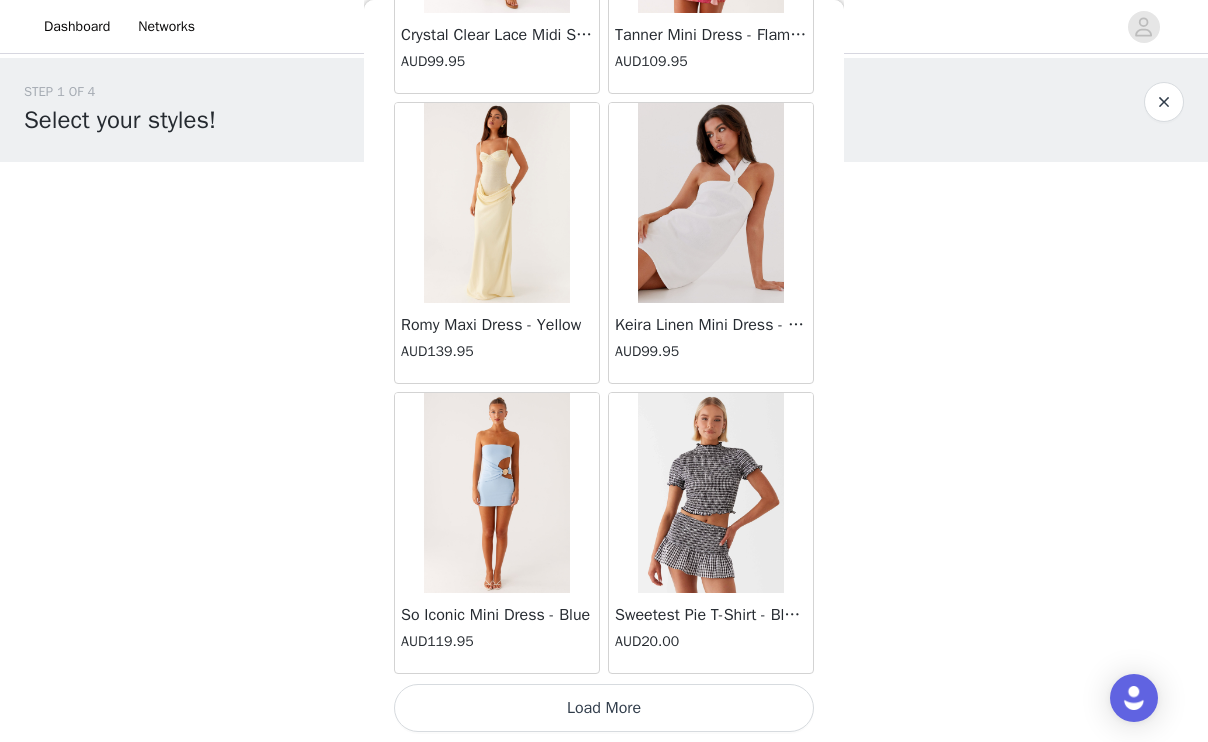 click on "Load More" at bounding box center (604, 708) 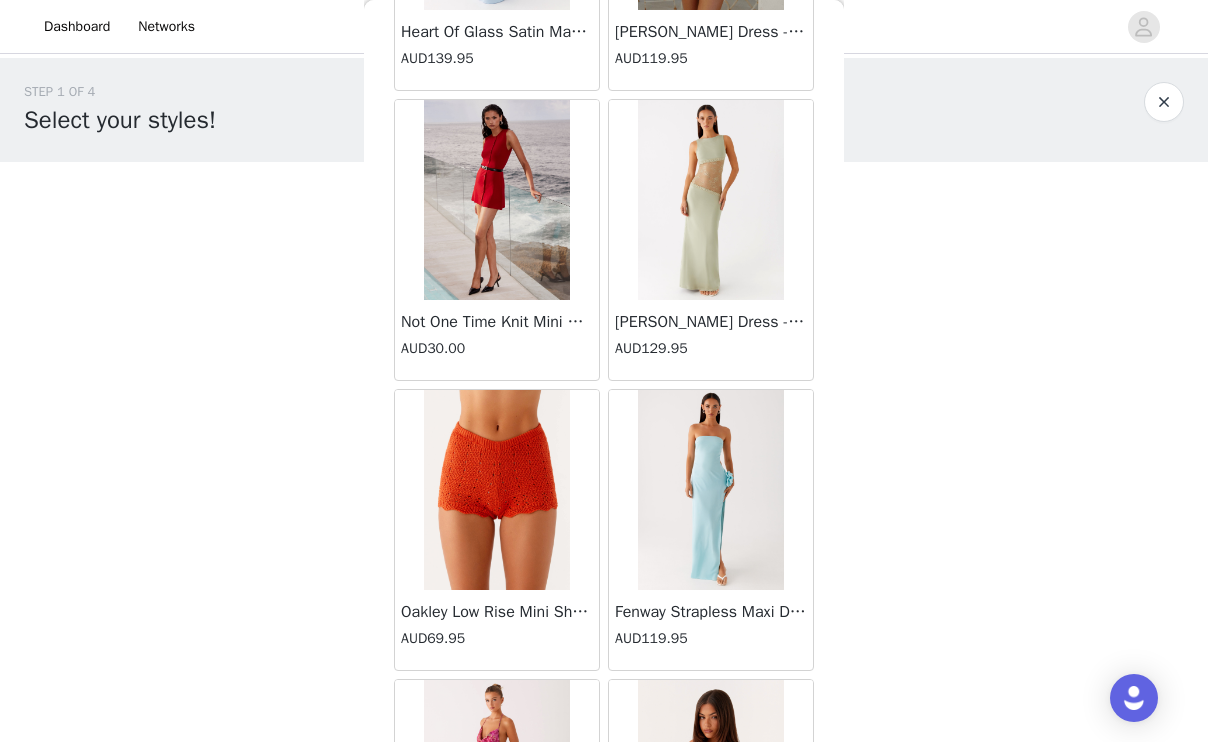 scroll, scrollTop: 31318, scrollLeft: 0, axis: vertical 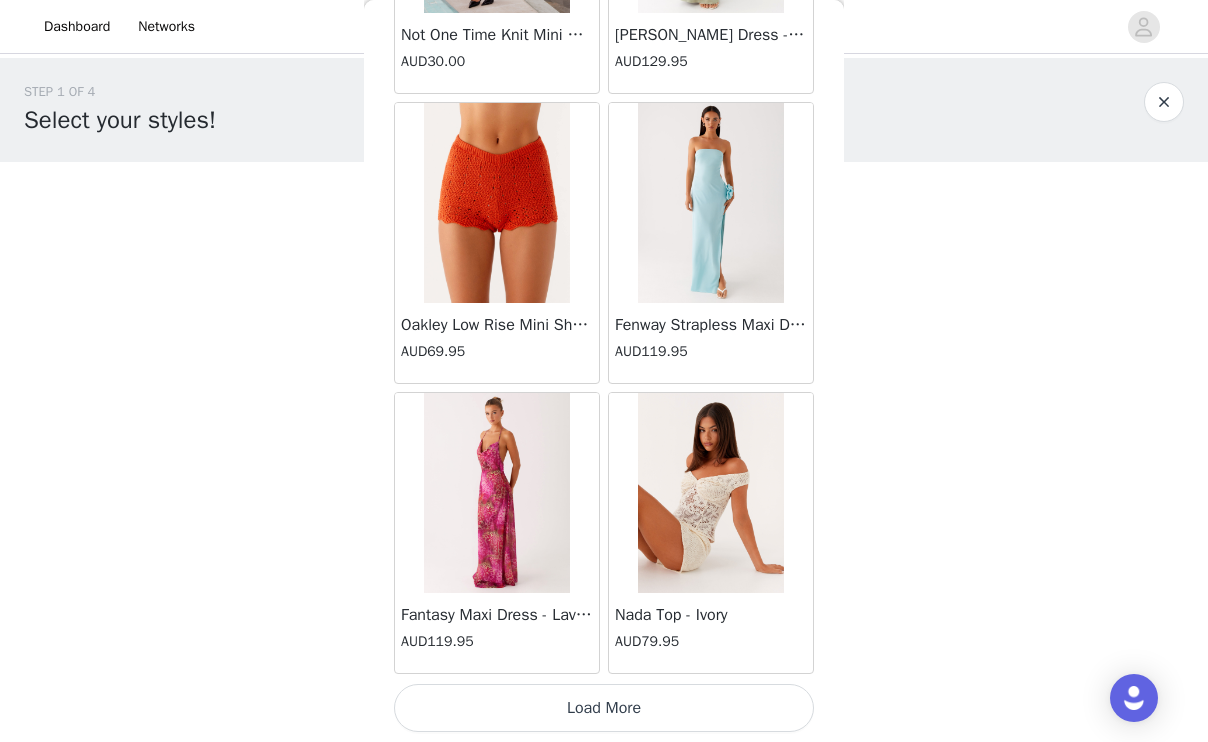 click on "Load More" at bounding box center (604, 708) 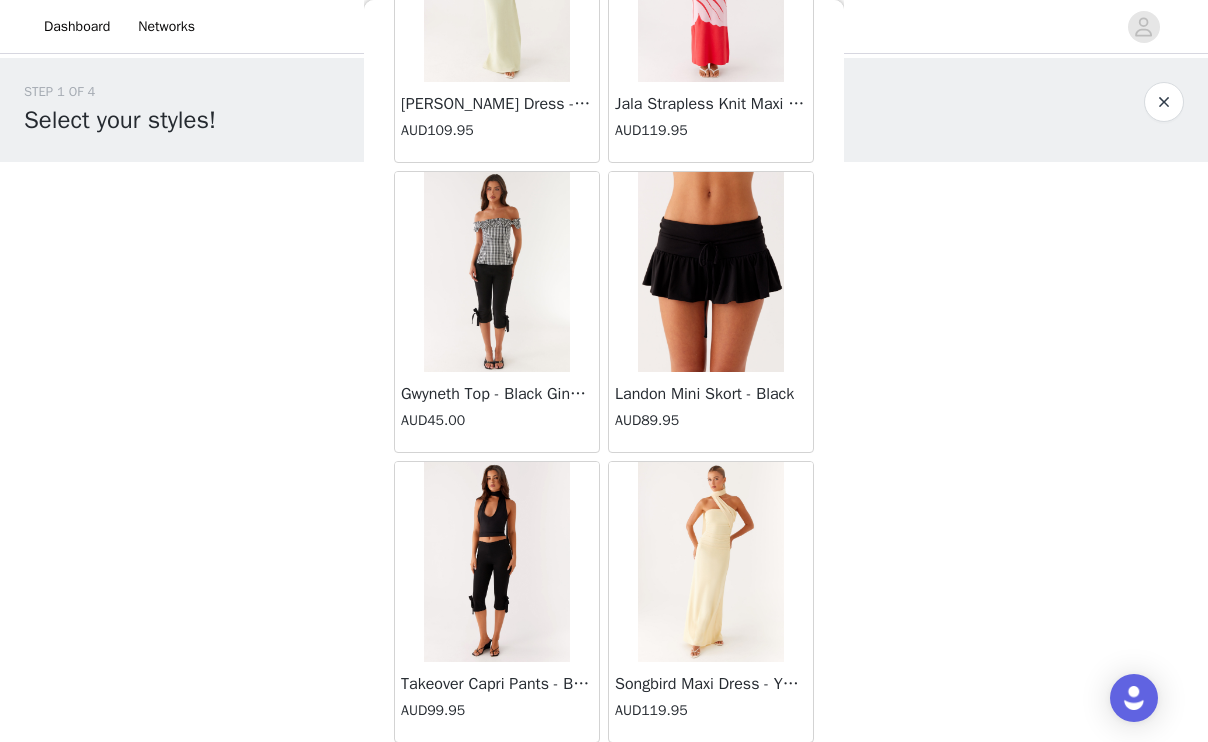 scroll, scrollTop: 32732, scrollLeft: 0, axis: vertical 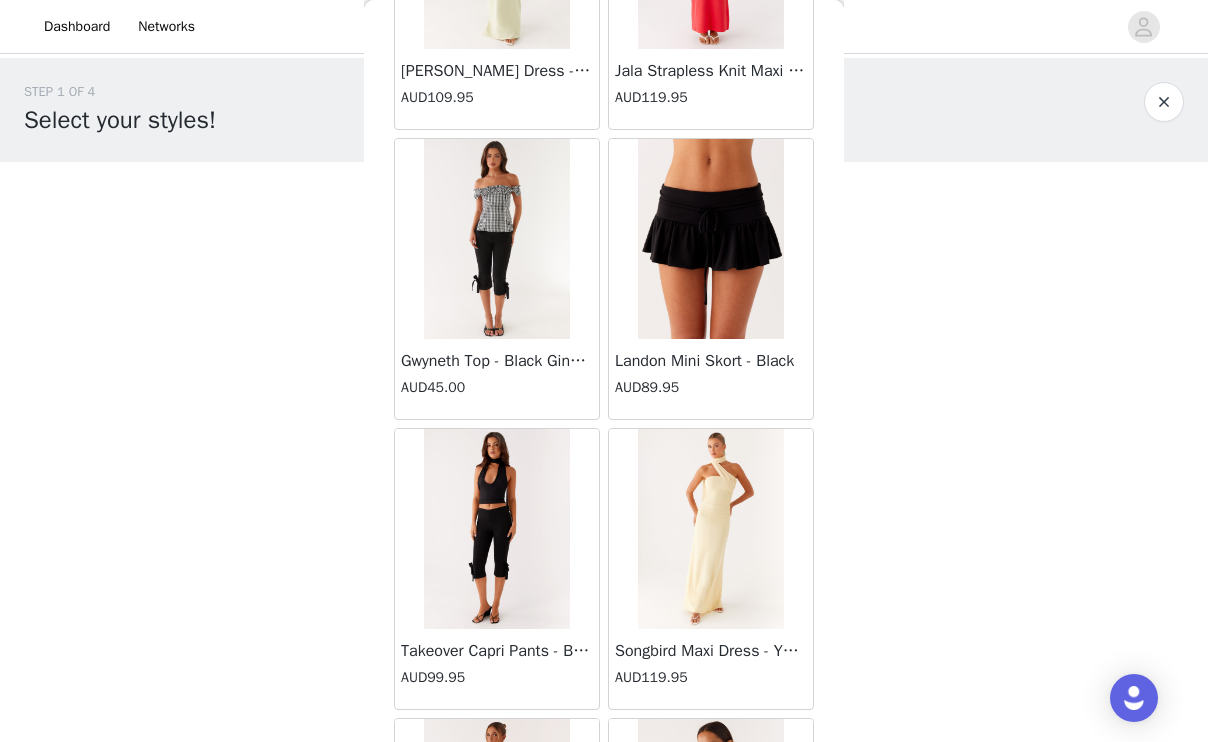 click at bounding box center (496, 529) 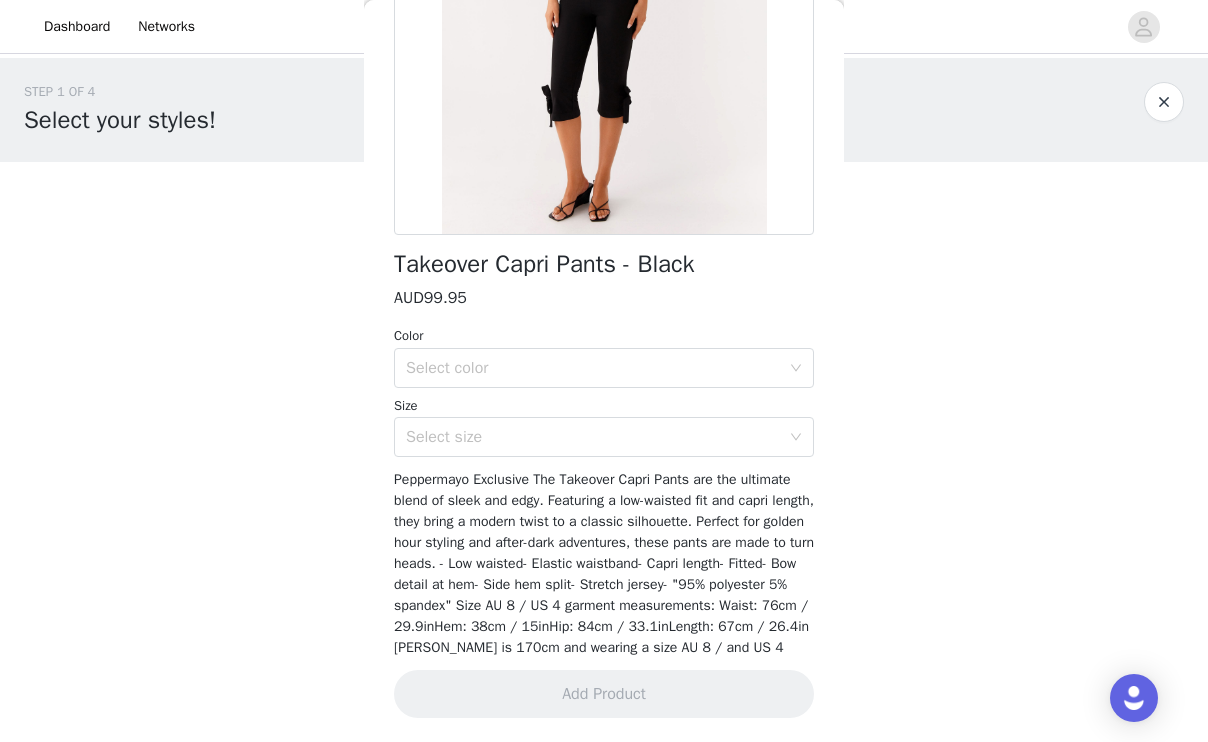 scroll, scrollTop: 336, scrollLeft: 0, axis: vertical 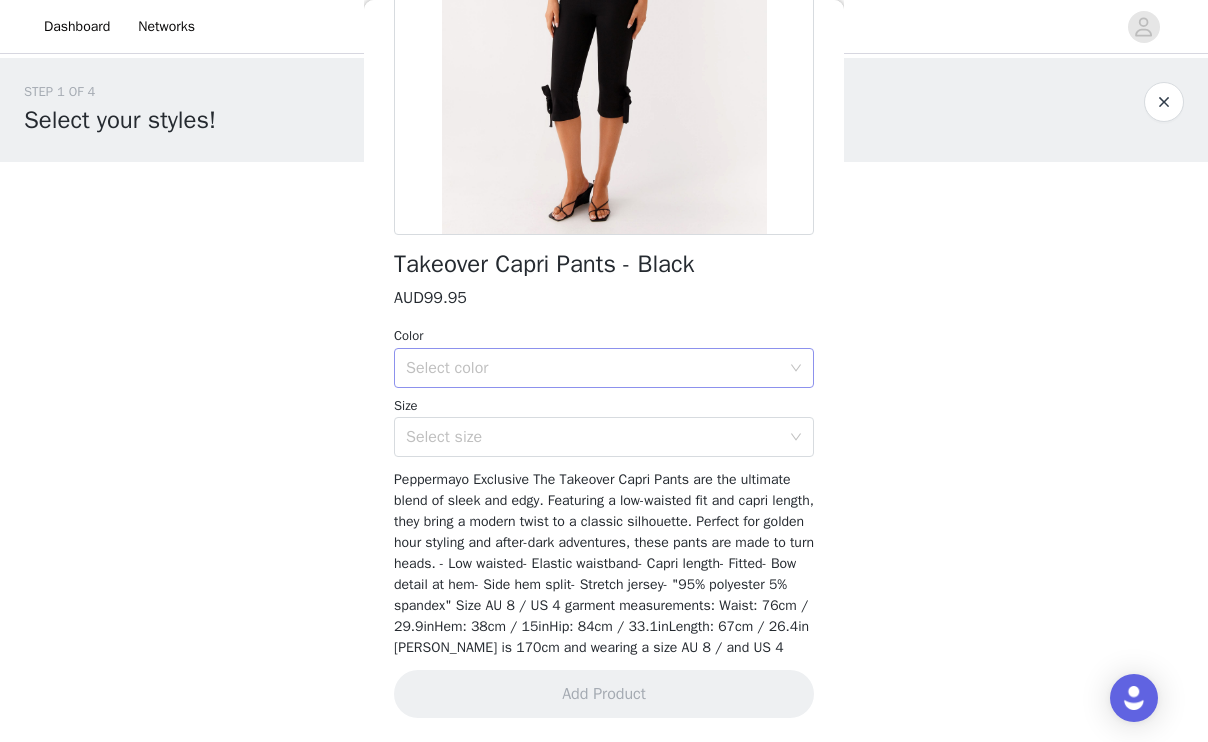 click on "Select color" at bounding box center [593, 368] 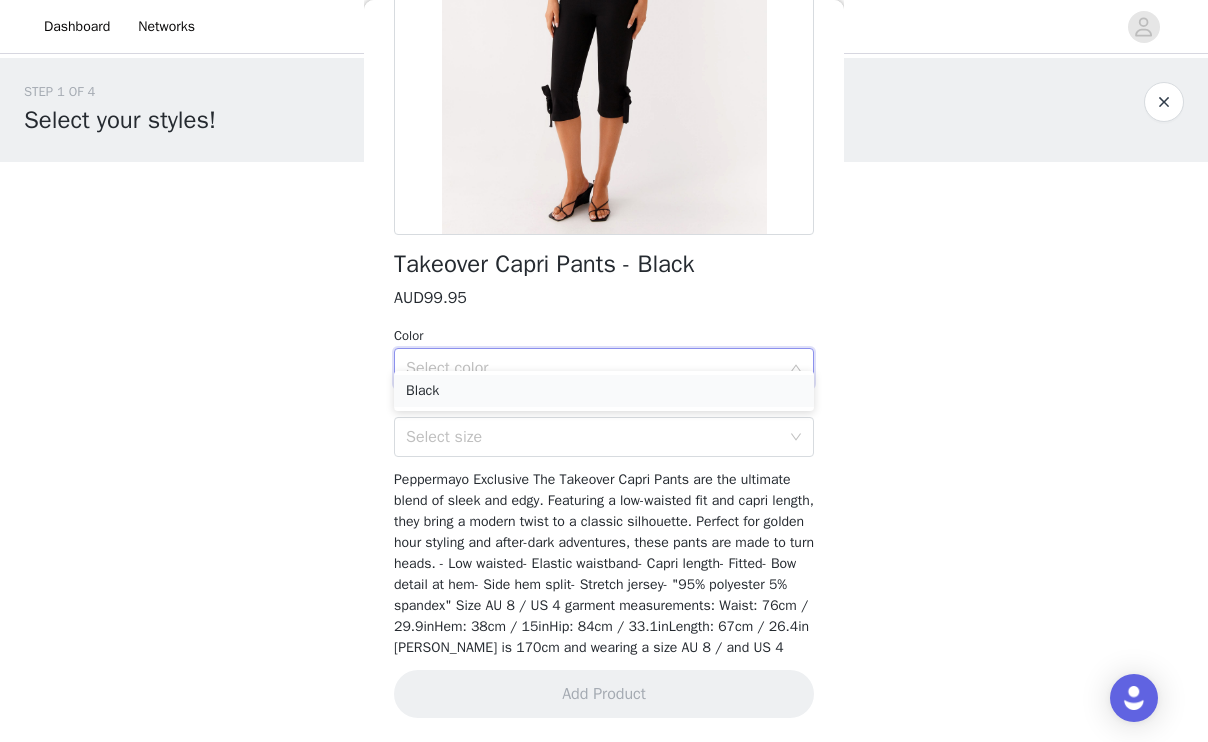 click on "Black" at bounding box center (604, 391) 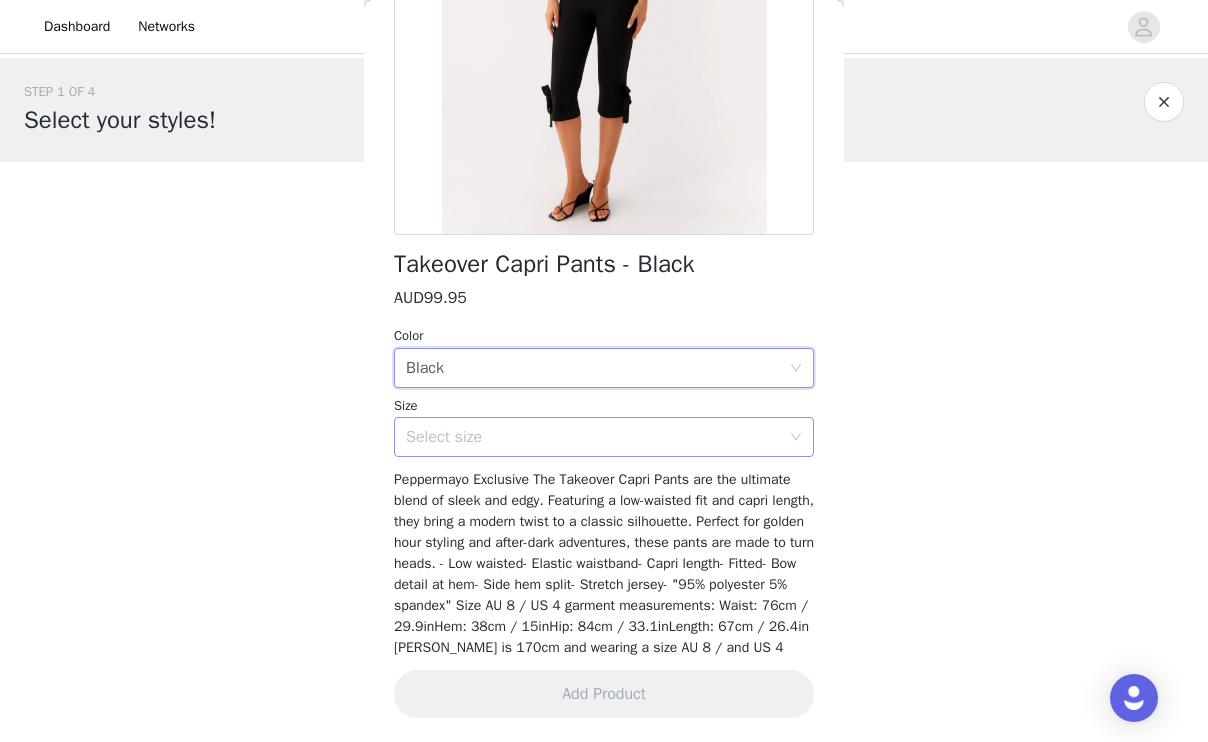click on "Select size" at bounding box center (593, 437) 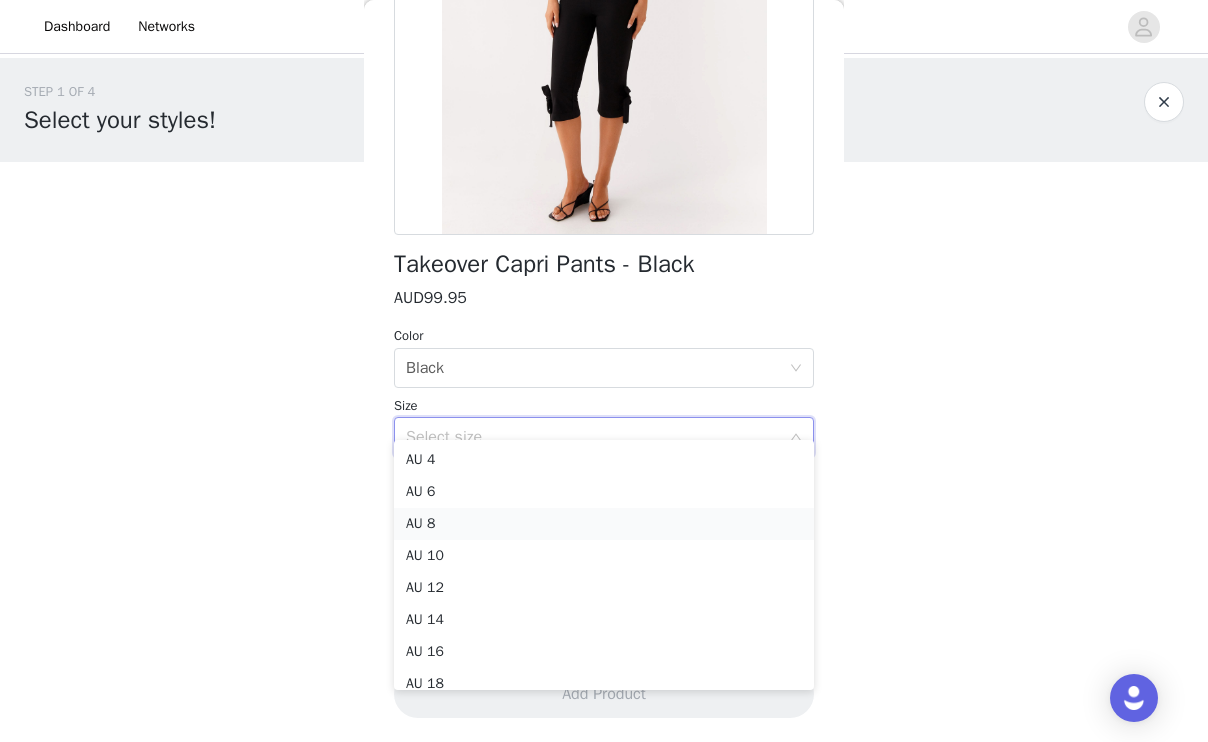click on "AU 8" at bounding box center [604, 524] 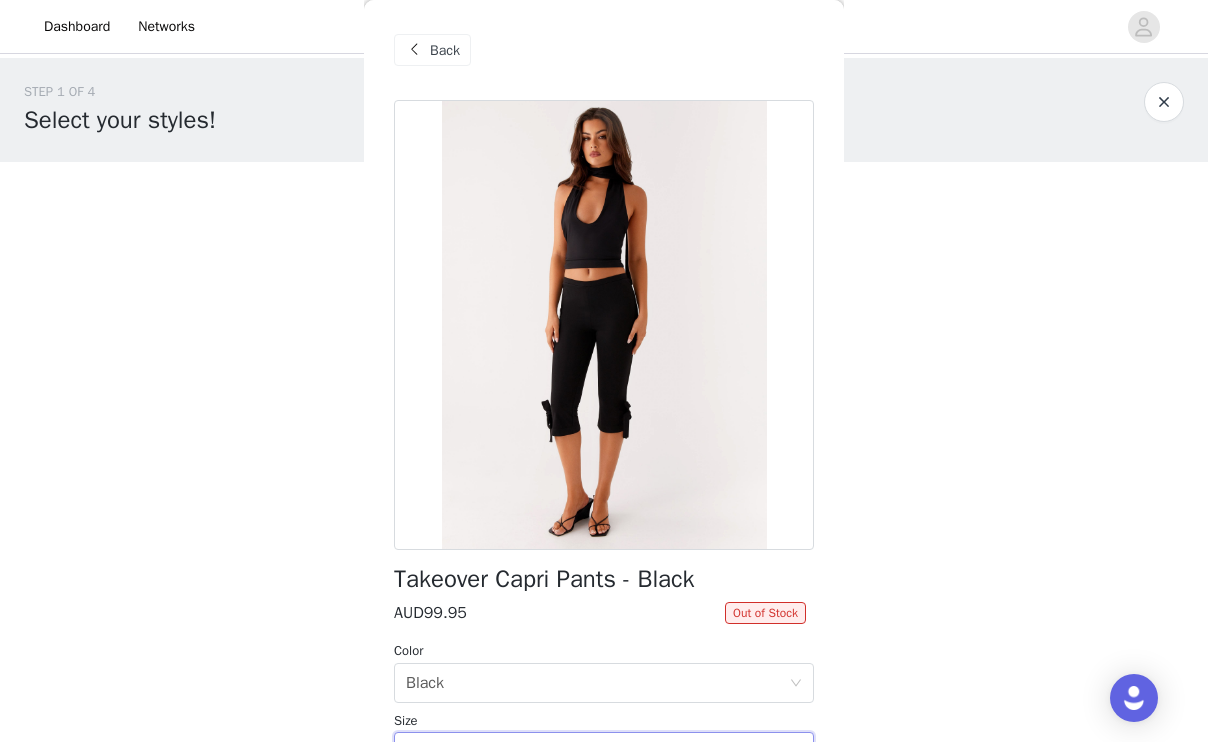 scroll, scrollTop: 336, scrollLeft: 0, axis: vertical 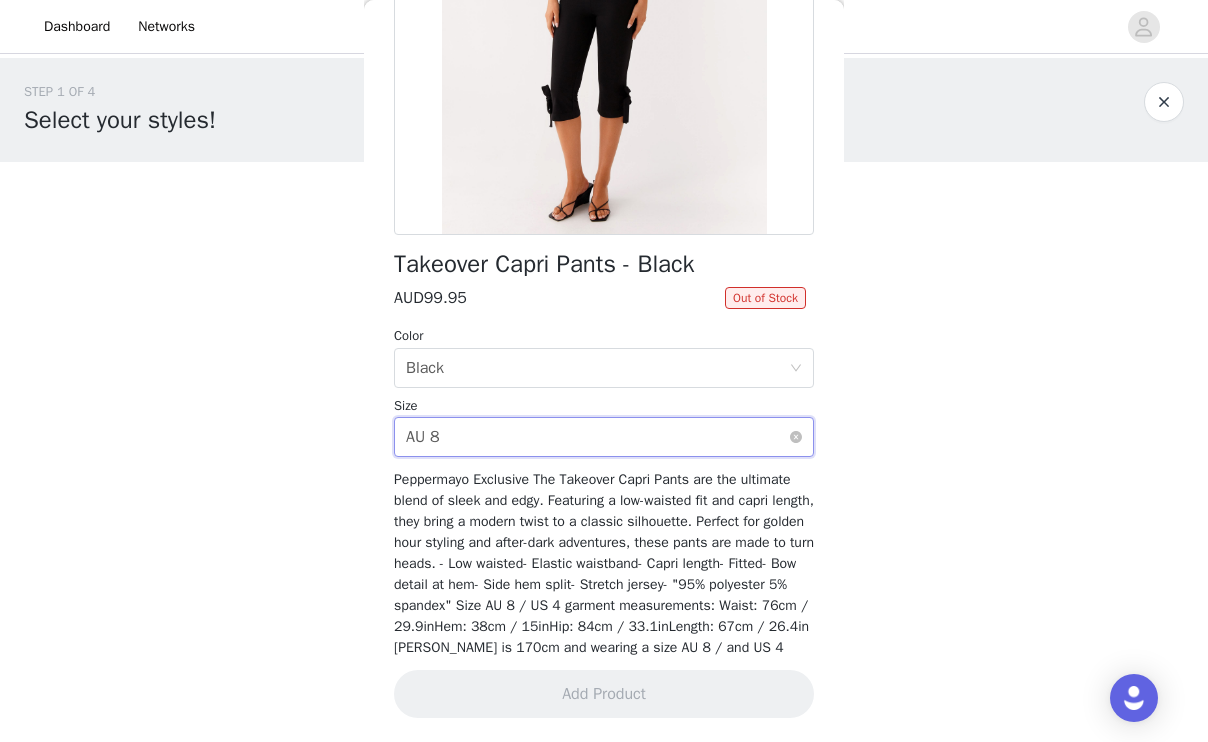 click on "Select size AU 8" at bounding box center (597, 437) 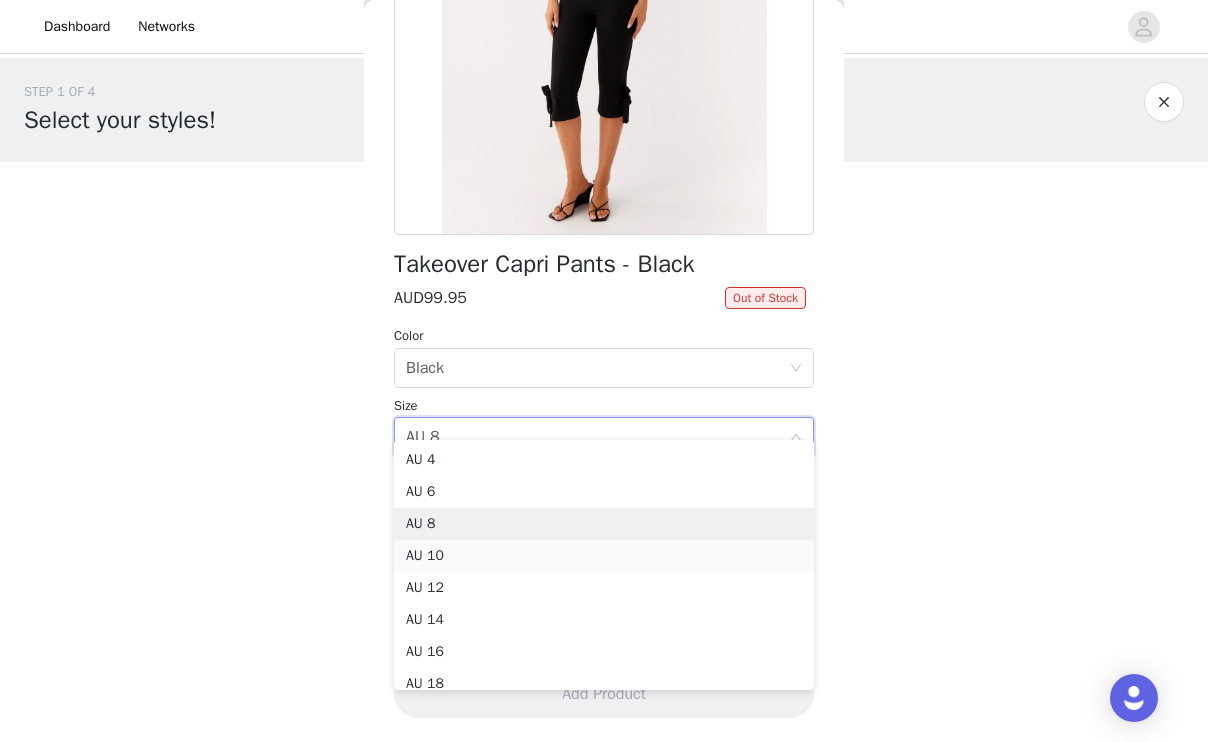 click on "AU 10" at bounding box center [604, 556] 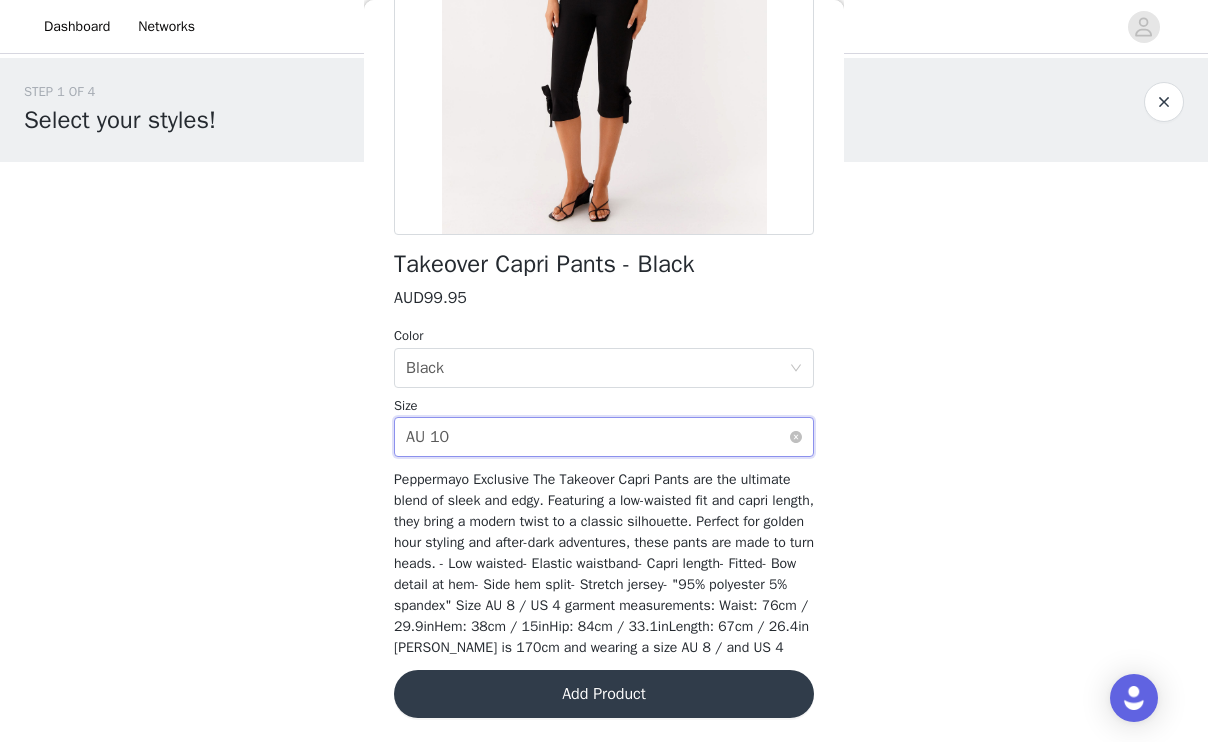 scroll, scrollTop: 218, scrollLeft: 0, axis: vertical 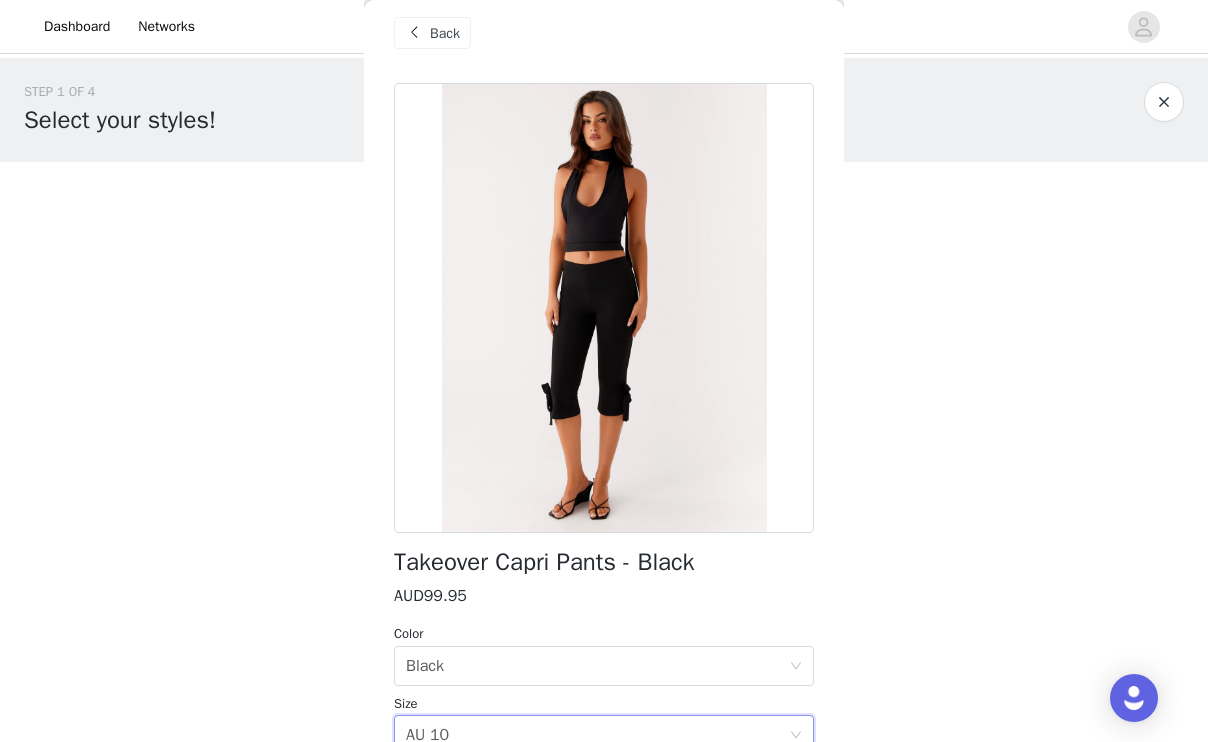 click at bounding box center (414, 33) 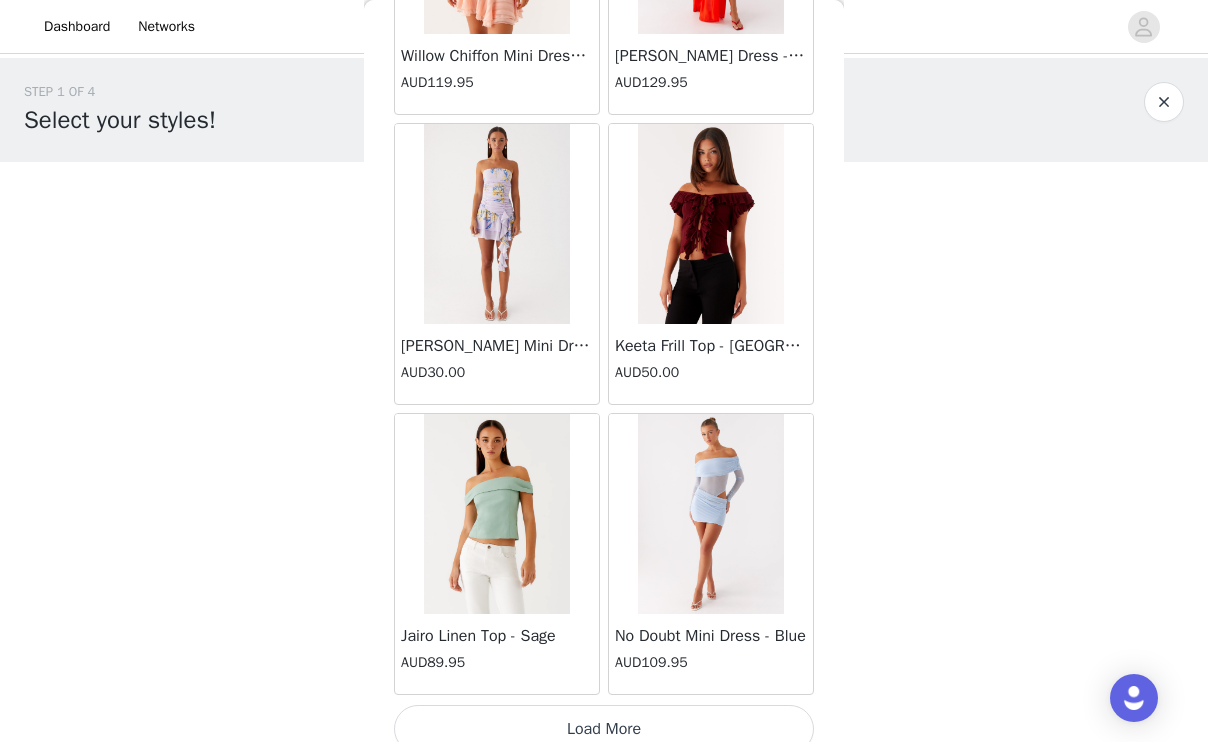 scroll, scrollTop: 34218, scrollLeft: 0, axis: vertical 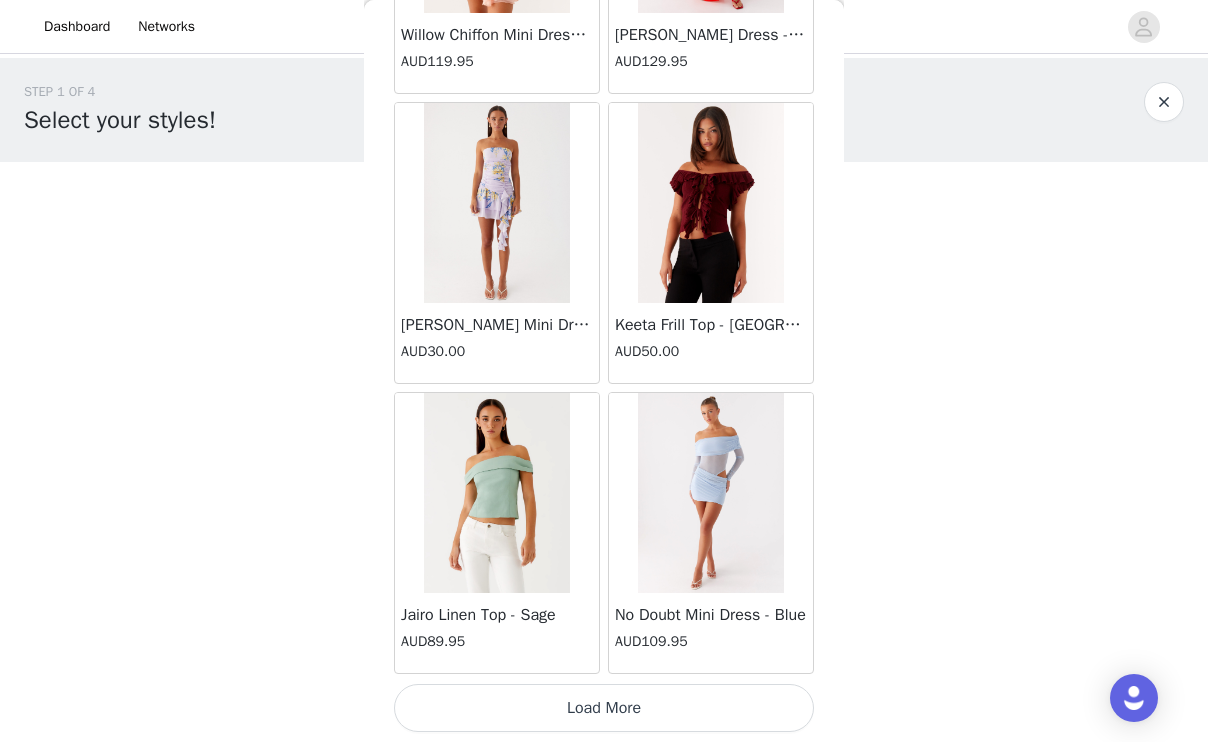 click on "Load More" at bounding box center (604, 708) 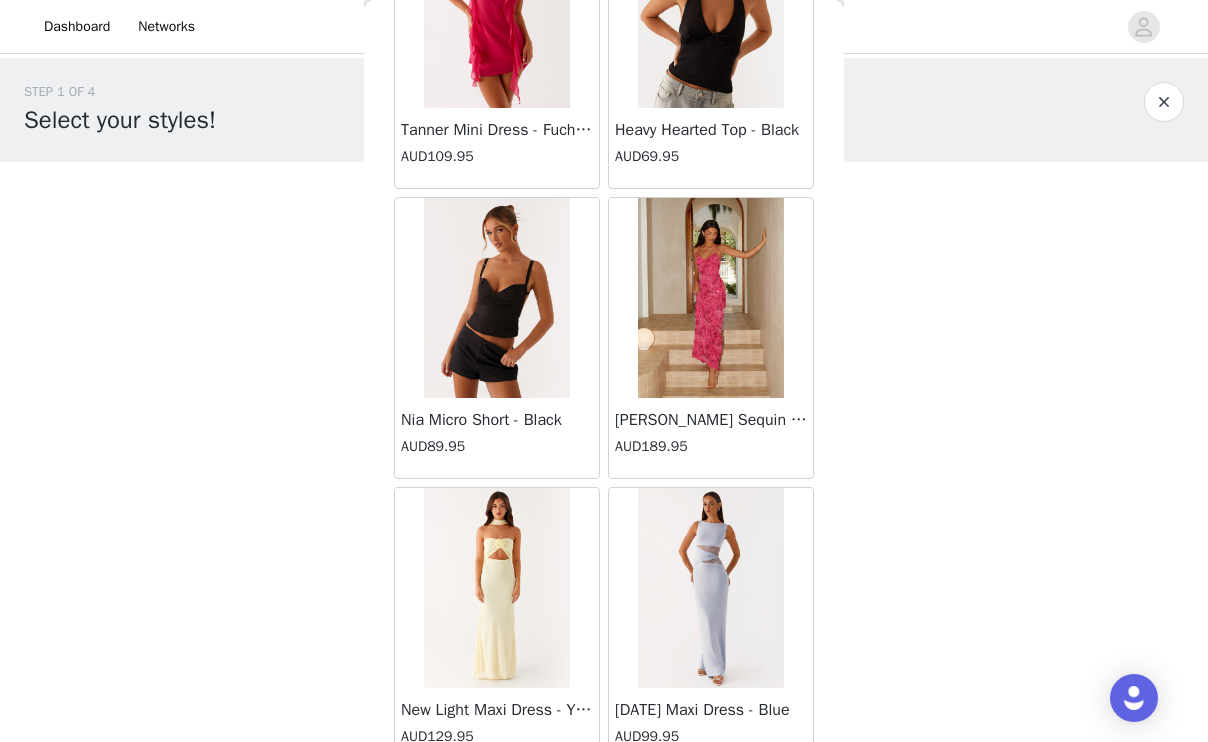 scroll, scrollTop: 37118, scrollLeft: 0, axis: vertical 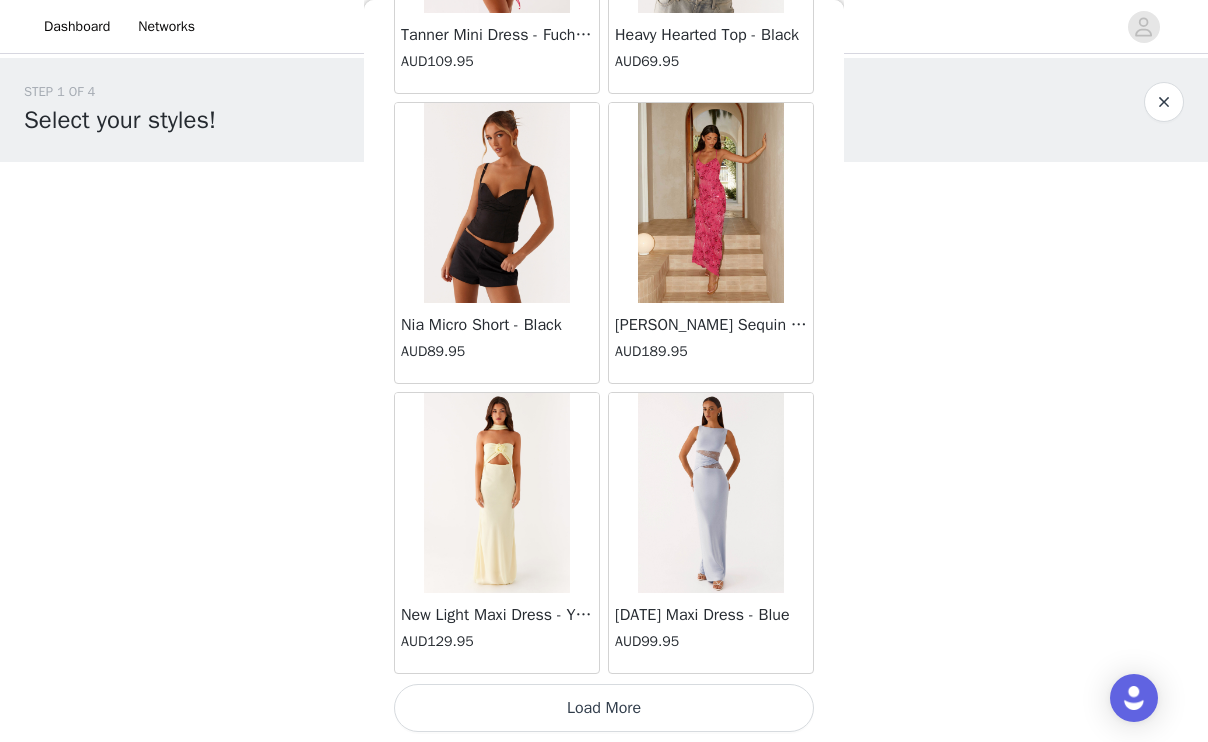 click on "Load More" at bounding box center [604, 708] 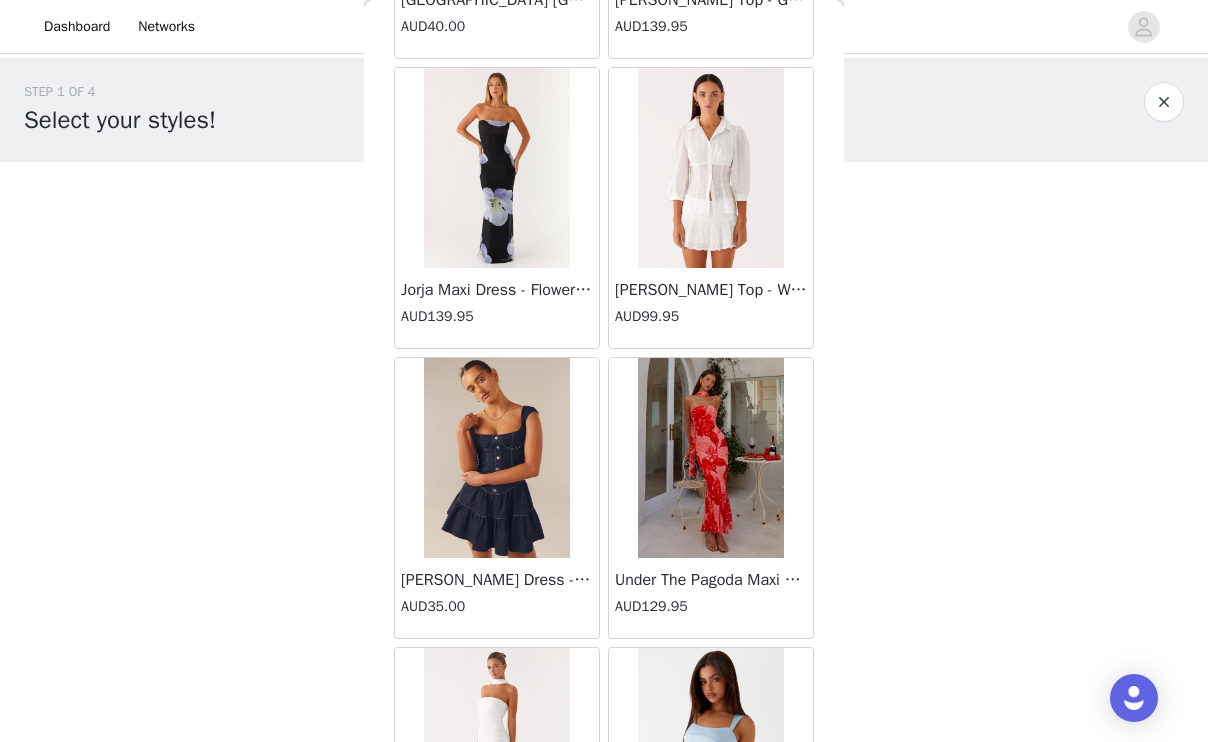 scroll, scrollTop: 40018, scrollLeft: 0, axis: vertical 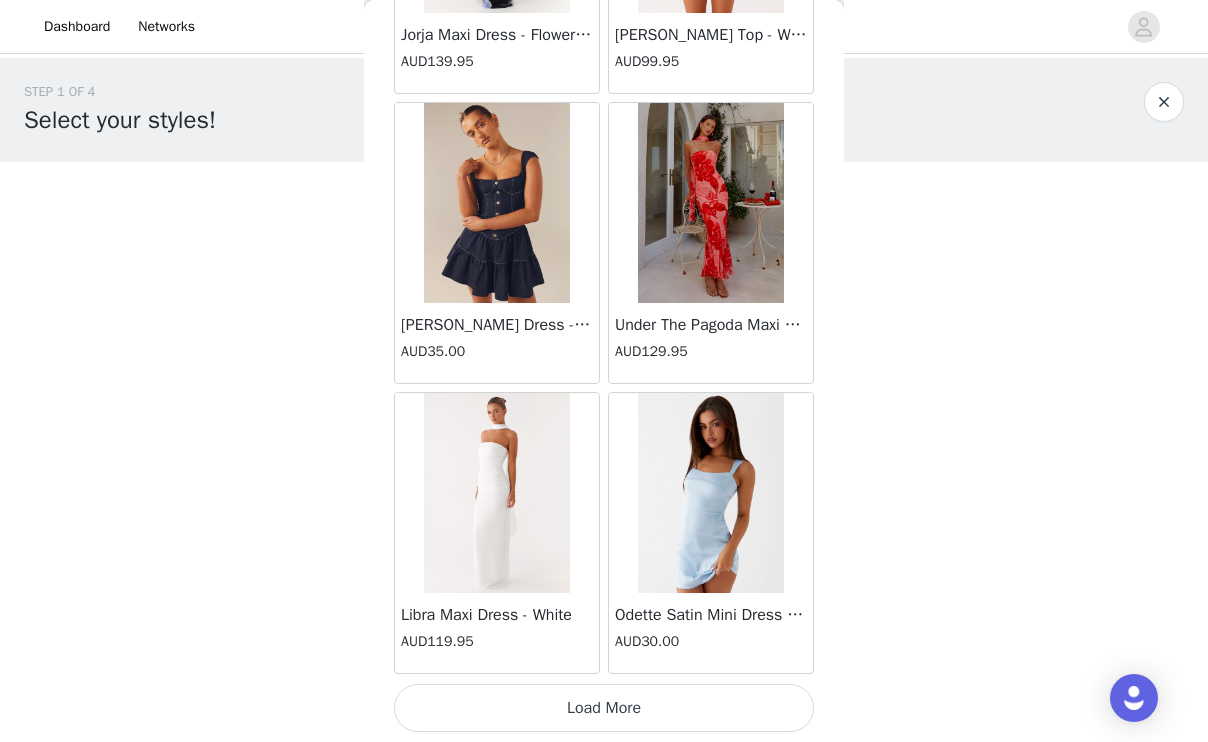 click on "Load More" at bounding box center (604, 708) 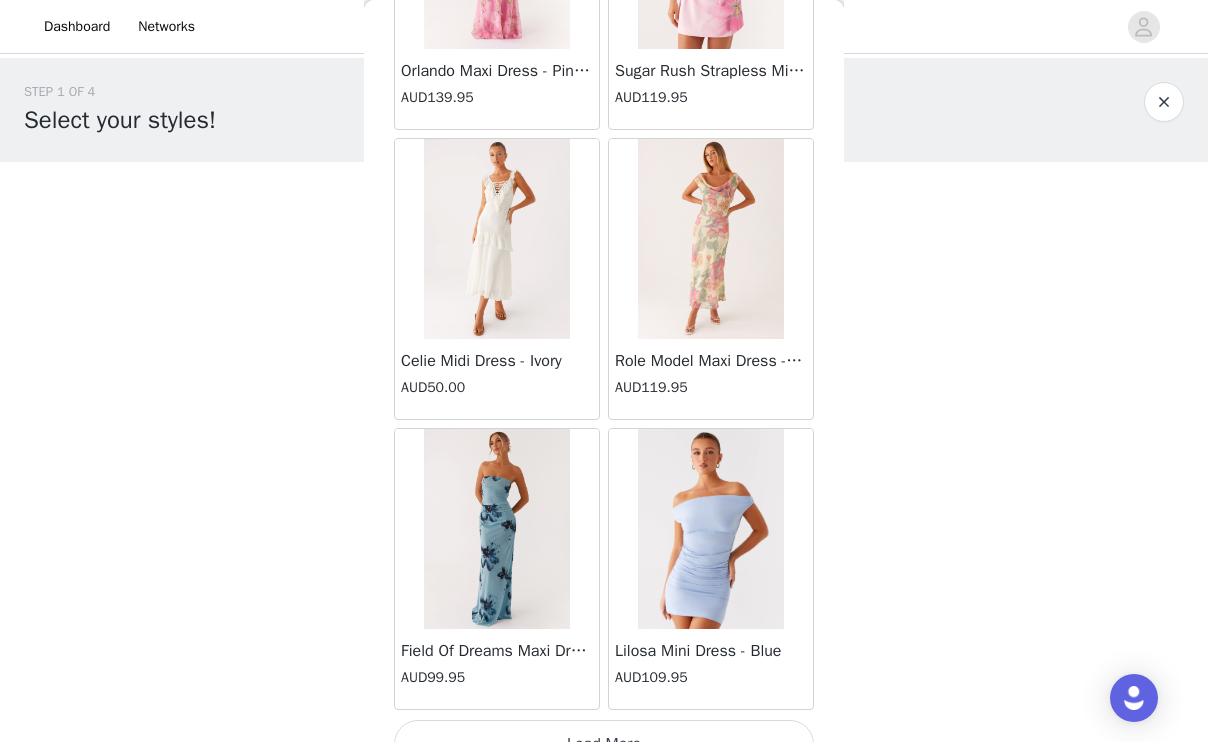 scroll, scrollTop: 42918, scrollLeft: 0, axis: vertical 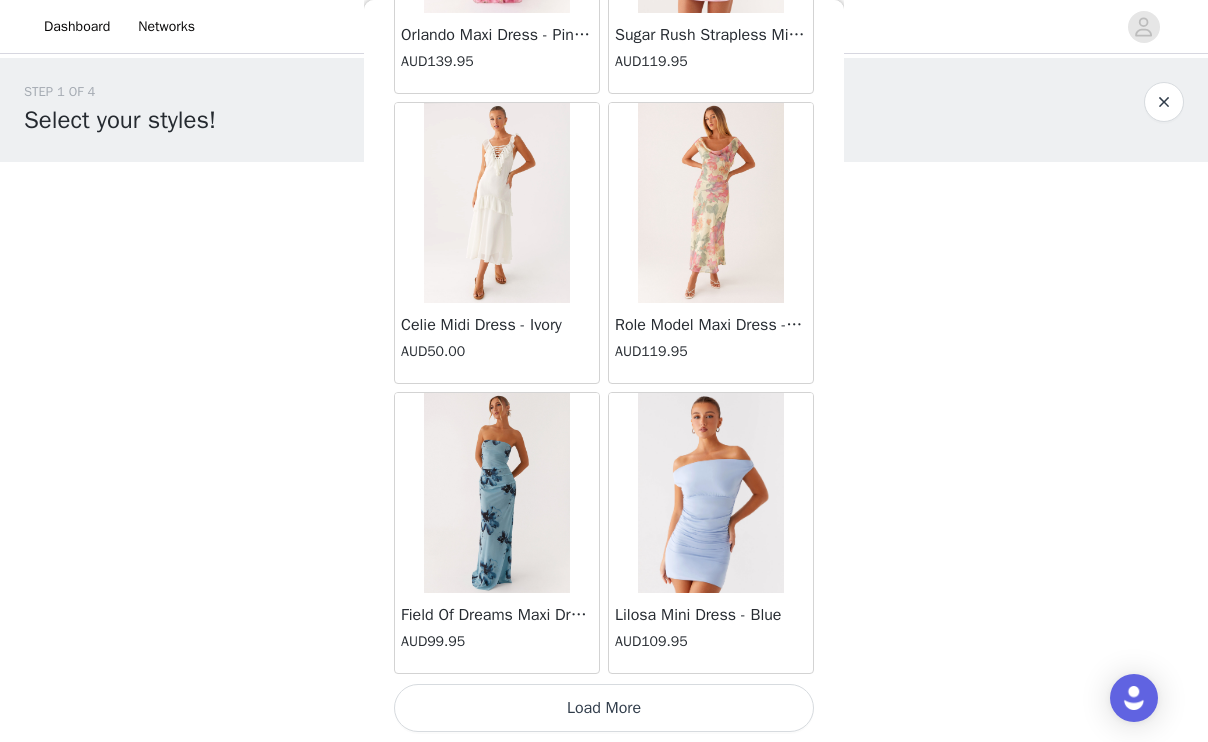 click on "Load More" at bounding box center [604, 708] 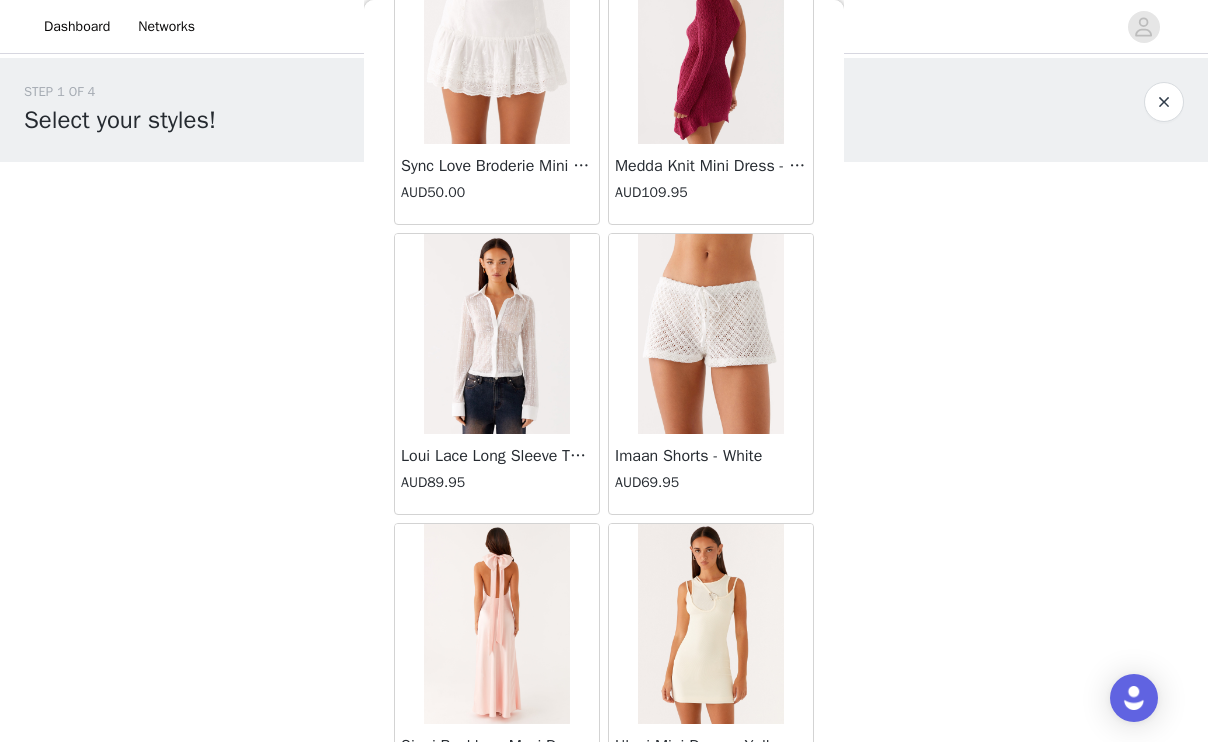 scroll, scrollTop: 45818, scrollLeft: 0, axis: vertical 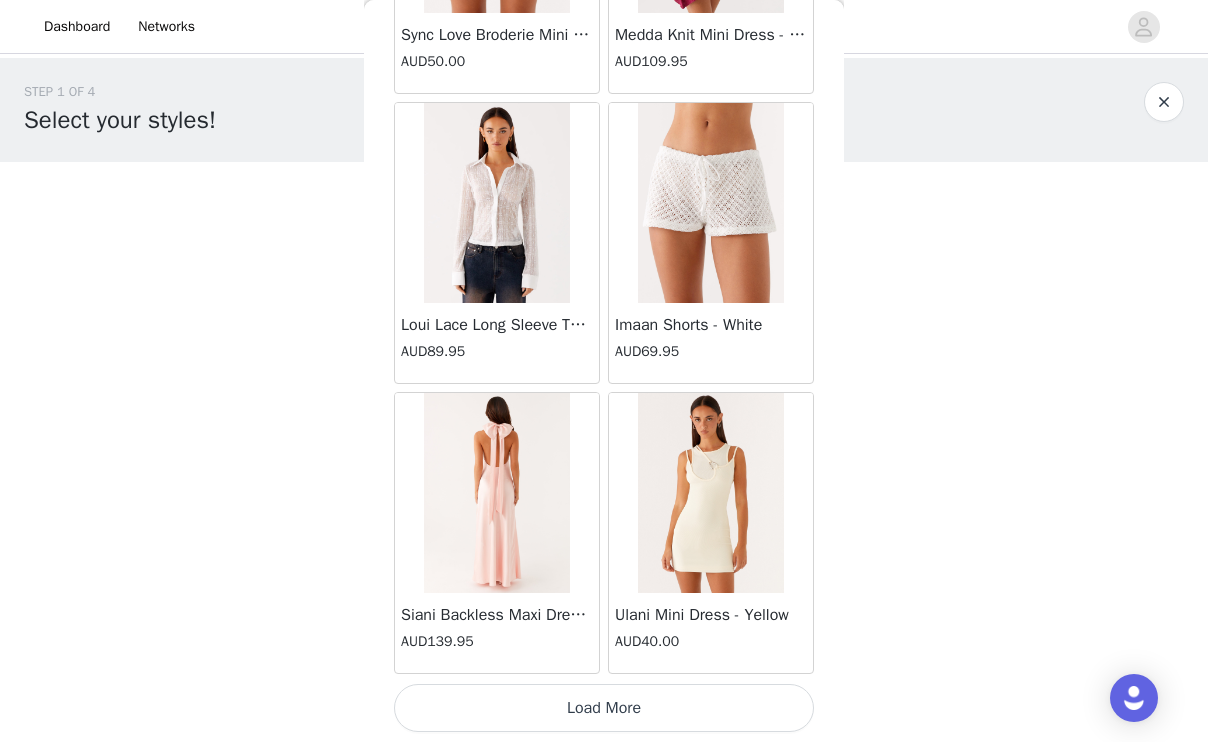 click on "Load More" at bounding box center [604, 708] 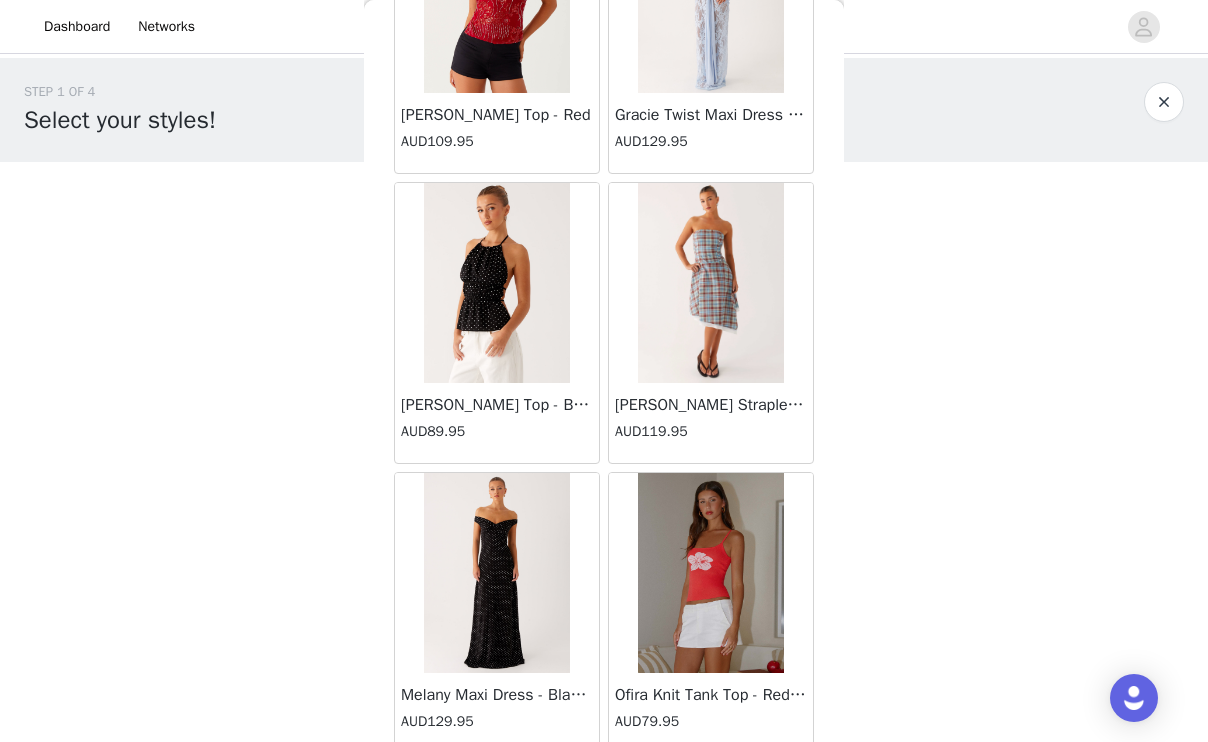 scroll, scrollTop: 48718, scrollLeft: 0, axis: vertical 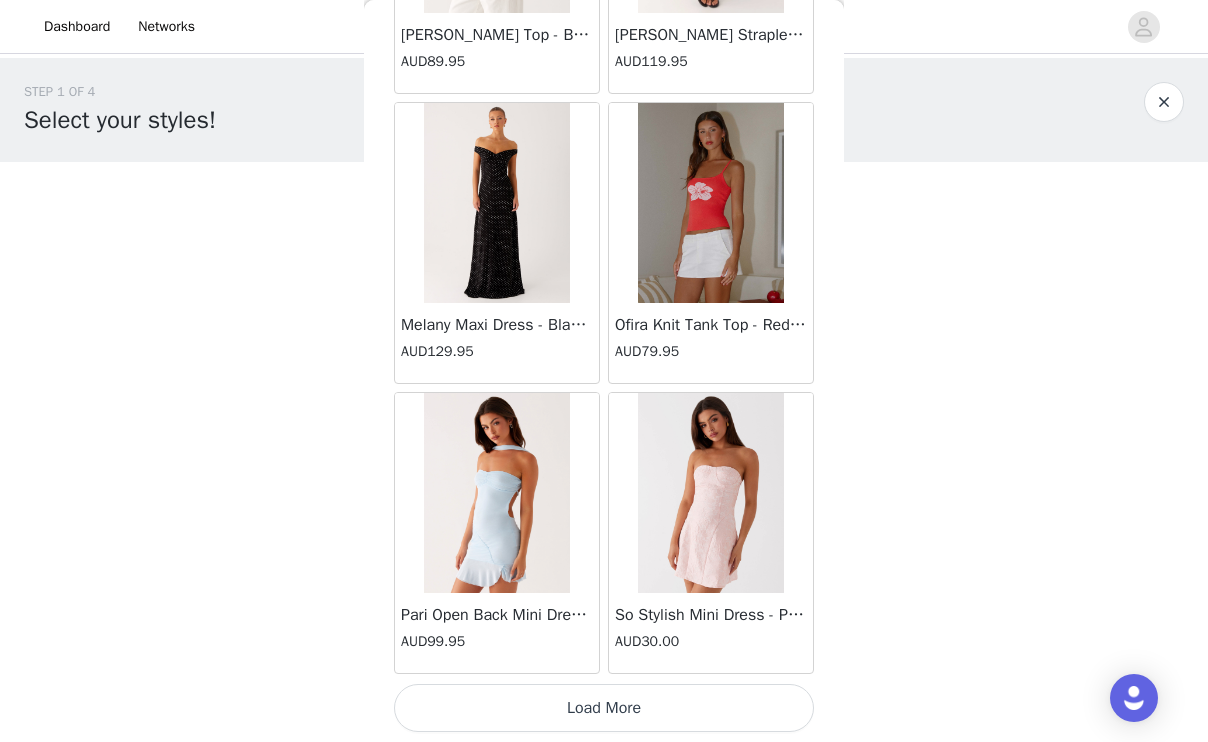 click on "Load More" at bounding box center (604, 708) 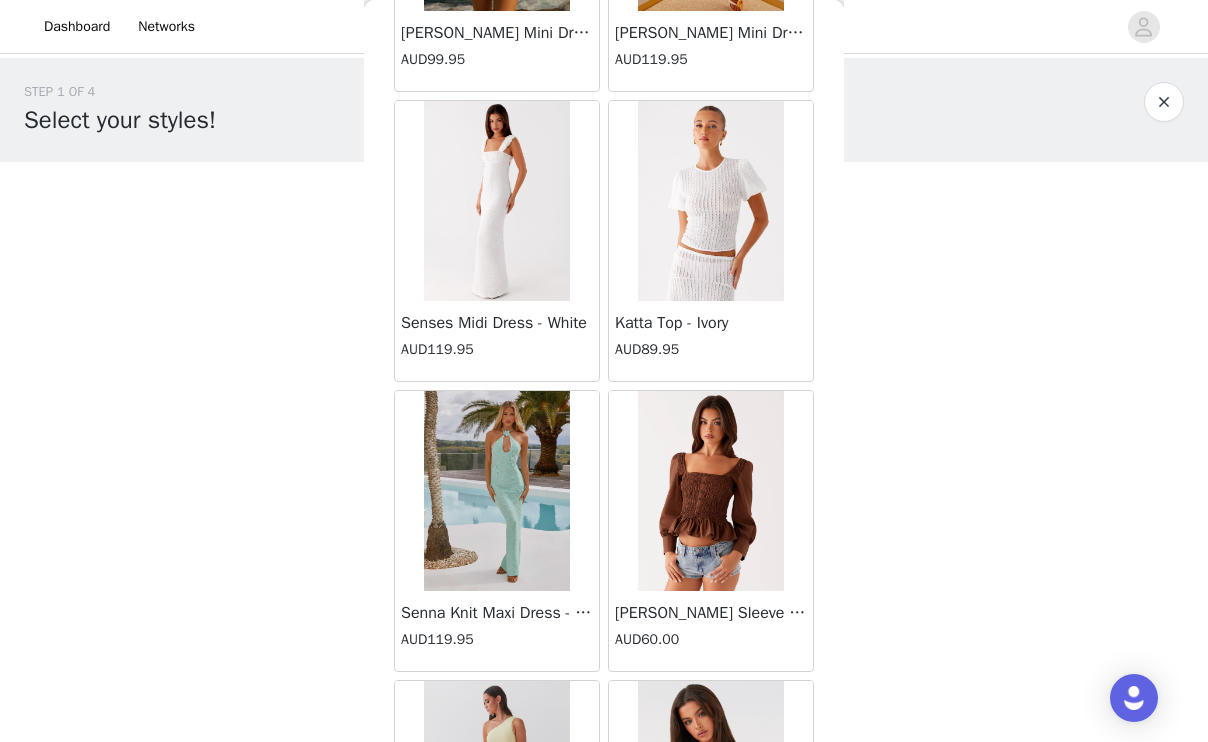 scroll, scrollTop: 51618, scrollLeft: 0, axis: vertical 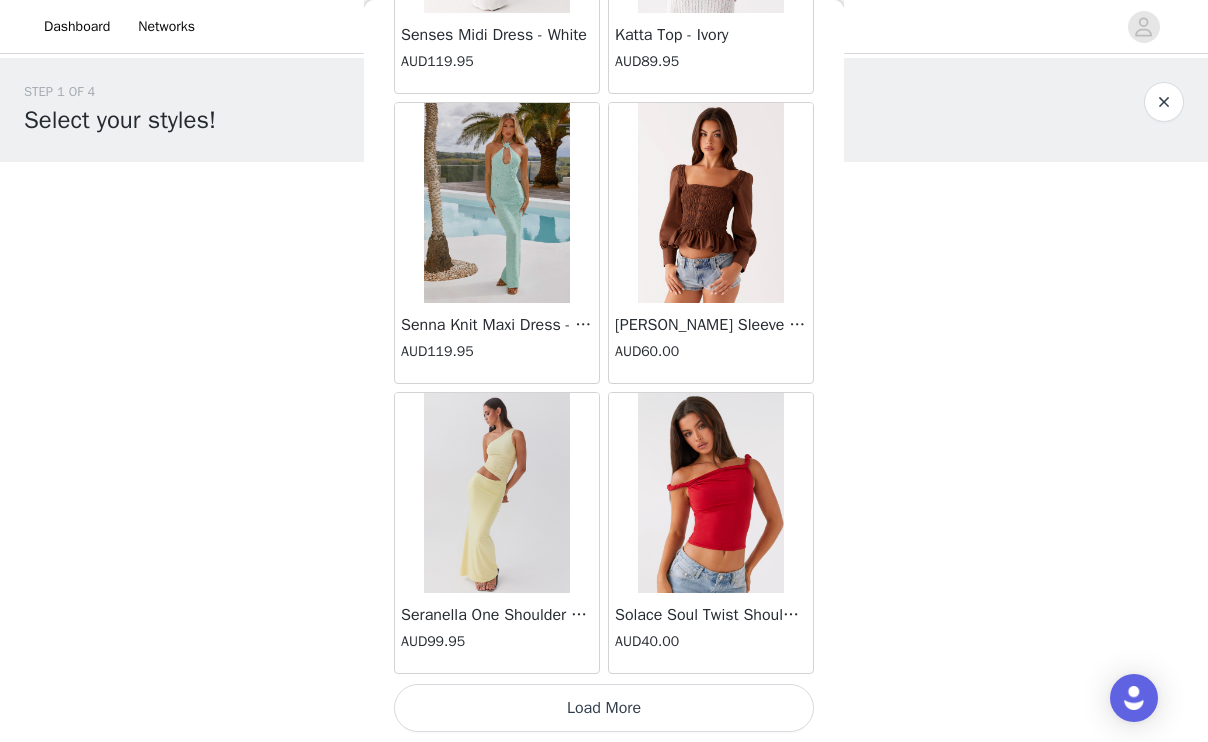 click on "Load More" at bounding box center (604, 708) 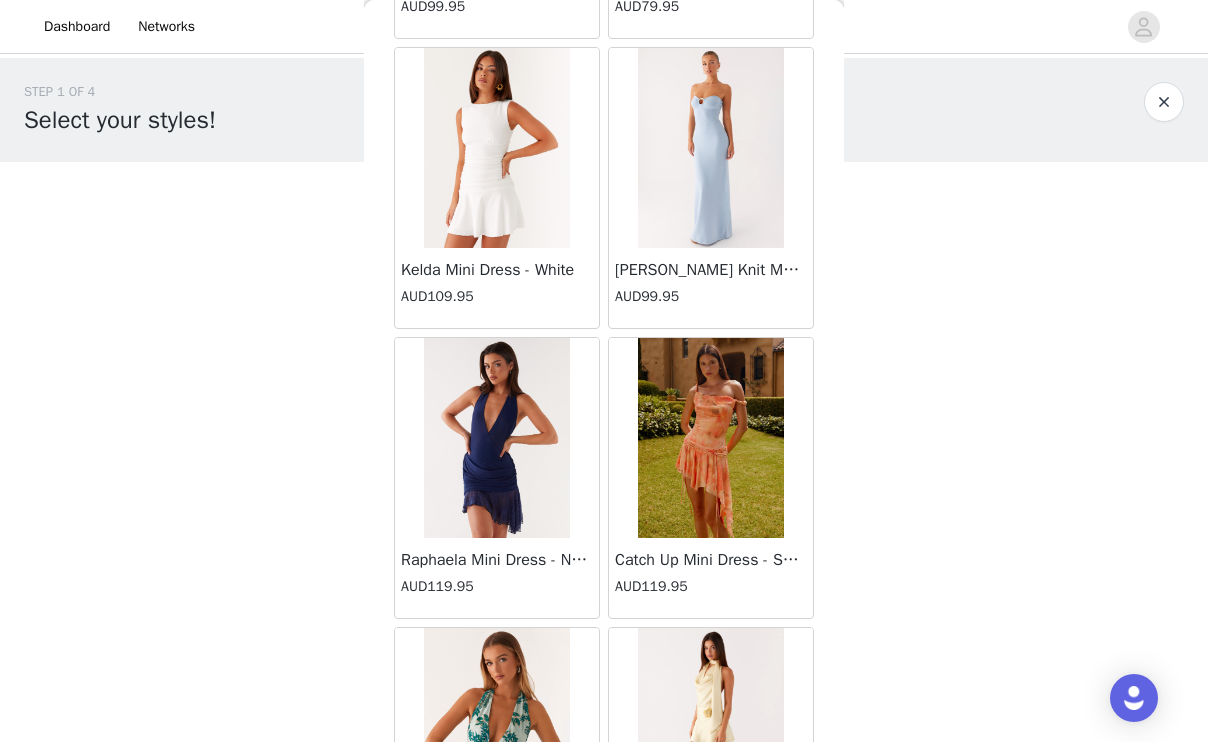 scroll, scrollTop: 54518, scrollLeft: 0, axis: vertical 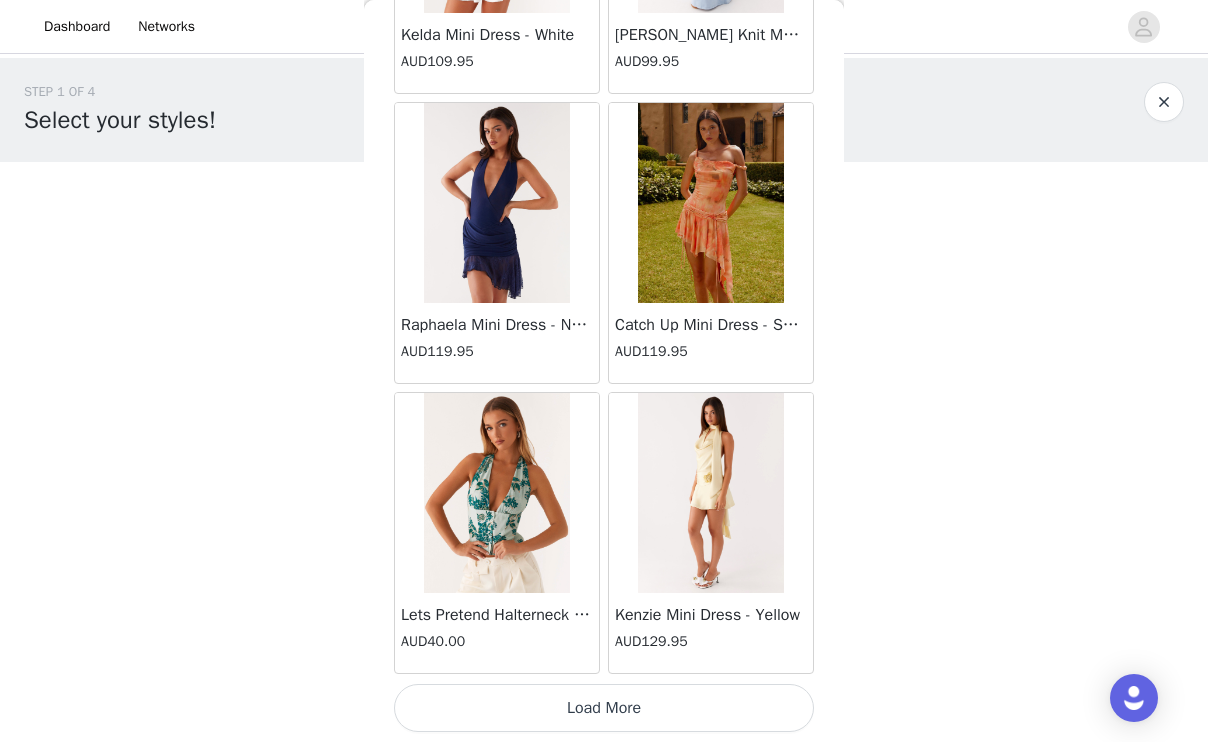 click on "Load More" at bounding box center [604, 708] 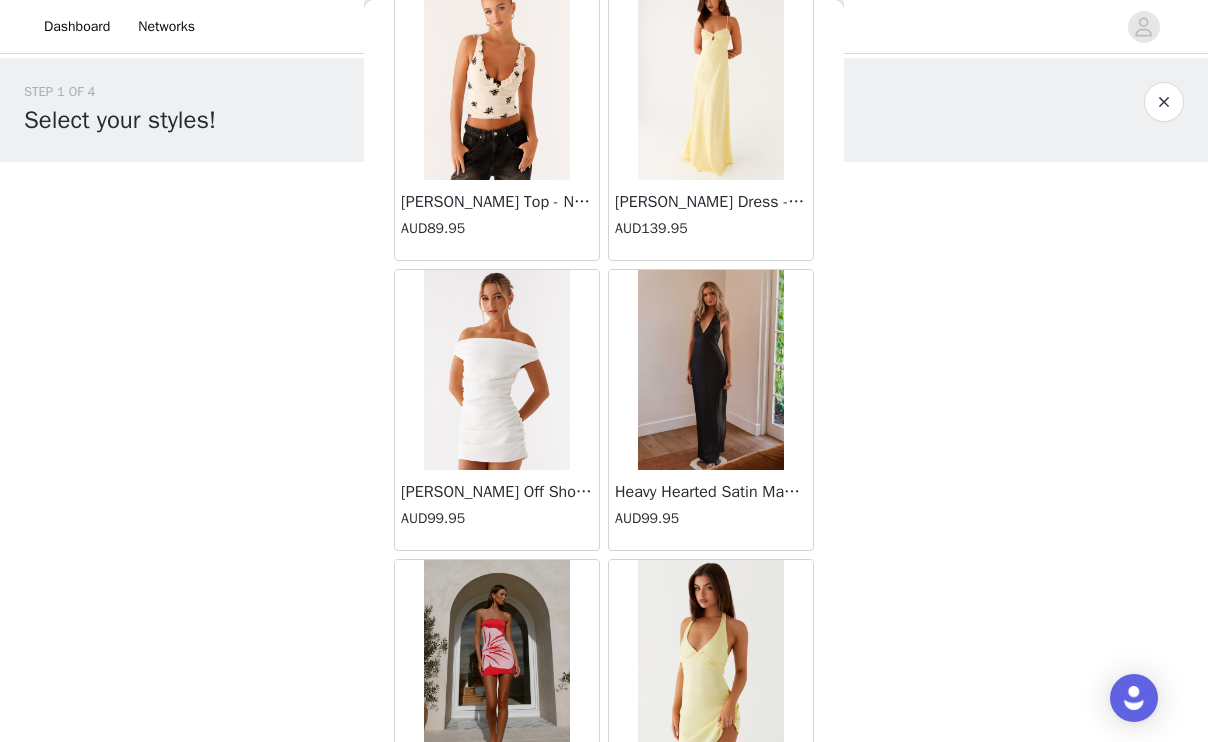 scroll, scrollTop: 57418, scrollLeft: 0, axis: vertical 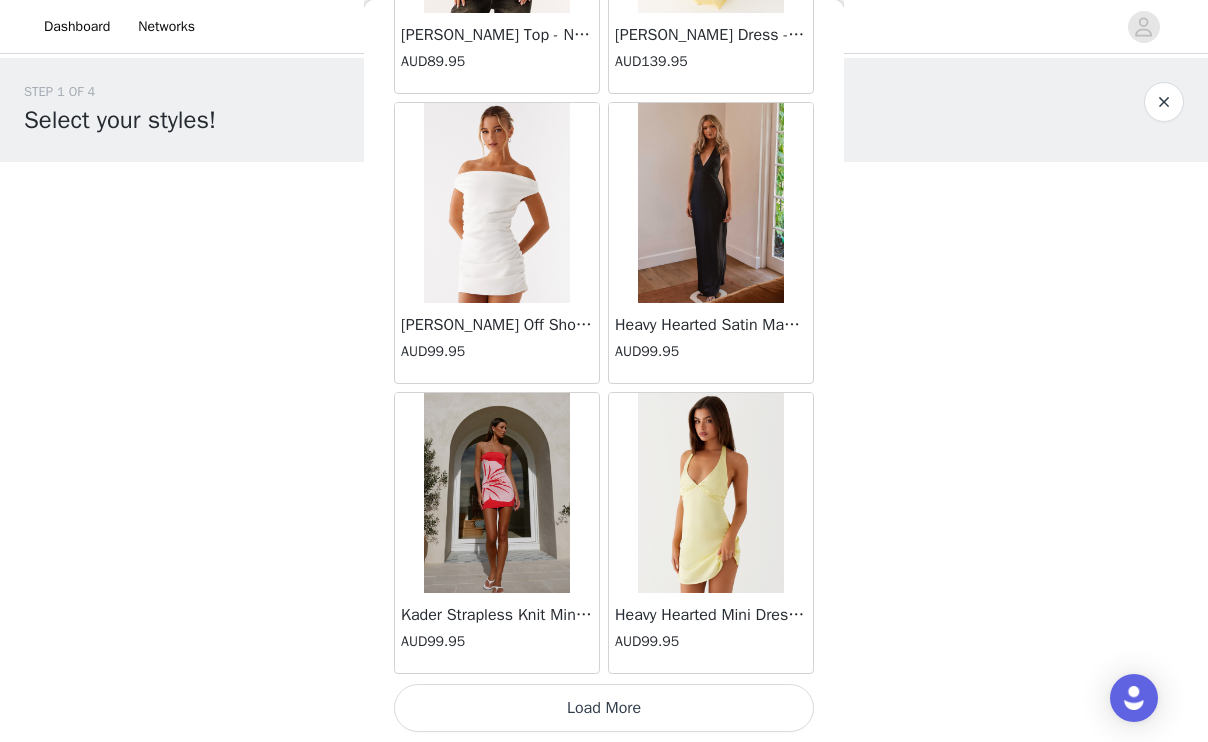 click on "Load More" at bounding box center (604, 708) 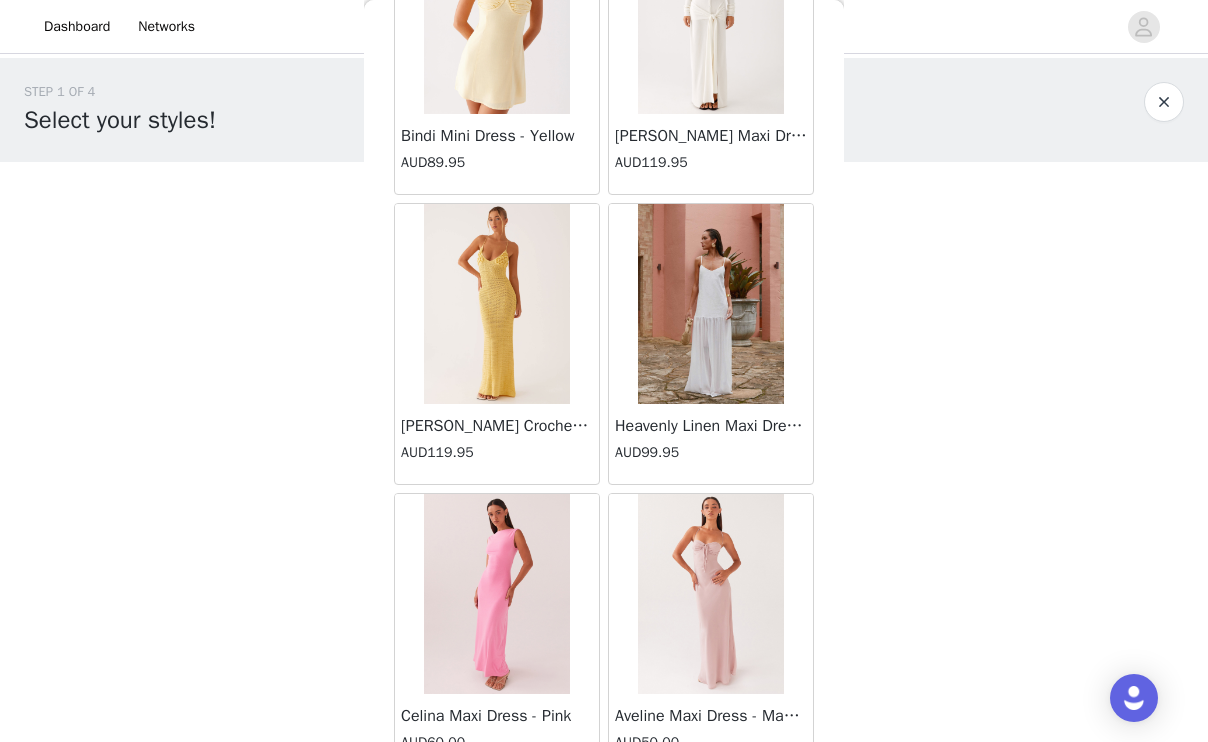 scroll, scrollTop: 60318, scrollLeft: 0, axis: vertical 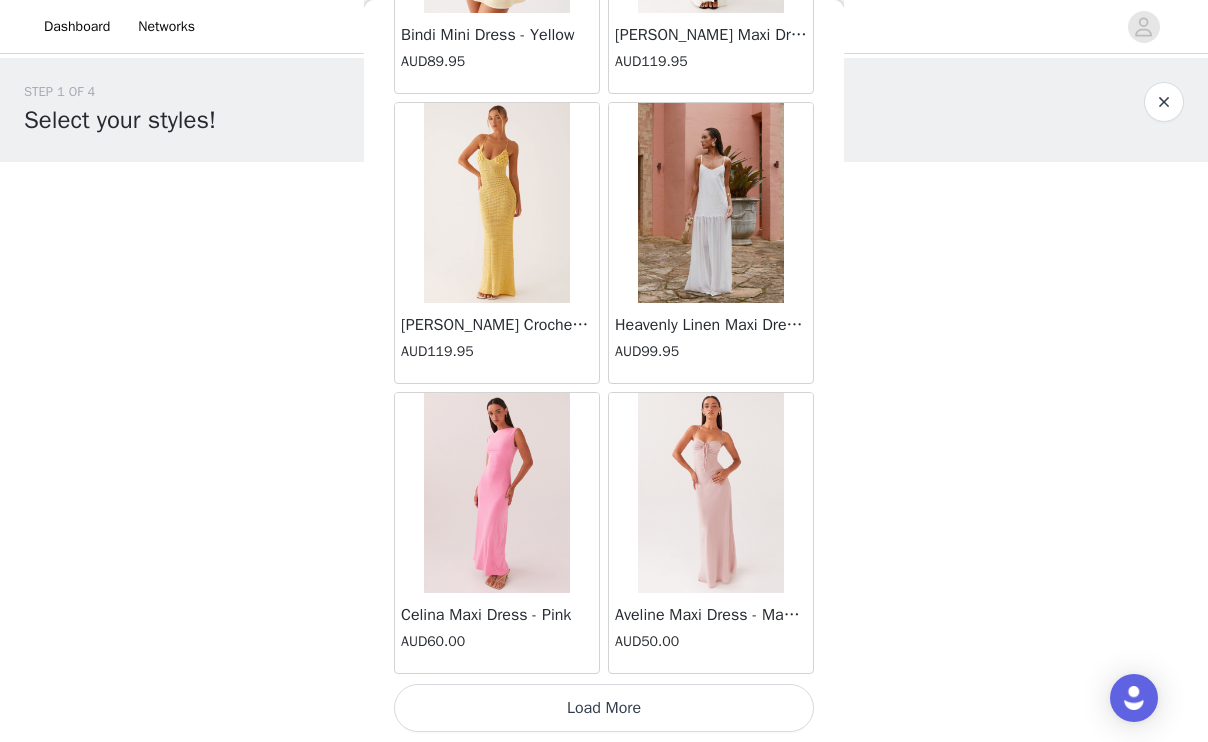 click on "Load More" at bounding box center [604, 708] 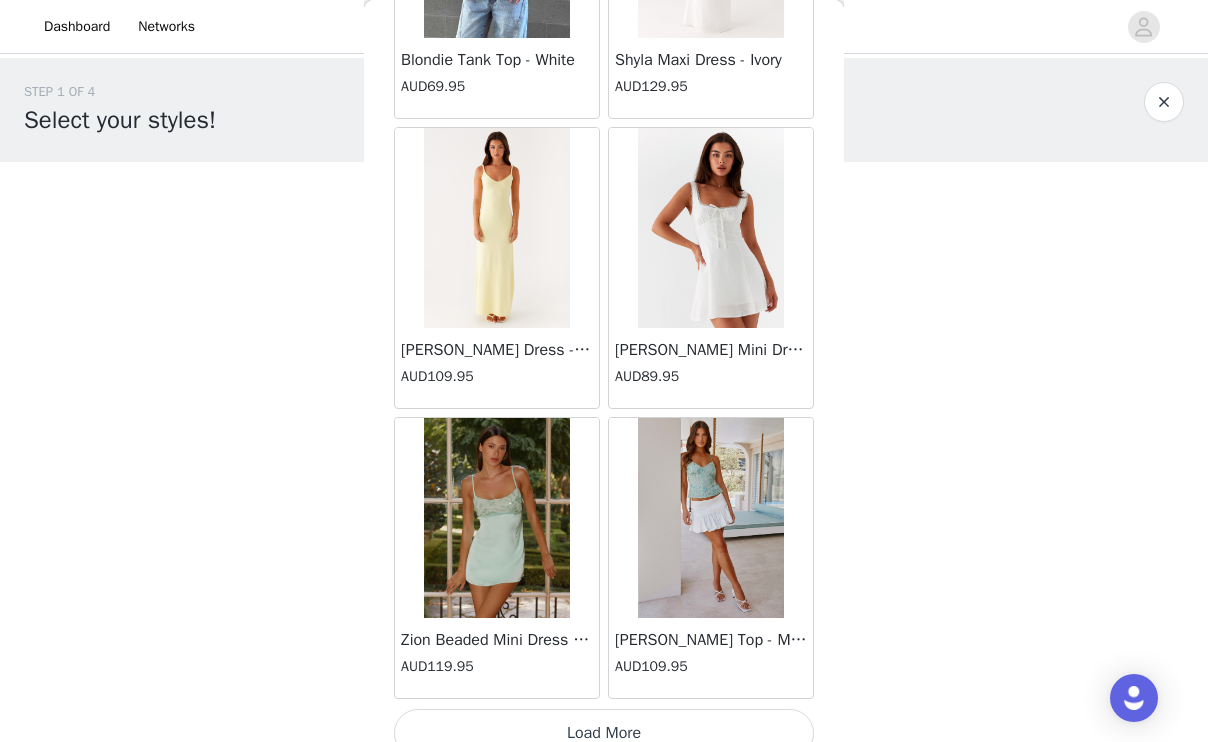 scroll, scrollTop: 63218, scrollLeft: 0, axis: vertical 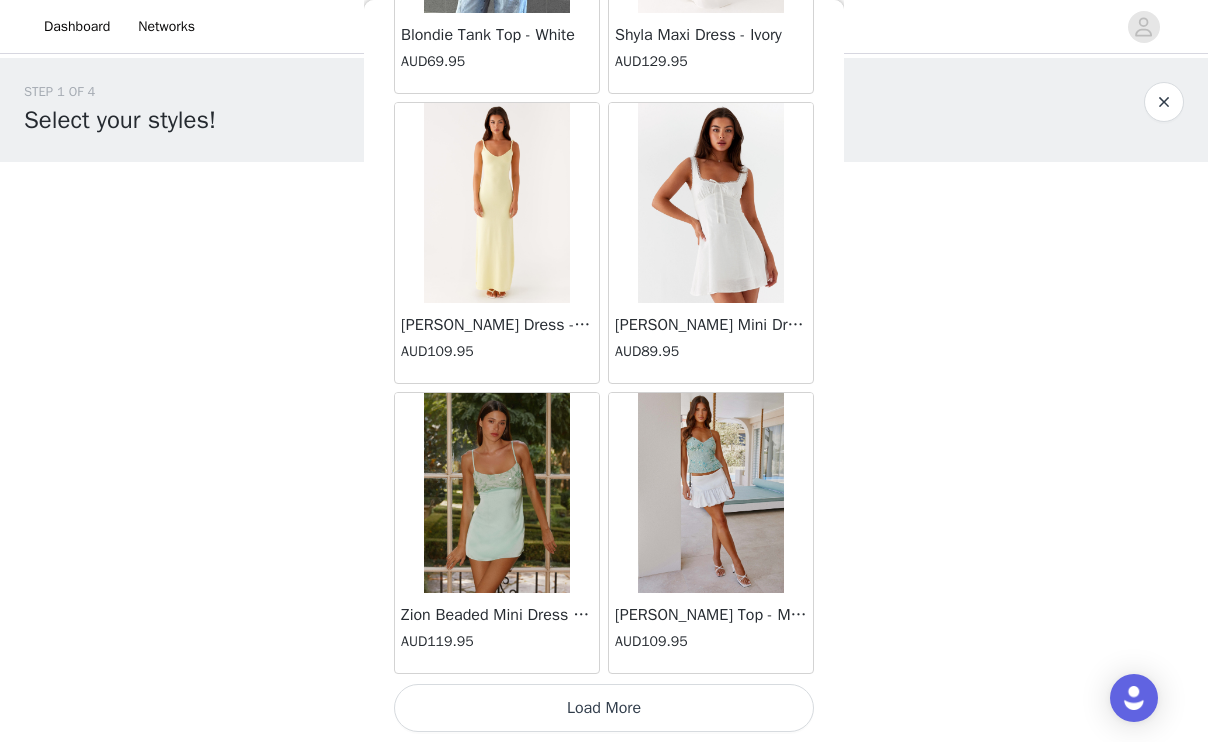 click on "Load More" at bounding box center (604, 708) 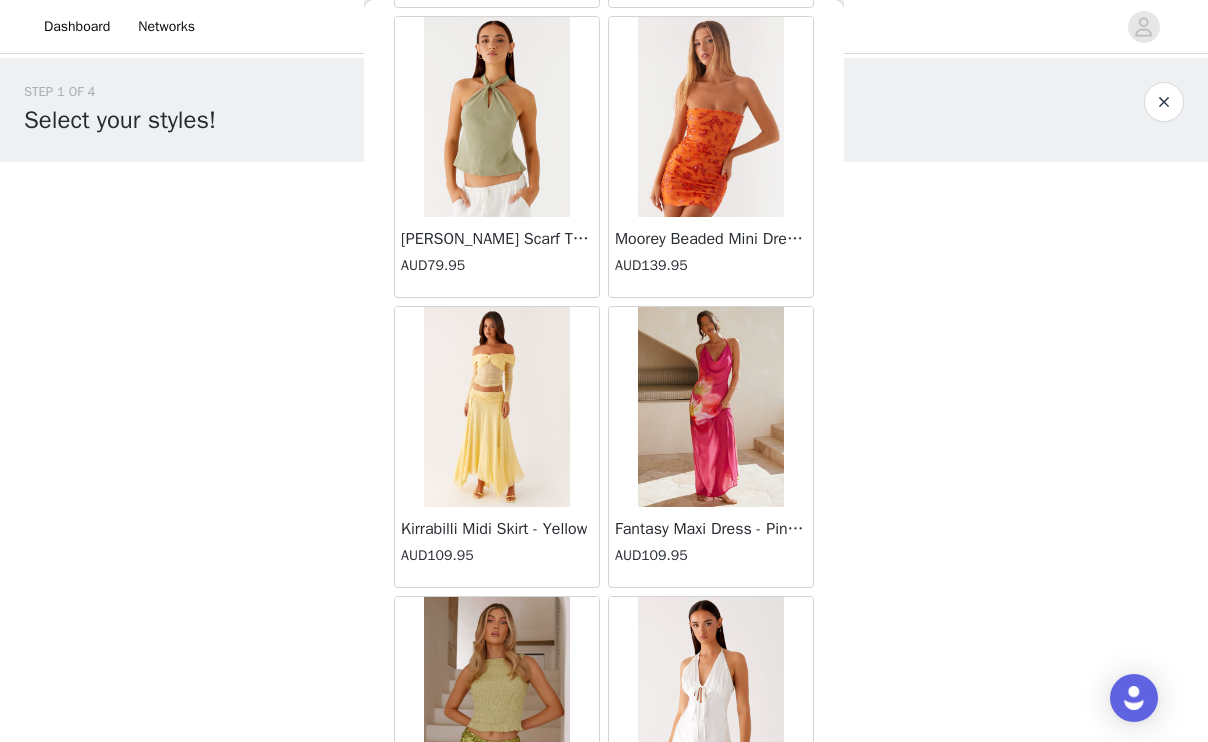 scroll, scrollTop: 66118, scrollLeft: 0, axis: vertical 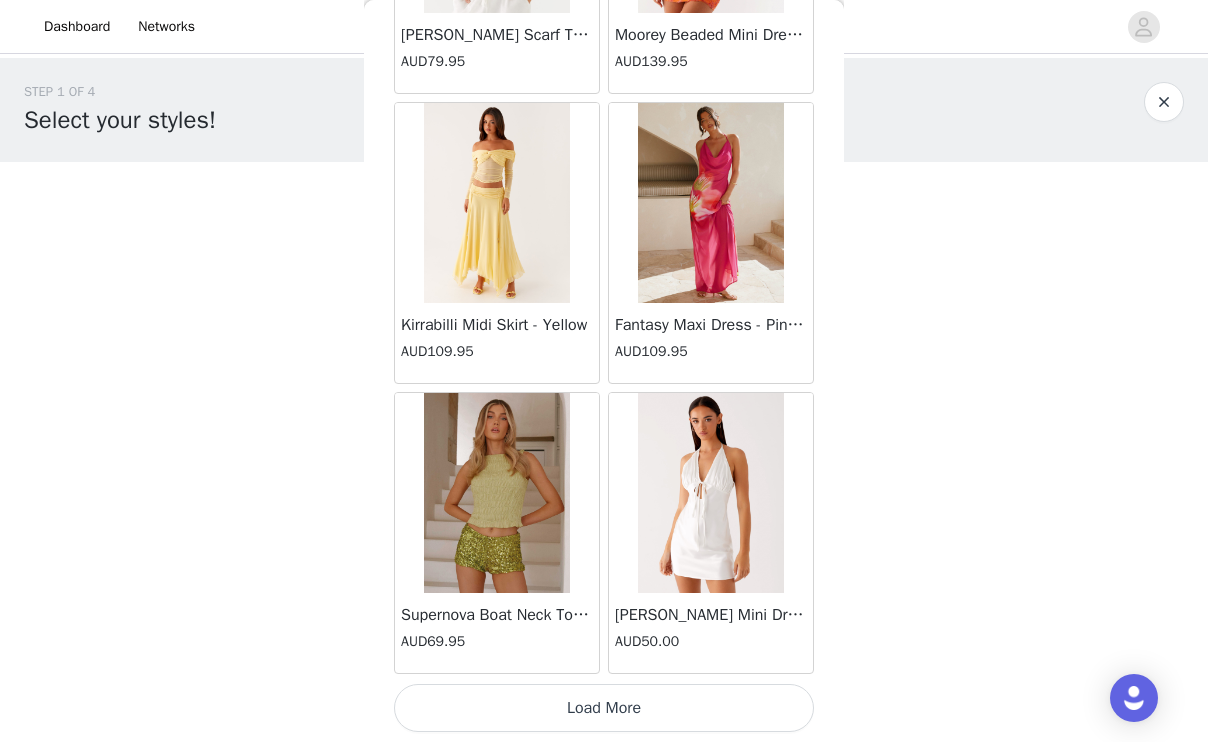 click on "Ayanna Strapless Mini Dress - Yellow   AUD45.00       Aster Bloom Maxi Dress - Orange Blue Floral   AUD109.95       Avenue Mini Dress - Plum   AUD109.95       Aullie Maxi Dress - Yellow   AUD109.95       Aullie Maxi Dress - Ivory   AUD109.95       Aullie Mini Dress - Black   AUD99.95       Avalia Backless Scarf Mini Dress - White Polka Dot   AUD89.95       Aullie Maxi Dress - Blue   AUD109.95       Aster Bloom Maxi Dress - Bloom Wave Print   AUD119.95       Athens One Shoulder Top - Floral   AUD79.95       Aullie Mini Dress - Blue   AUD50.00       Aullie Maxi Dress - Black   AUD109.95       Ayanna Strapless Mini Dress - Cobalt   AUD30.00       Atlantic Midi Dress - Yellow   AUD70.00       Aullie Maxi Dress - Pink   AUD109.95       Azura Halter Top - Yellow   AUD69.95       Beki Beaded Mesh Maxi Dress - Deep Red   AUD159.95       Bad News Mesh Maxi Dress - Turquoise Floral   AUD99.95       Bad News Mesh Maxi Dress - Yellow Floral   AUD99.95       Be Mine Satin Maxi Dress - Canary   AUD109.95" at bounding box center (604, -32640) 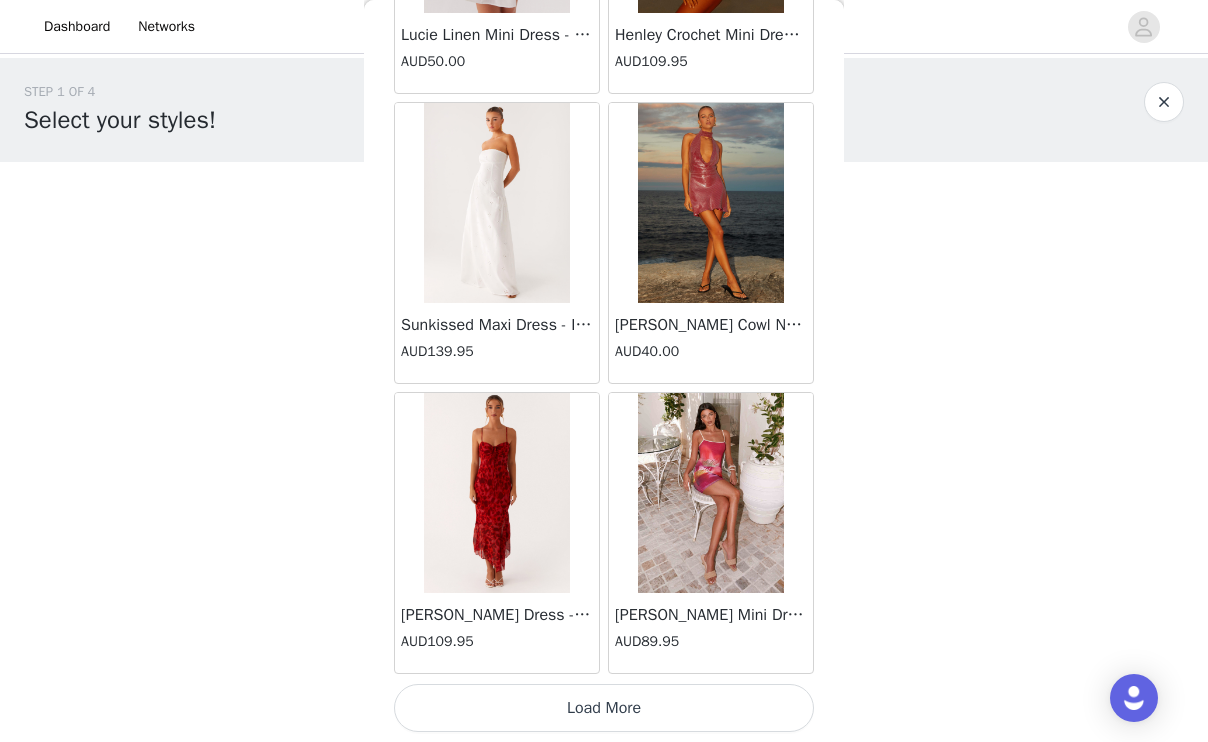 scroll, scrollTop: 69017, scrollLeft: 0, axis: vertical 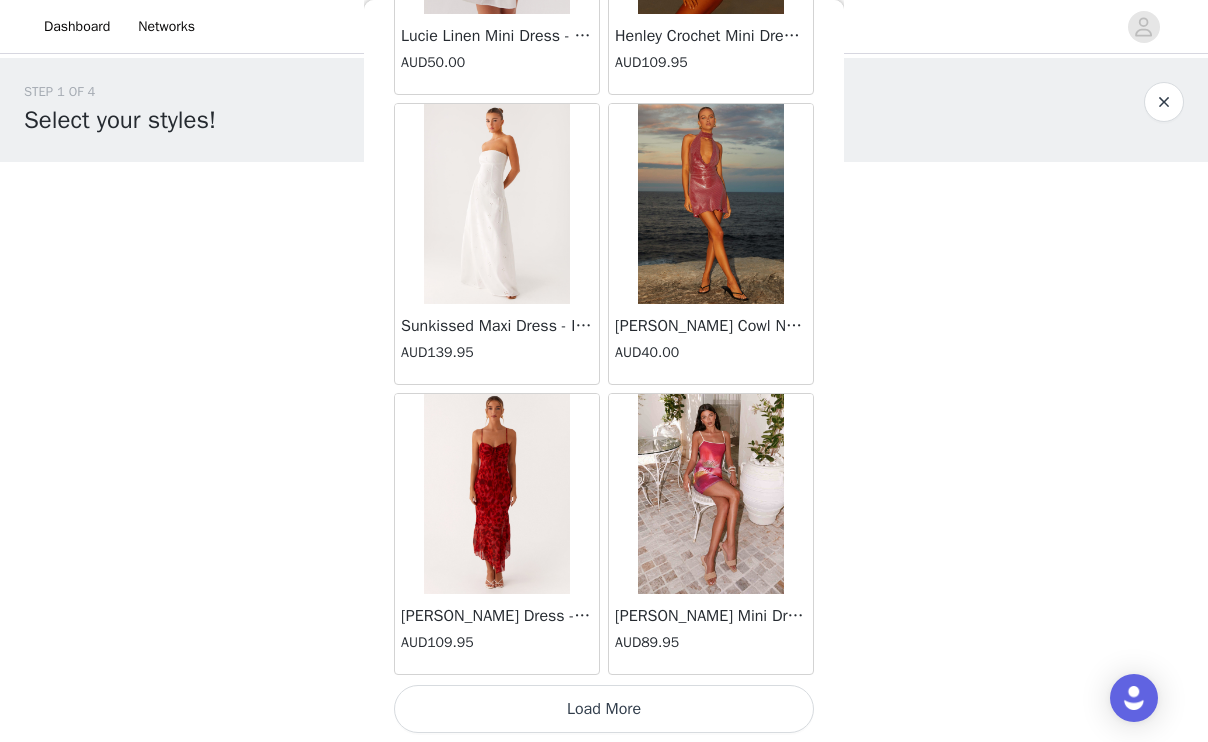 click on "Load More" at bounding box center [604, 709] 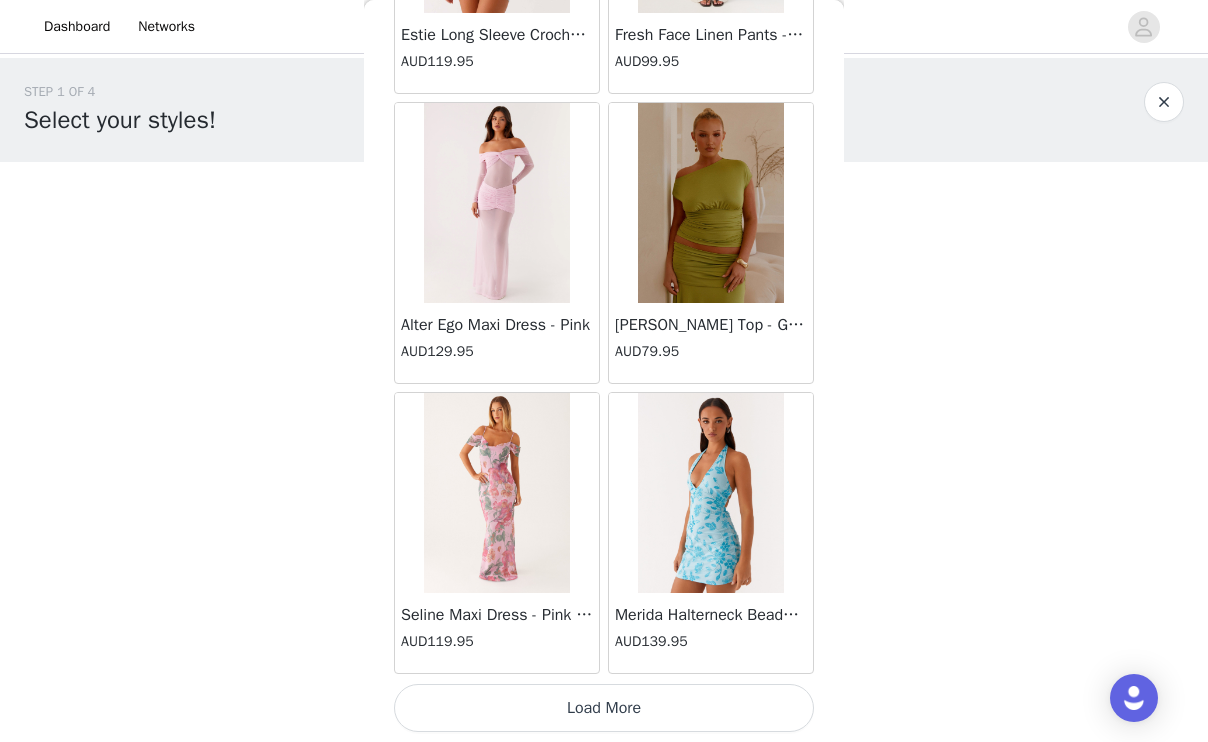 click on "Load More" at bounding box center (604, 708) 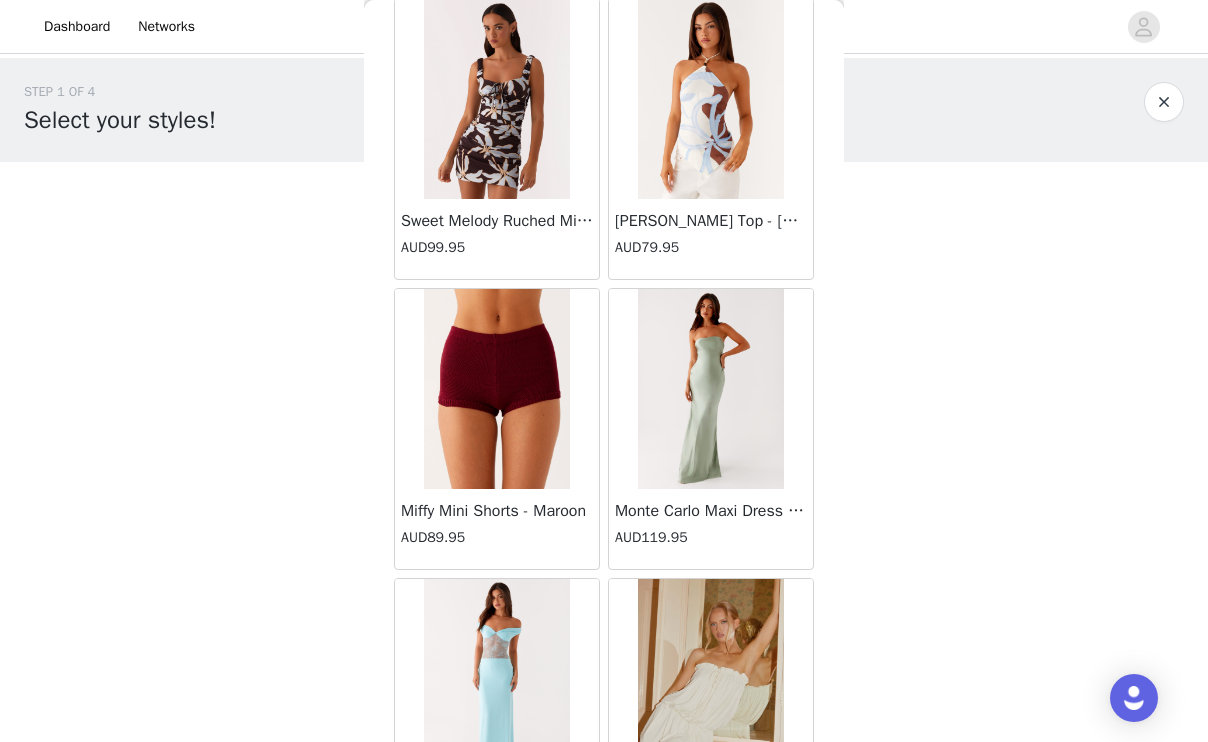 scroll, scrollTop: 74818, scrollLeft: 0, axis: vertical 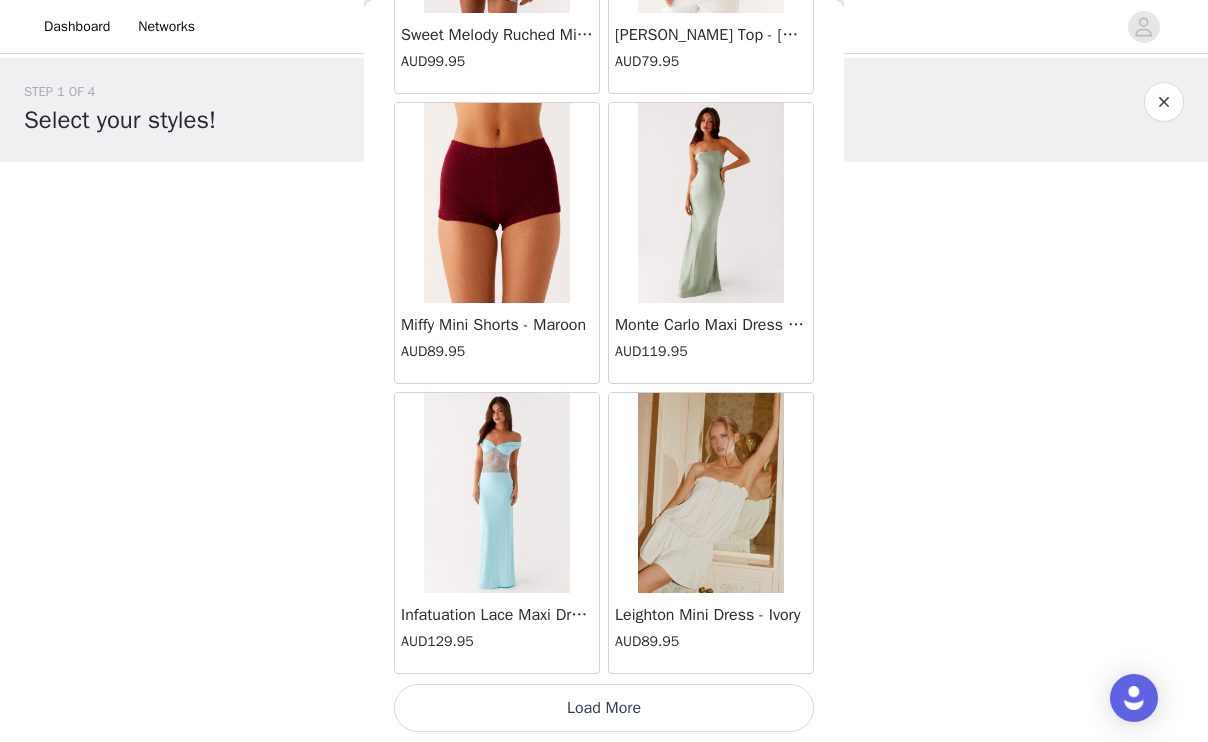 click on "Load More" at bounding box center [604, 708] 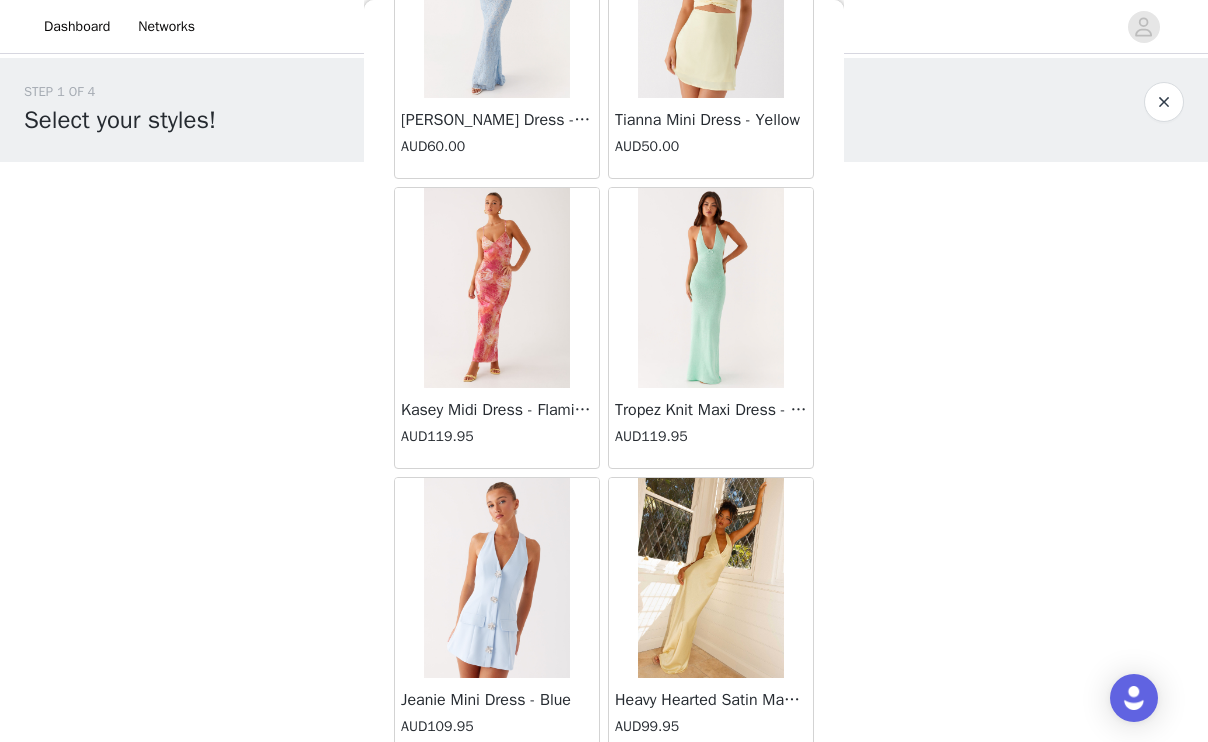 scroll, scrollTop: 77718, scrollLeft: 0, axis: vertical 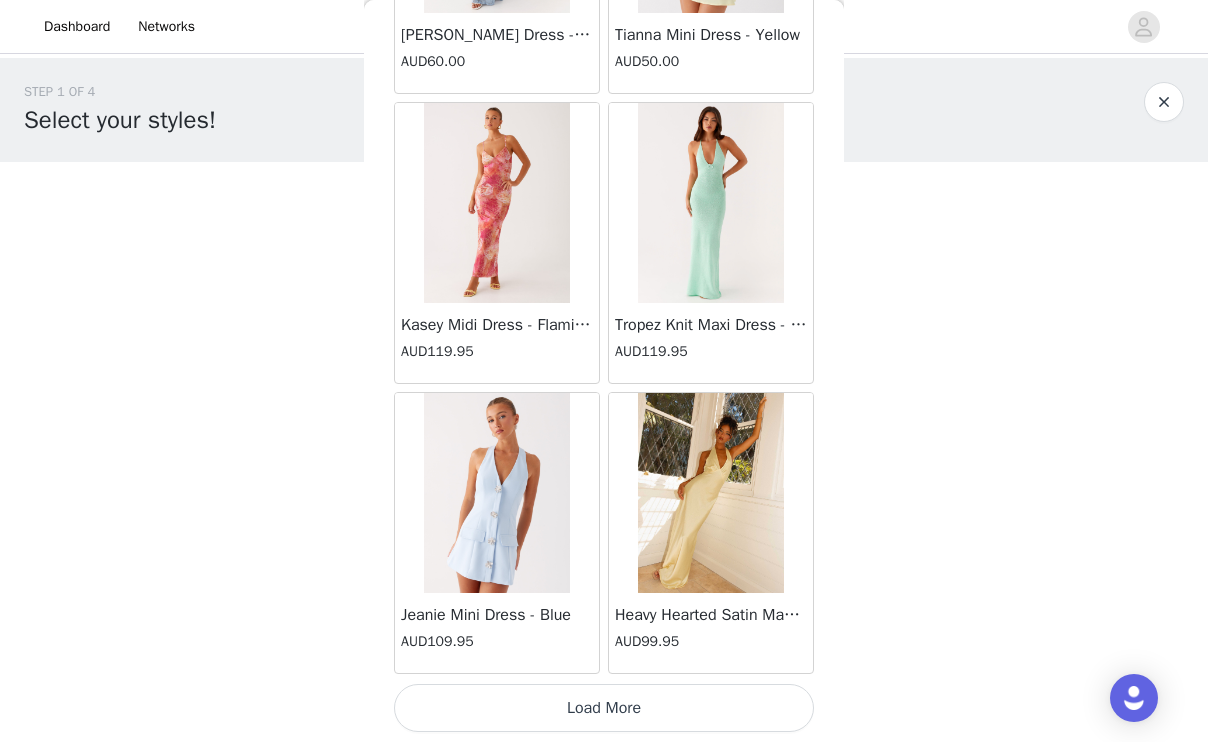 click on "Load More" at bounding box center (604, 708) 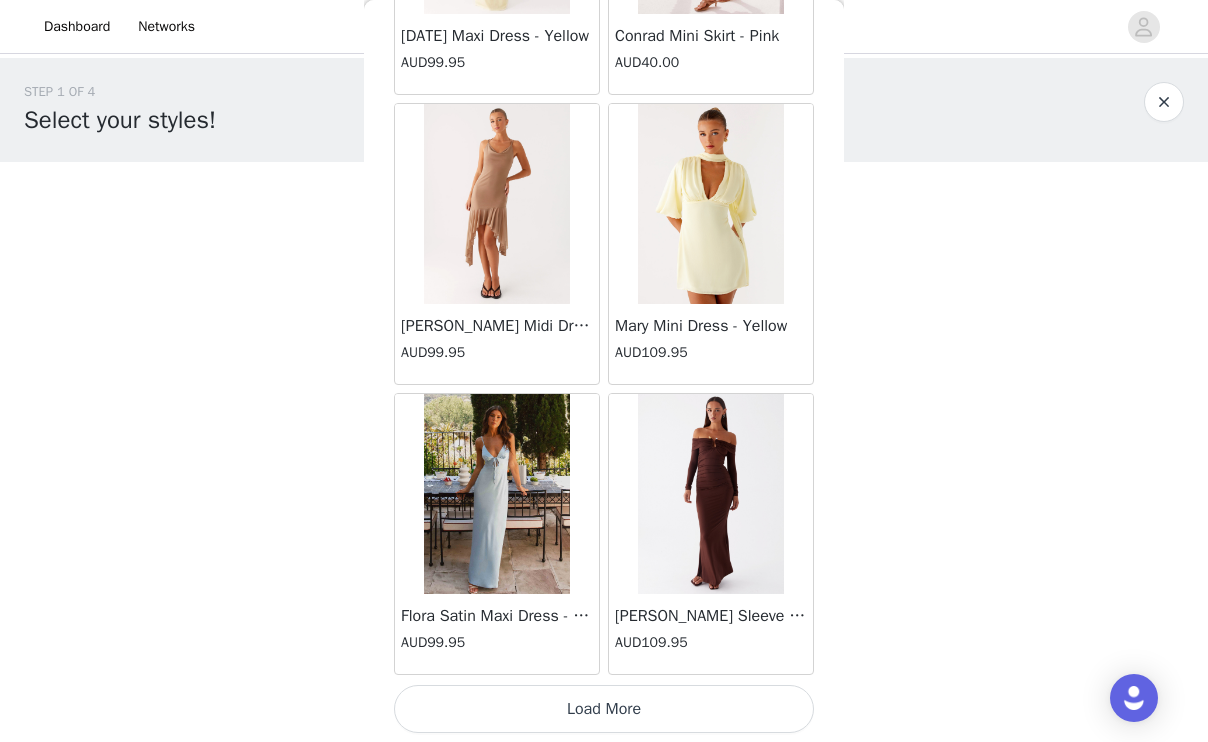 scroll, scrollTop: 80618, scrollLeft: 0, axis: vertical 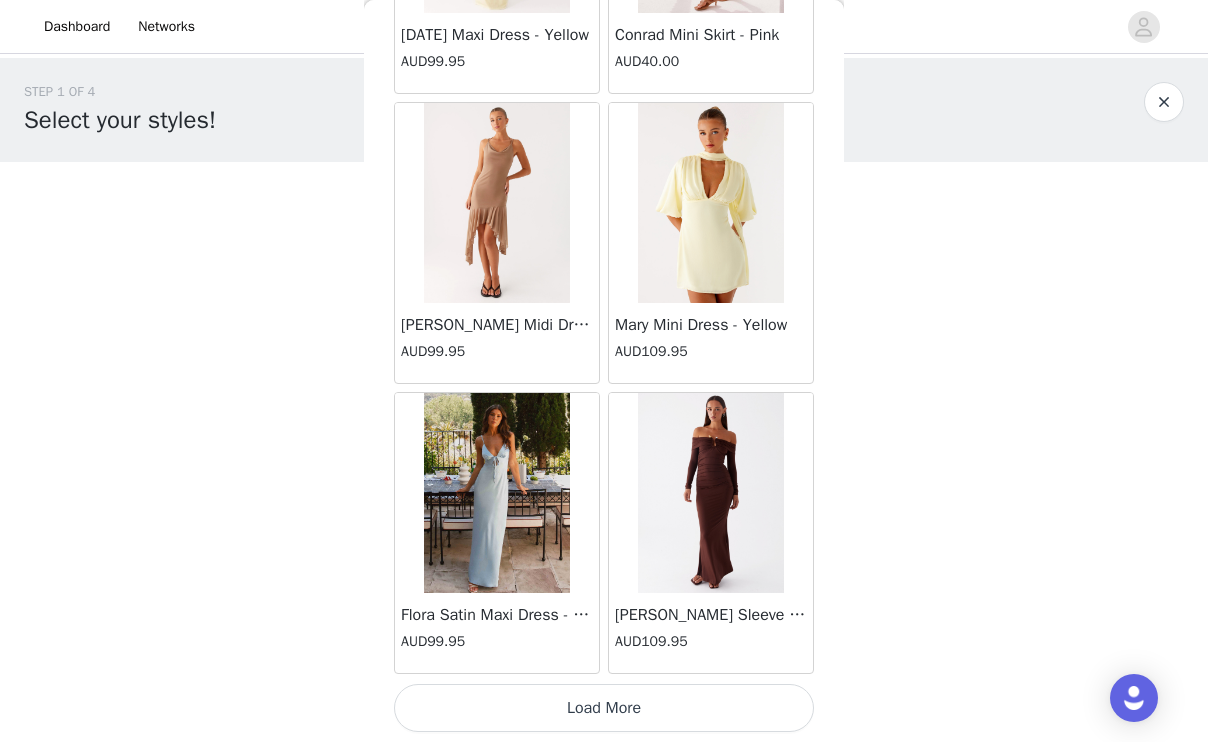 click on "Load More" at bounding box center [604, 708] 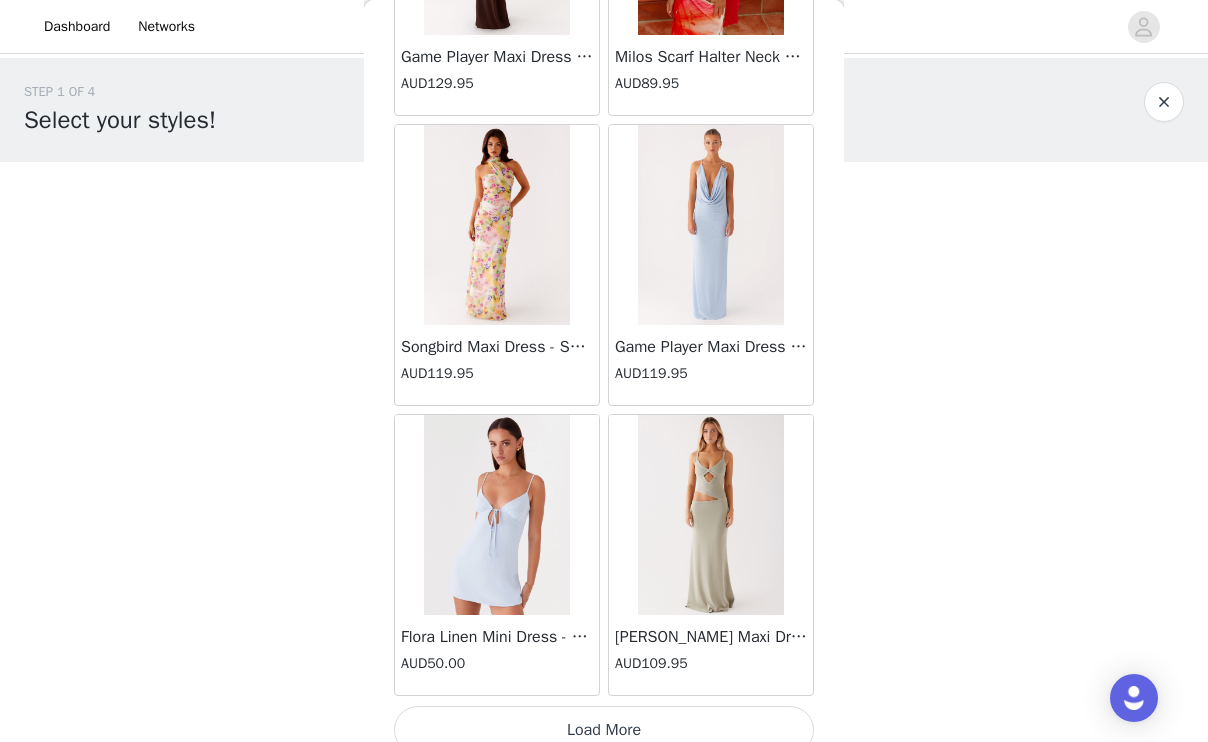 scroll, scrollTop: 83518, scrollLeft: 0, axis: vertical 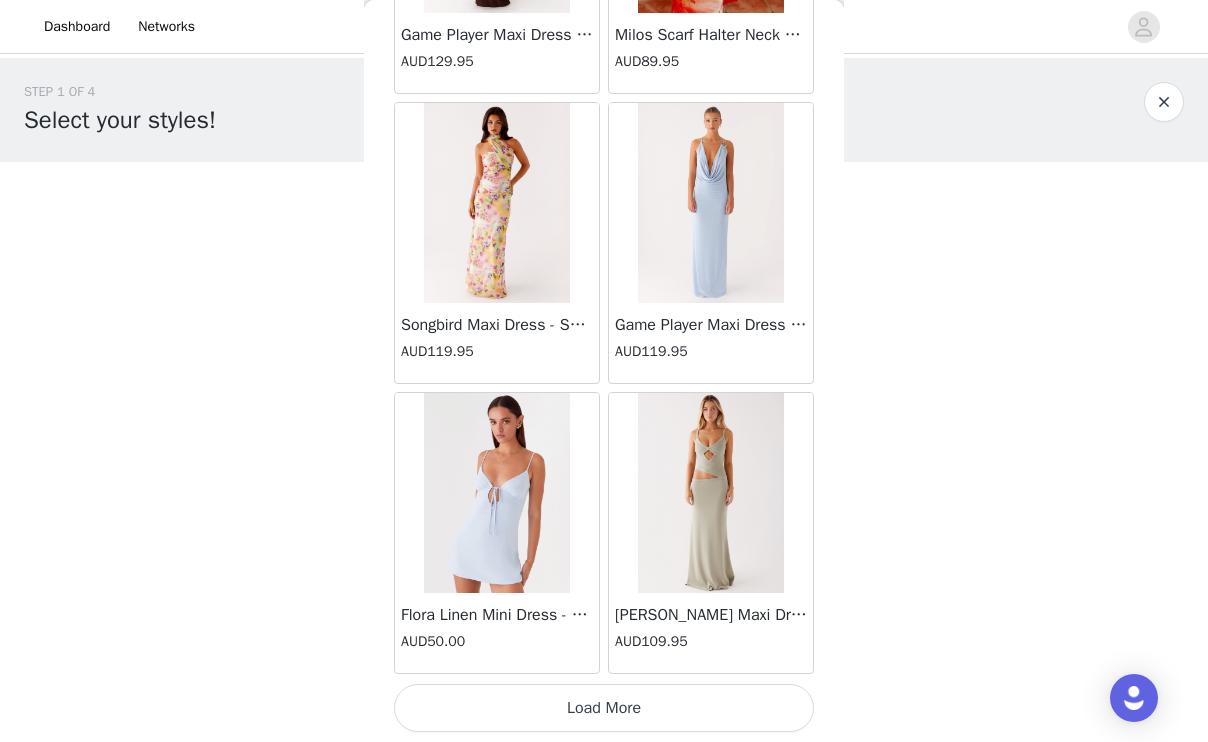 click on "Load More" at bounding box center [604, 708] 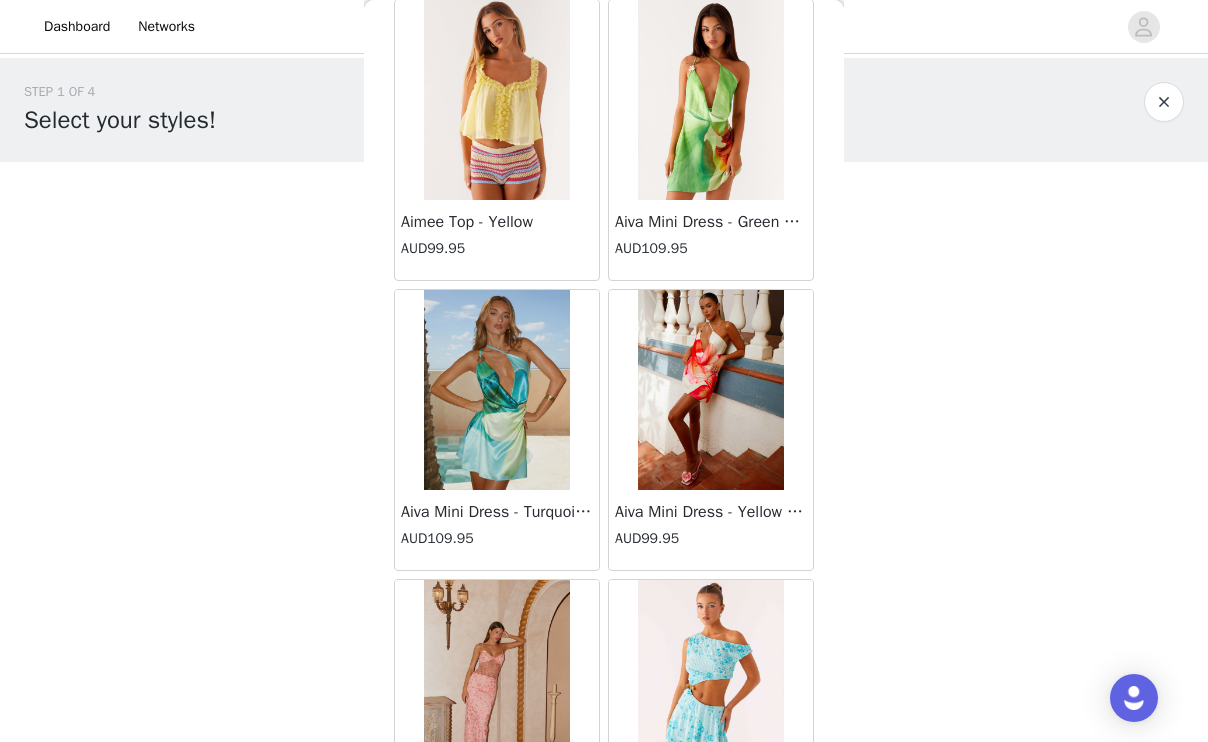 scroll, scrollTop: 86418, scrollLeft: 0, axis: vertical 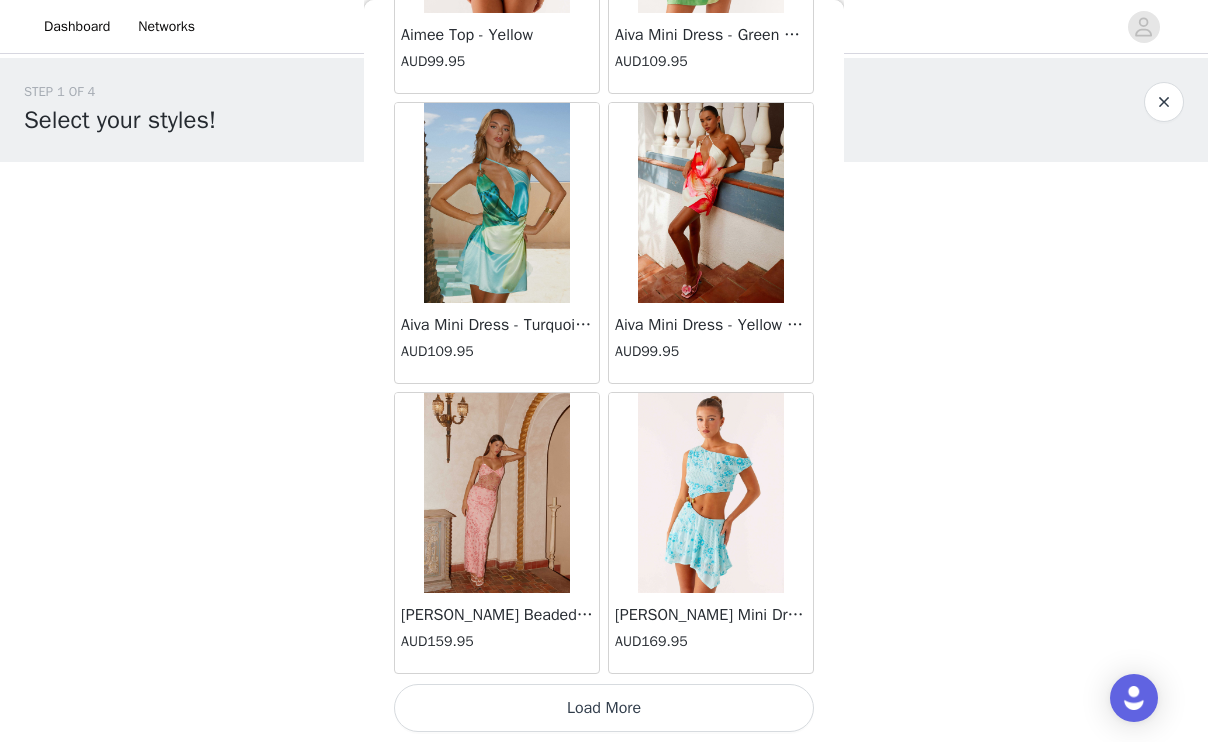 click on "Load More" at bounding box center [604, 708] 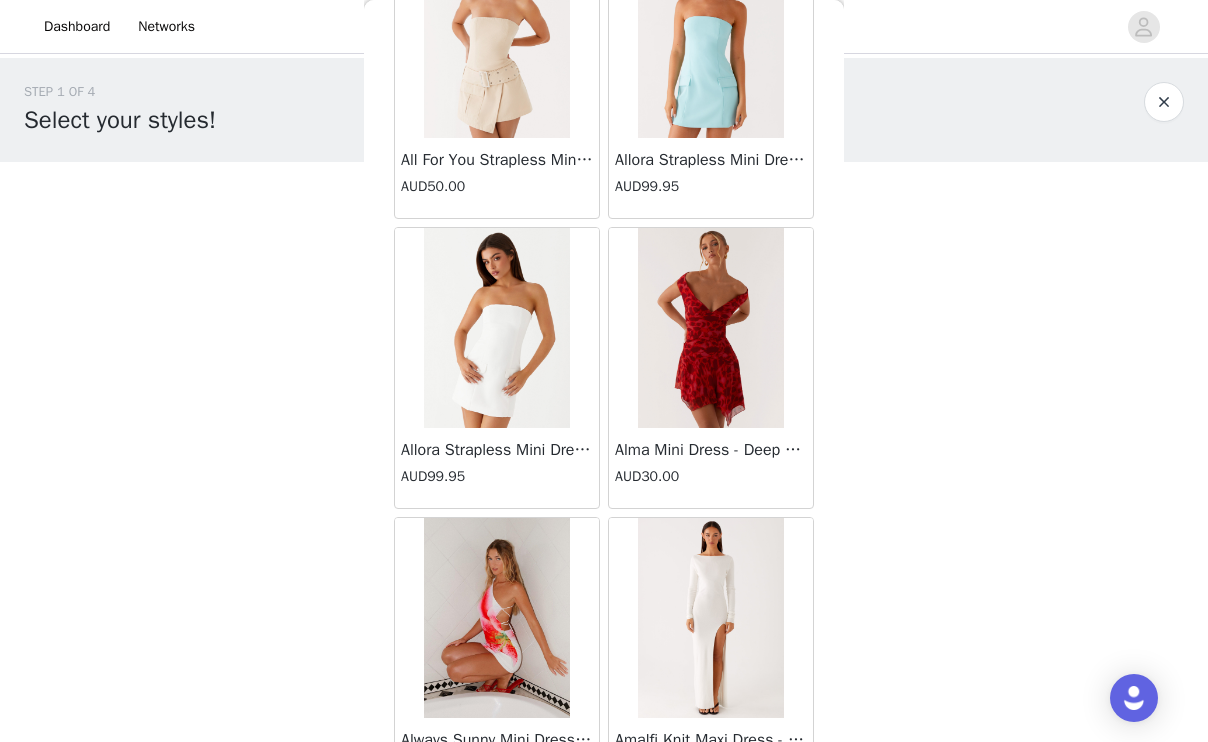 scroll, scrollTop: 89318, scrollLeft: 0, axis: vertical 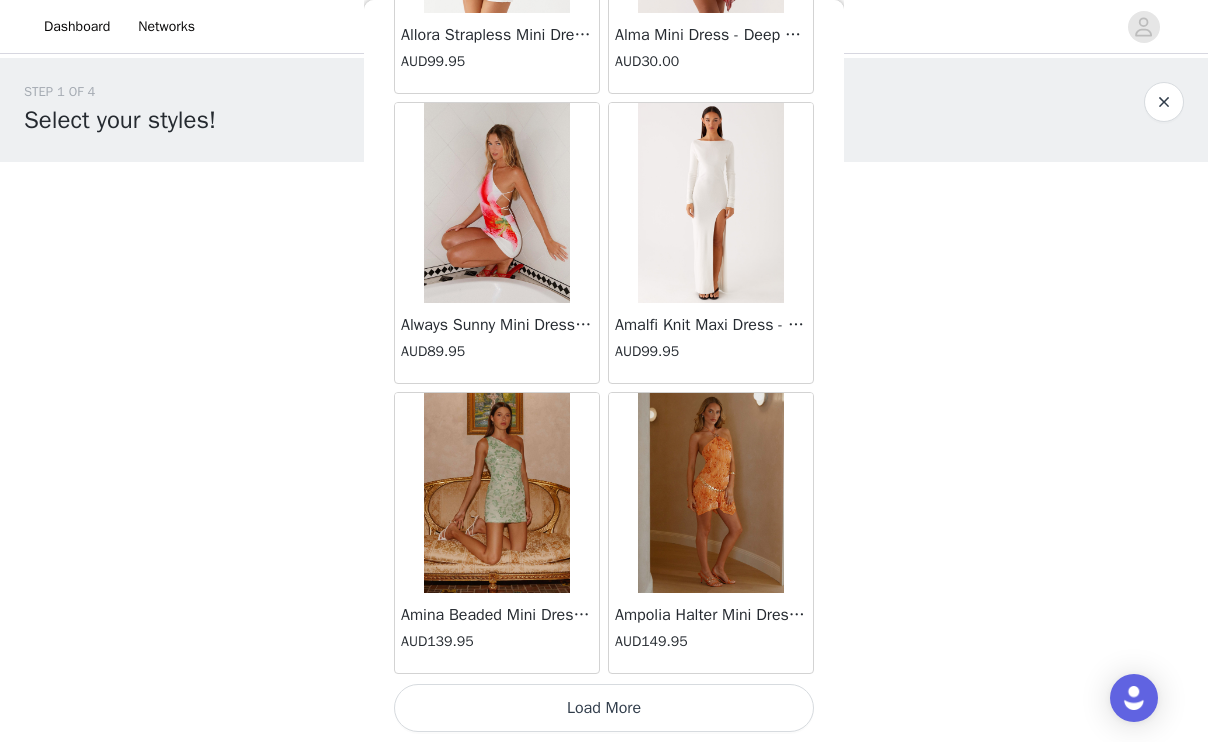 click on "Load More" at bounding box center [604, 708] 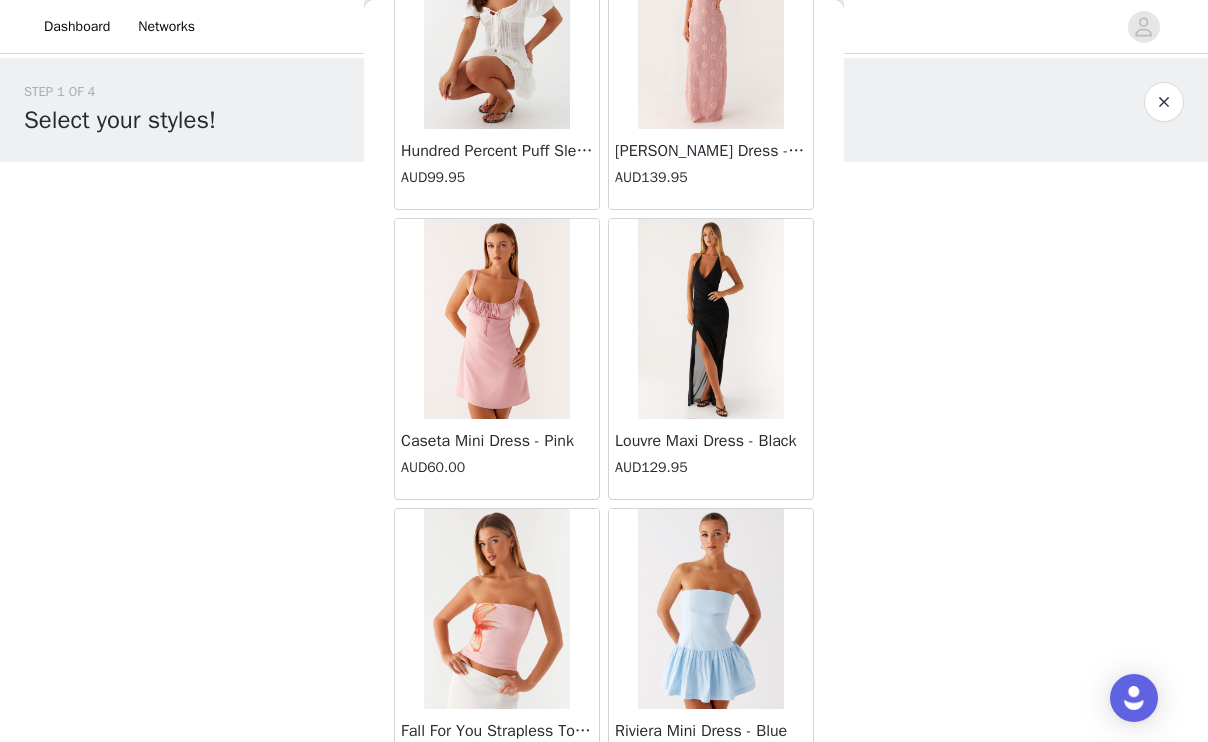 scroll, scrollTop: 59298, scrollLeft: 0, axis: vertical 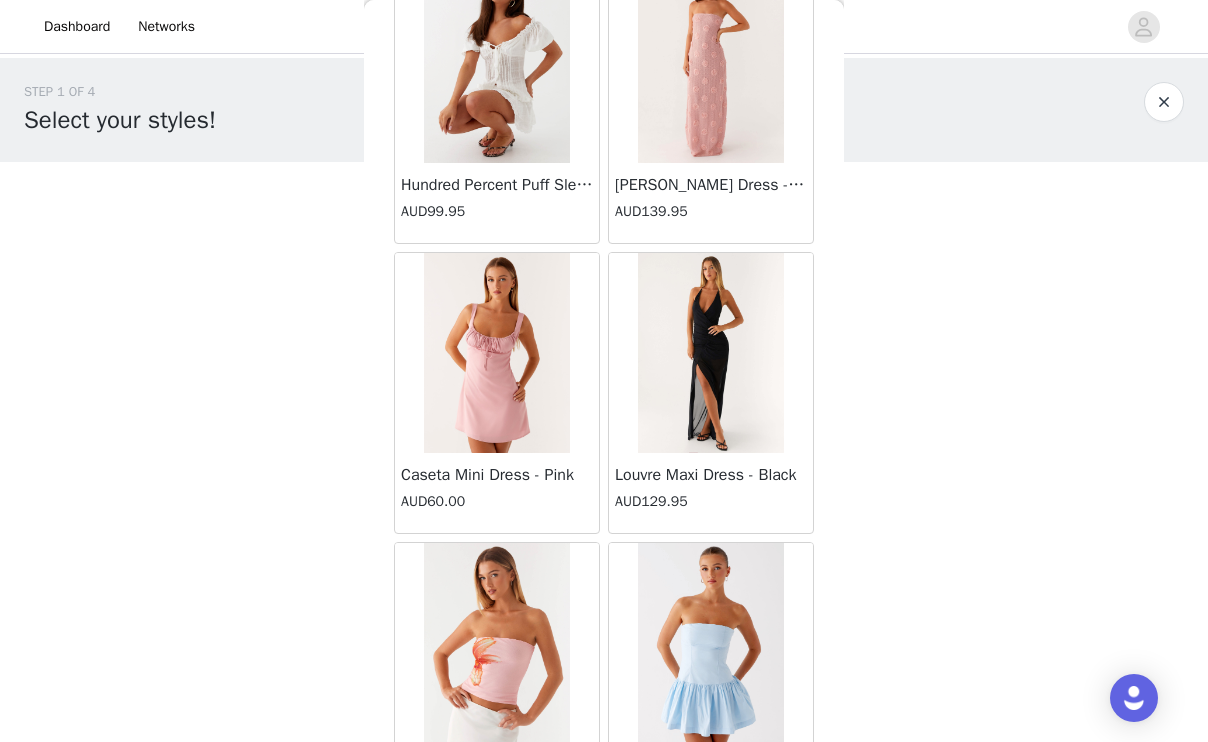 click at bounding box center [710, 353] 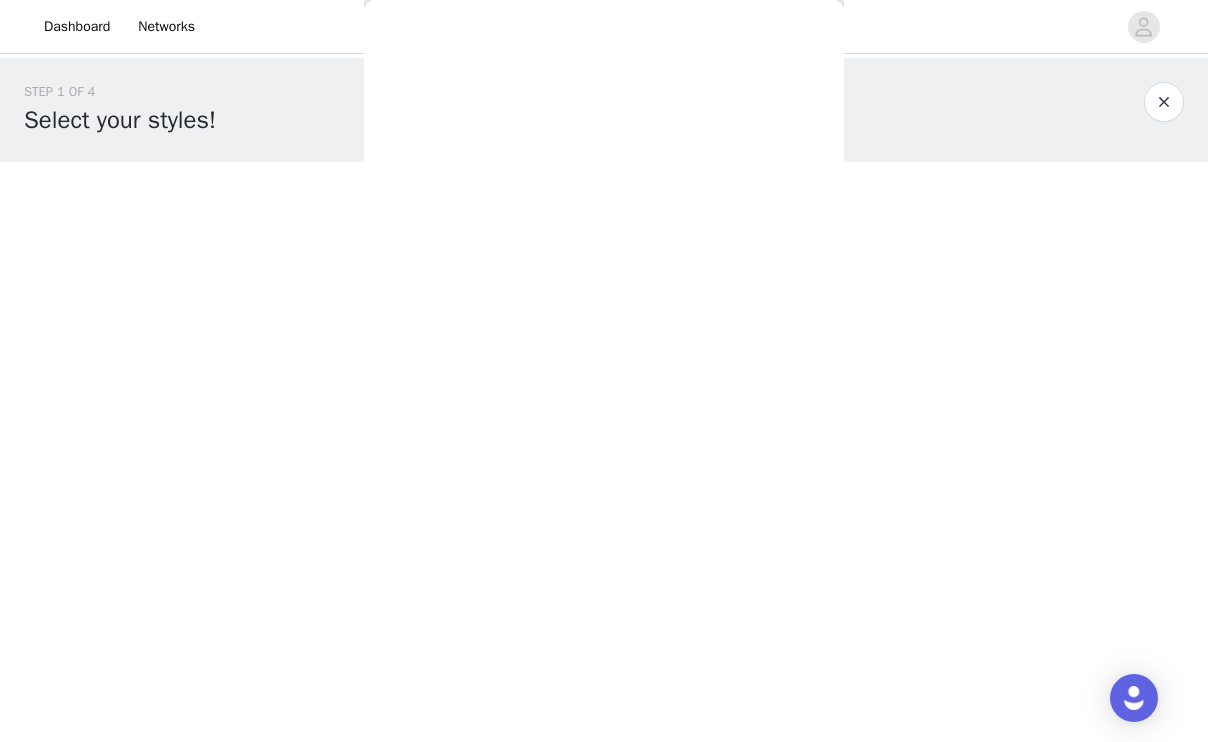 scroll, scrollTop: 336, scrollLeft: 0, axis: vertical 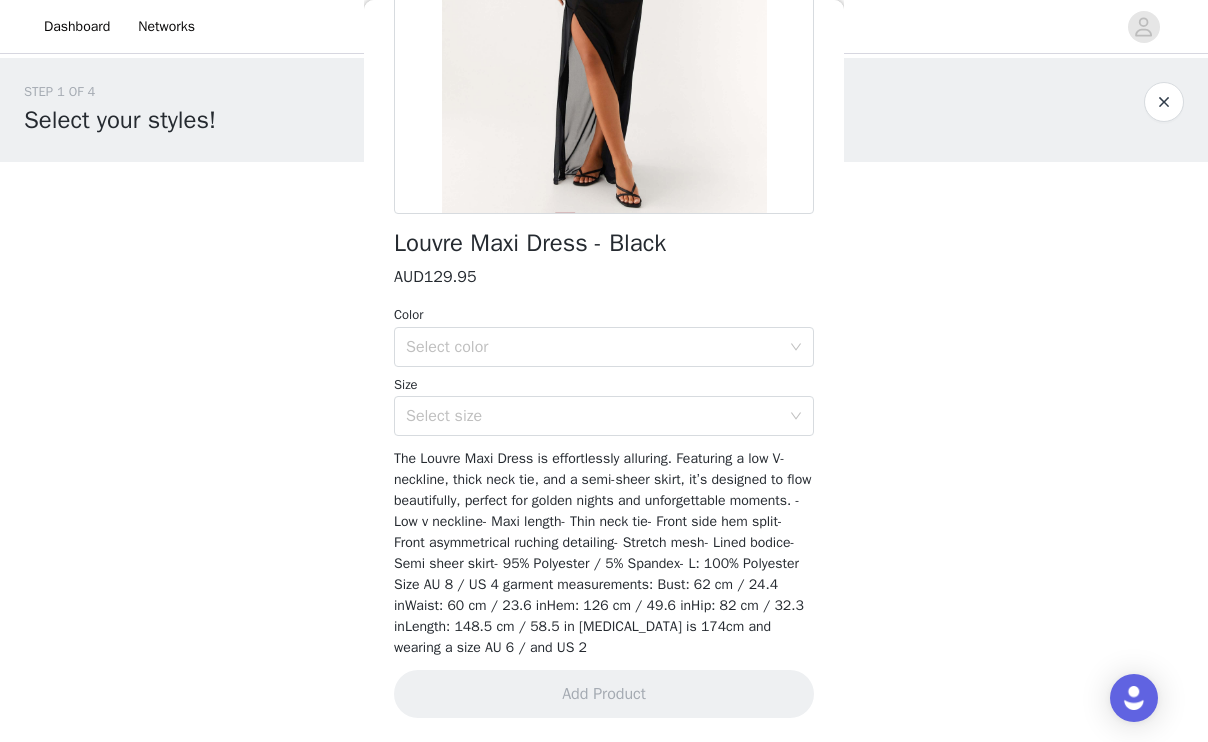 click on "Back     Louvre Maxi Dress - Black       AUD129.95         Color   Select color Size   Select size   The Louvre Maxi Dress is effortlessly alluring. Featuring a low V-neckline, thick neck tie, and a semi-sheer skirt, it’s designed to flow beautifully, perfect for golden nights and unforgettable moments. - Low v neckline- Maxi length- Thin neck tie- Front side hem split- Front asymmetrical ruching detailing- Stretch mesh- Lined bodice- Semi sheer skirt- 95% Polyester / 5% Spandex- L: 100% Polyester Size AU 8 / US 4 garment measurements: Bust: 62 cm / 24.4 inWaist: 60 cm / 23.6 inHem: 126 cm / 49.6 inHip: 82 cm / 32.3 inLength: 148.5 cm / 58.5 in Yasmin is 174cm and wearing a size AU 6 / and US 2   Add Product" at bounding box center (604, 371) 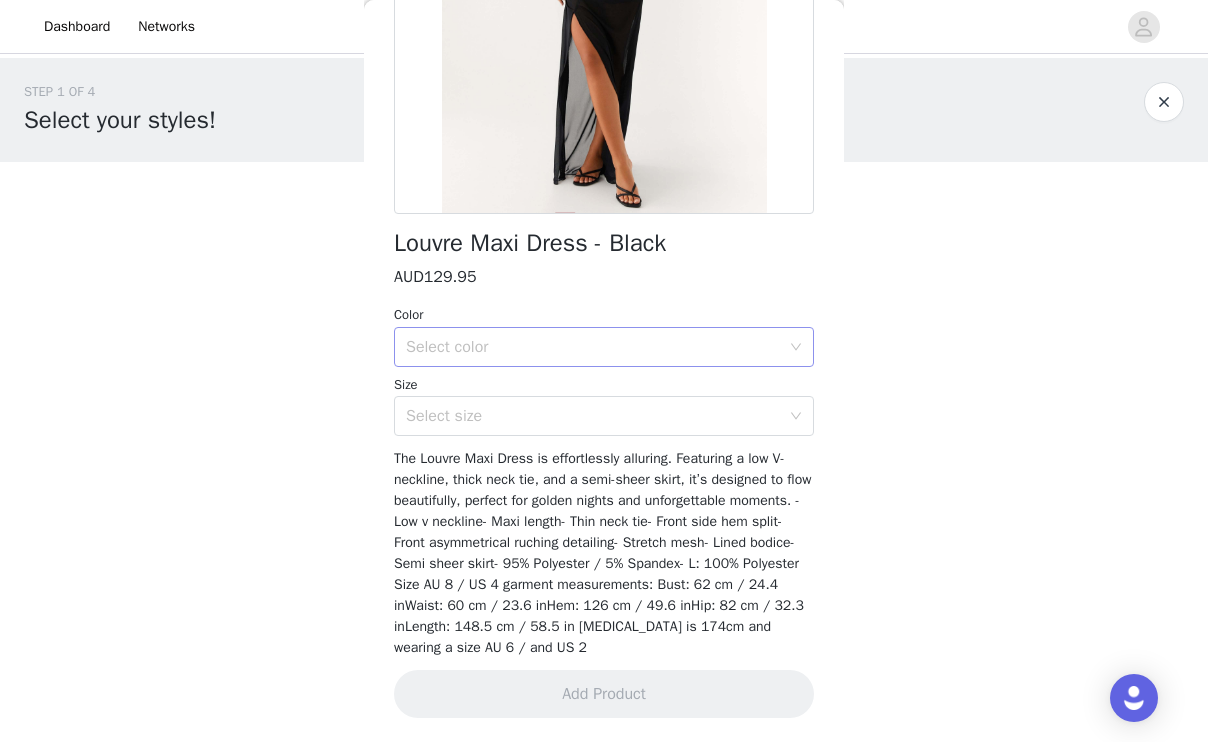 click on "Select color" at bounding box center (593, 347) 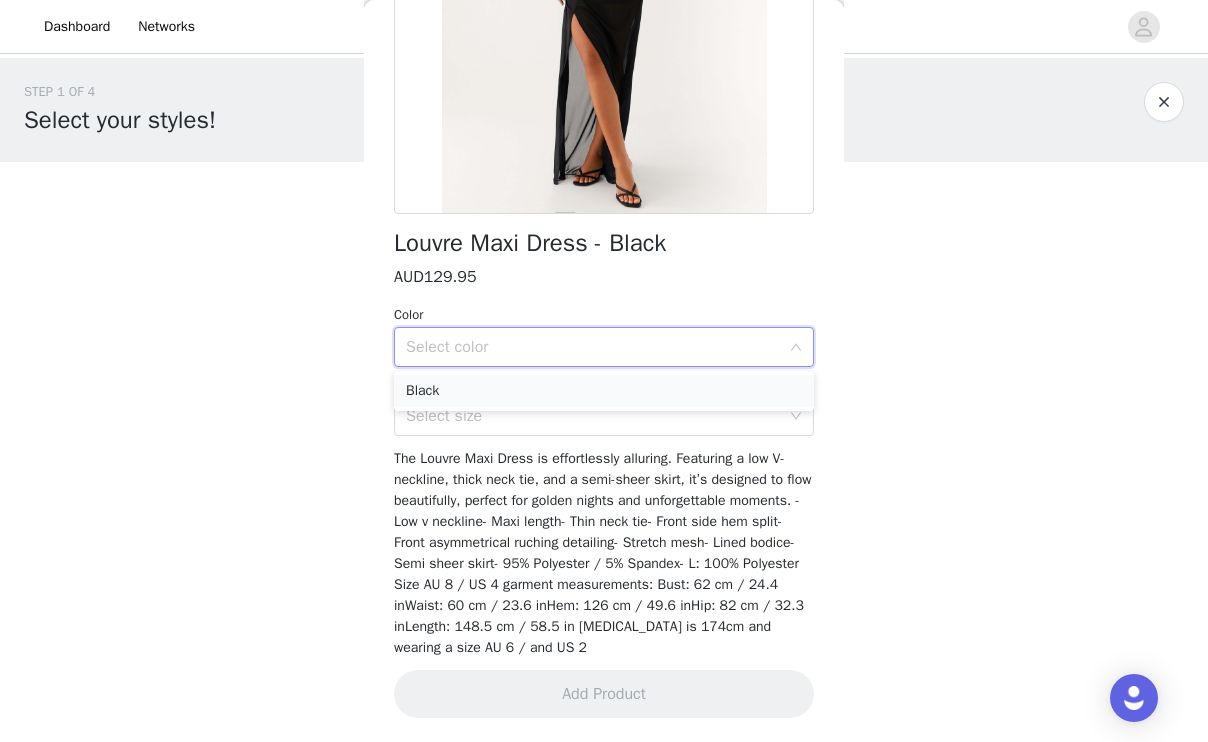 click on "Black" at bounding box center [604, 391] 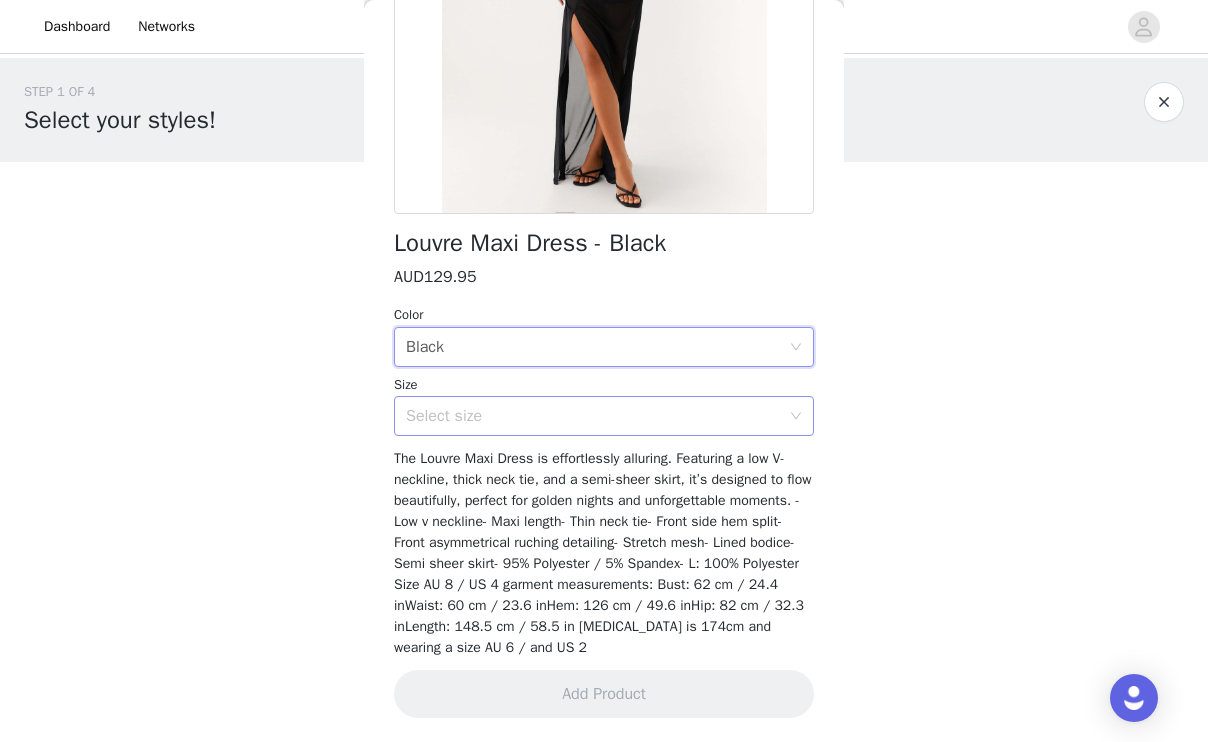 click on "Select size" at bounding box center (593, 416) 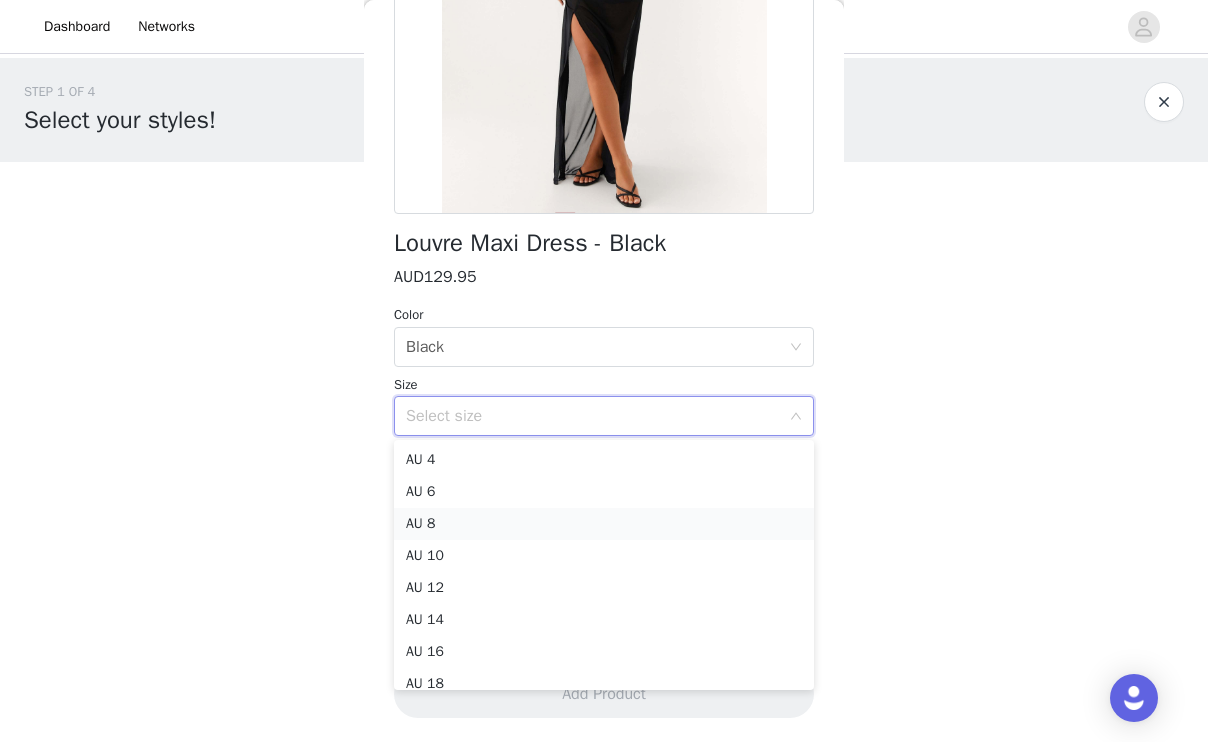 click on "AU 8" at bounding box center (604, 524) 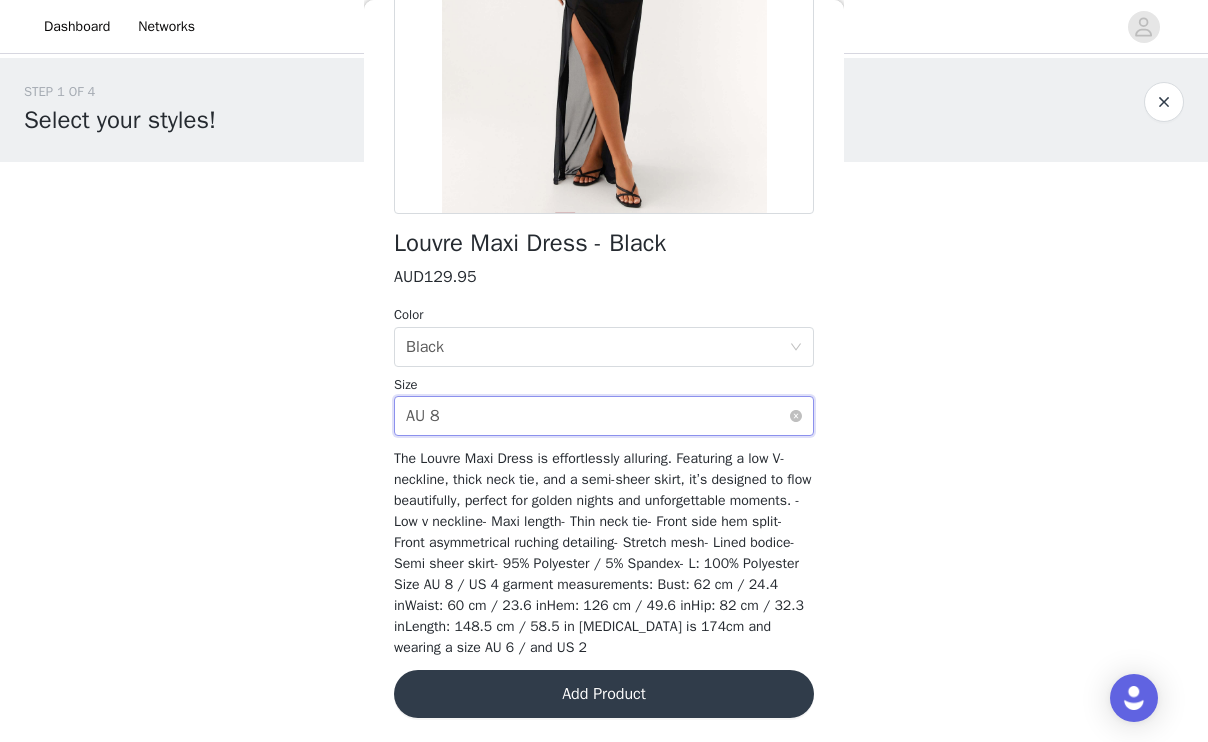click on "Select size AU 8" at bounding box center (597, 416) 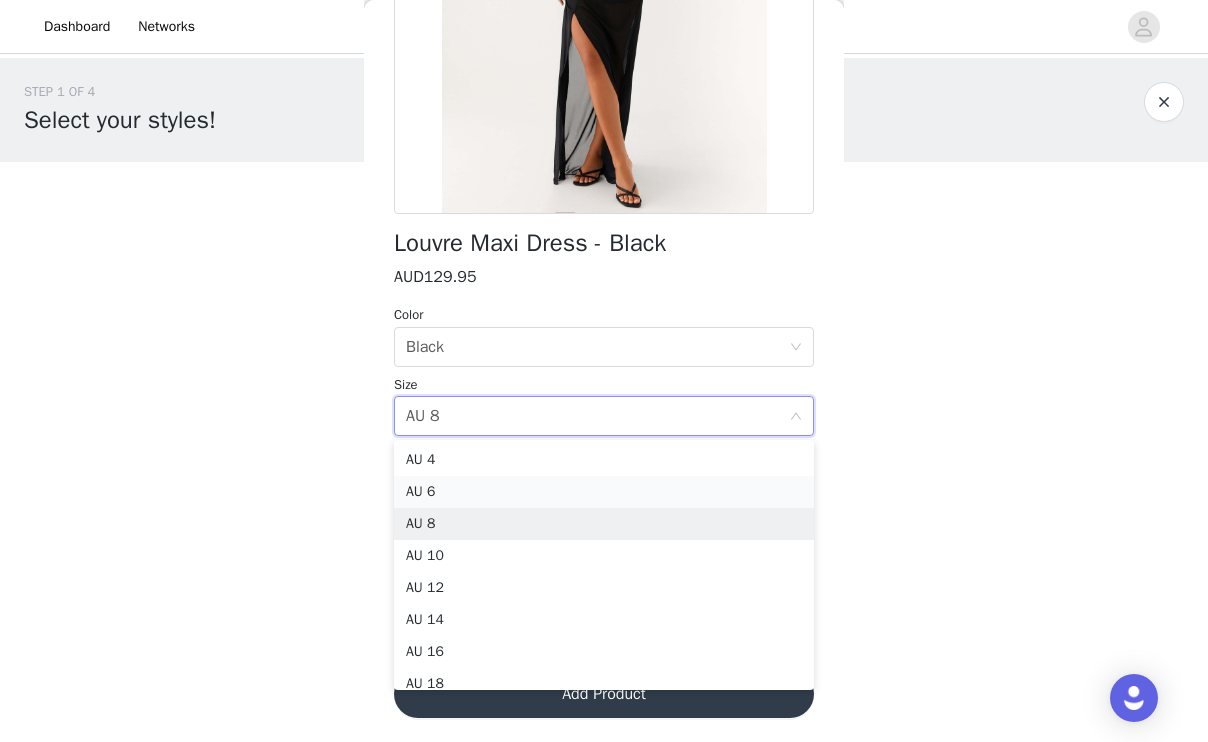 click on "AU 6" at bounding box center [604, 492] 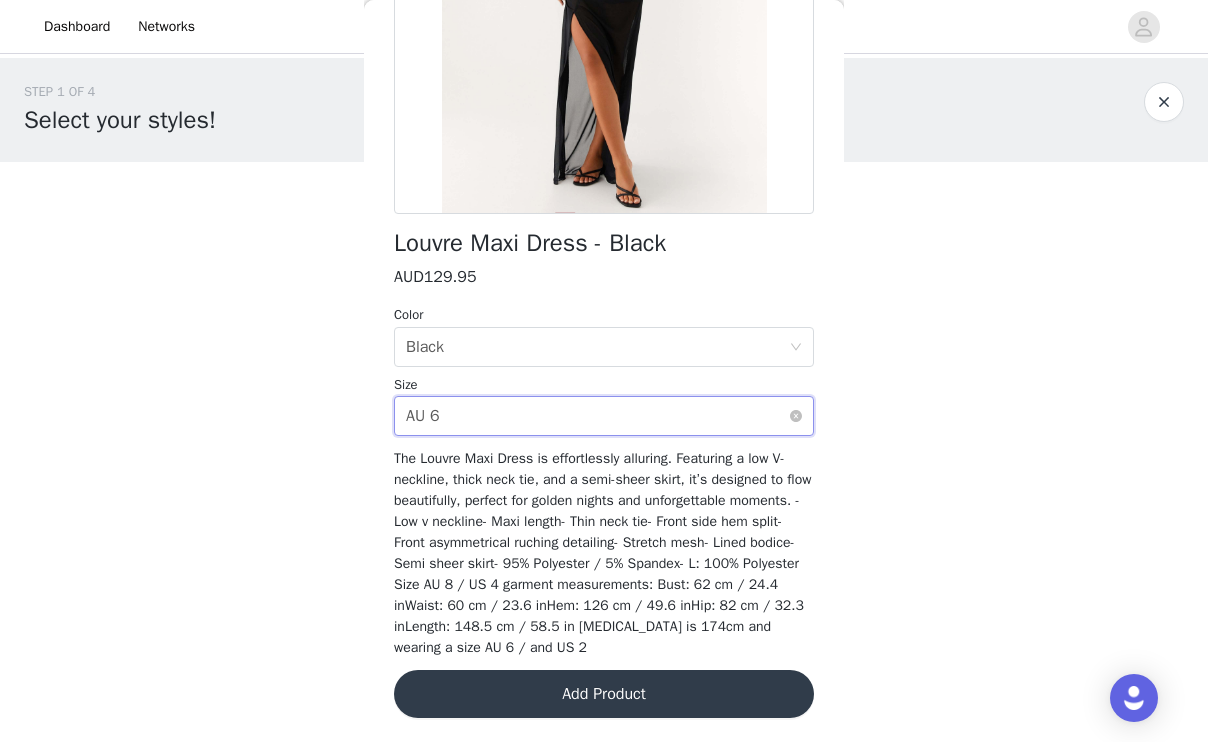 click on "Select size AU 6" at bounding box center (597, 416) 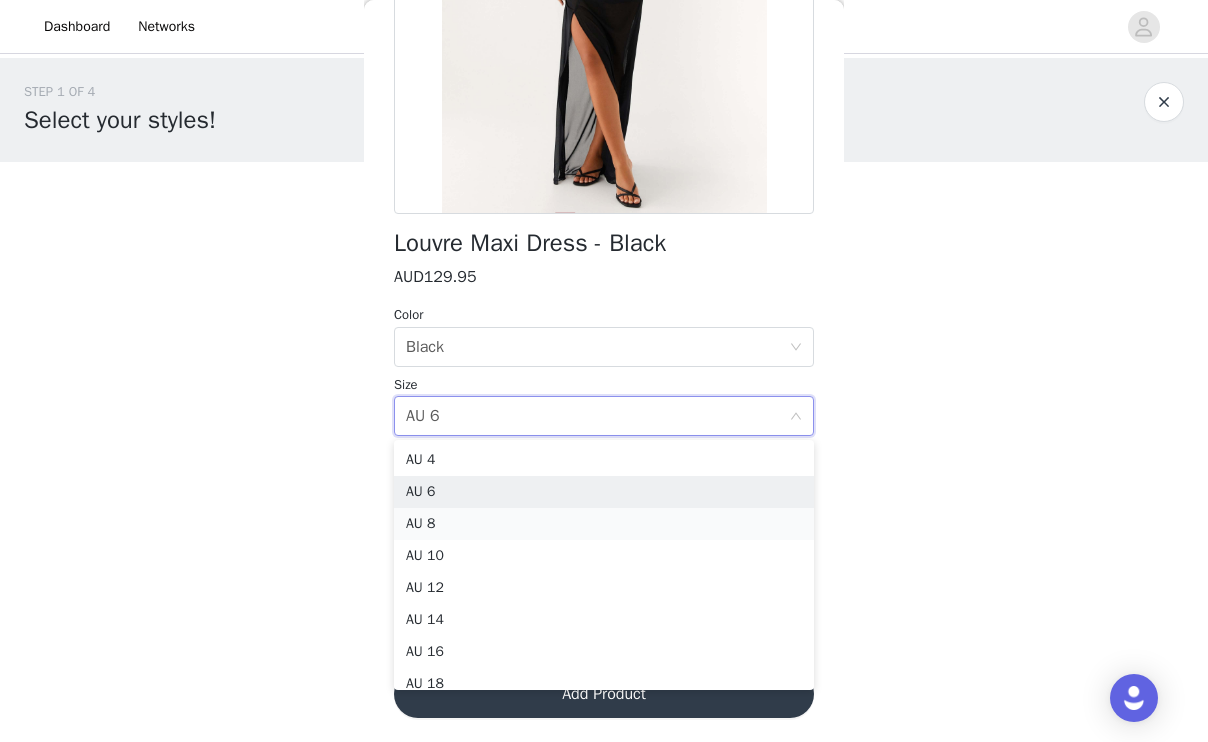 click on "AU 8" at bounding box center [604, 524] 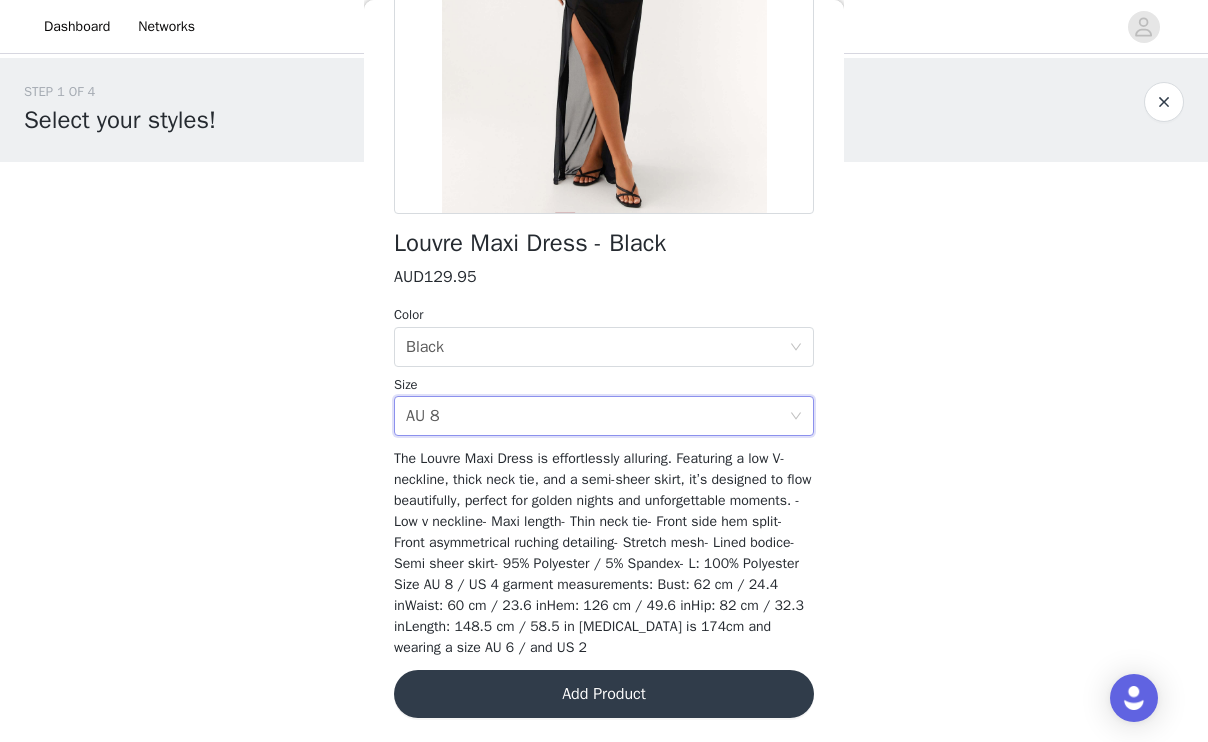 click on "Add Product" at bounding box center [604, 694] 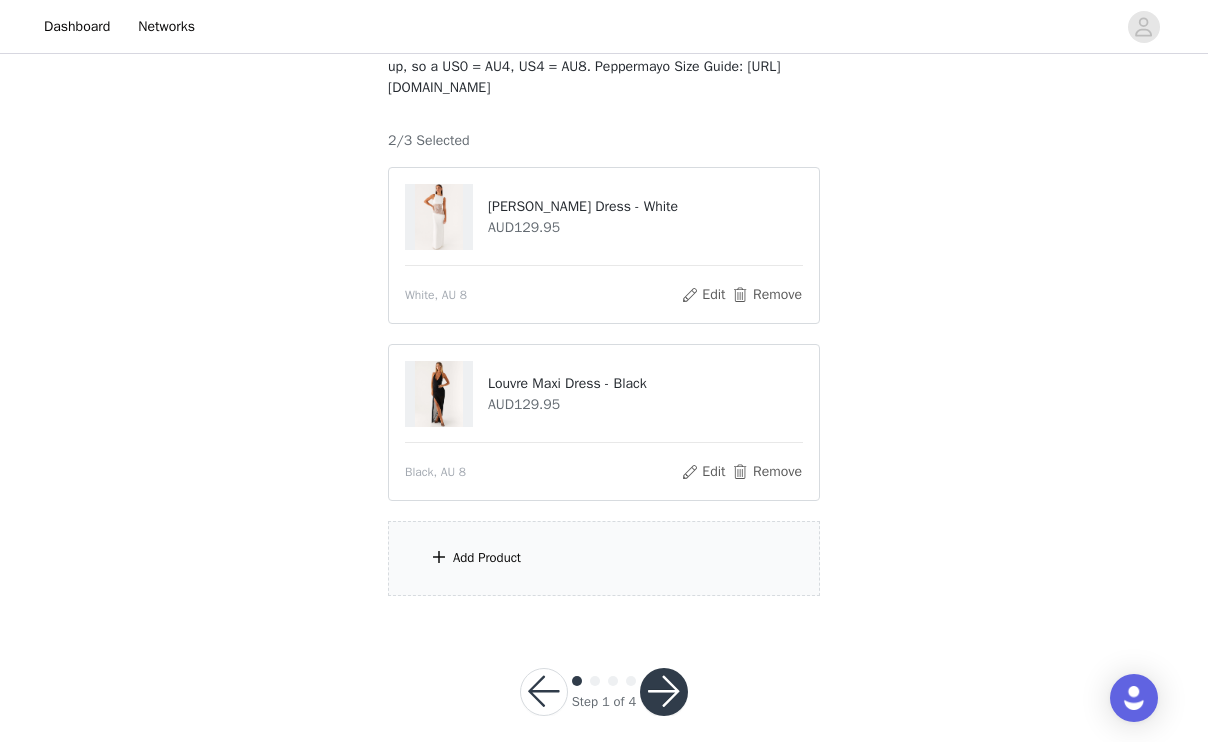 scroll, scrollTop: 172, scrollLeft: 0, axis: vertical 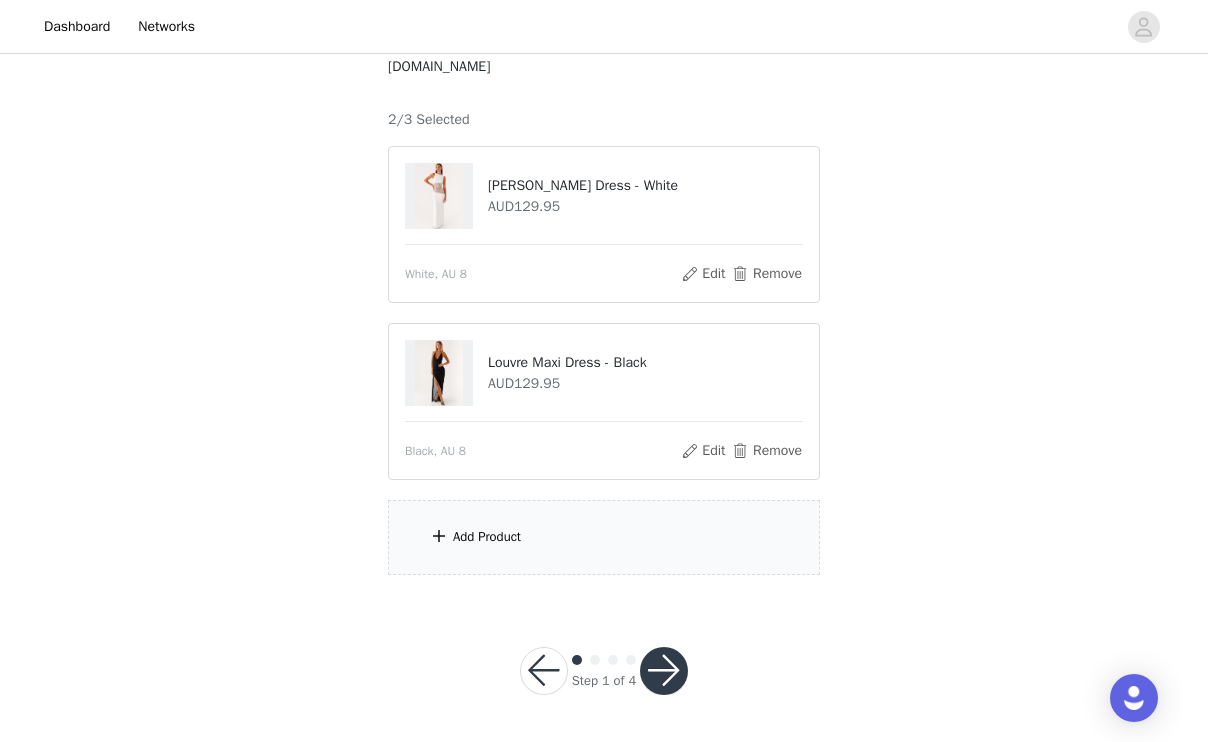 click on "Add Product" at bounding box center [487, 537] 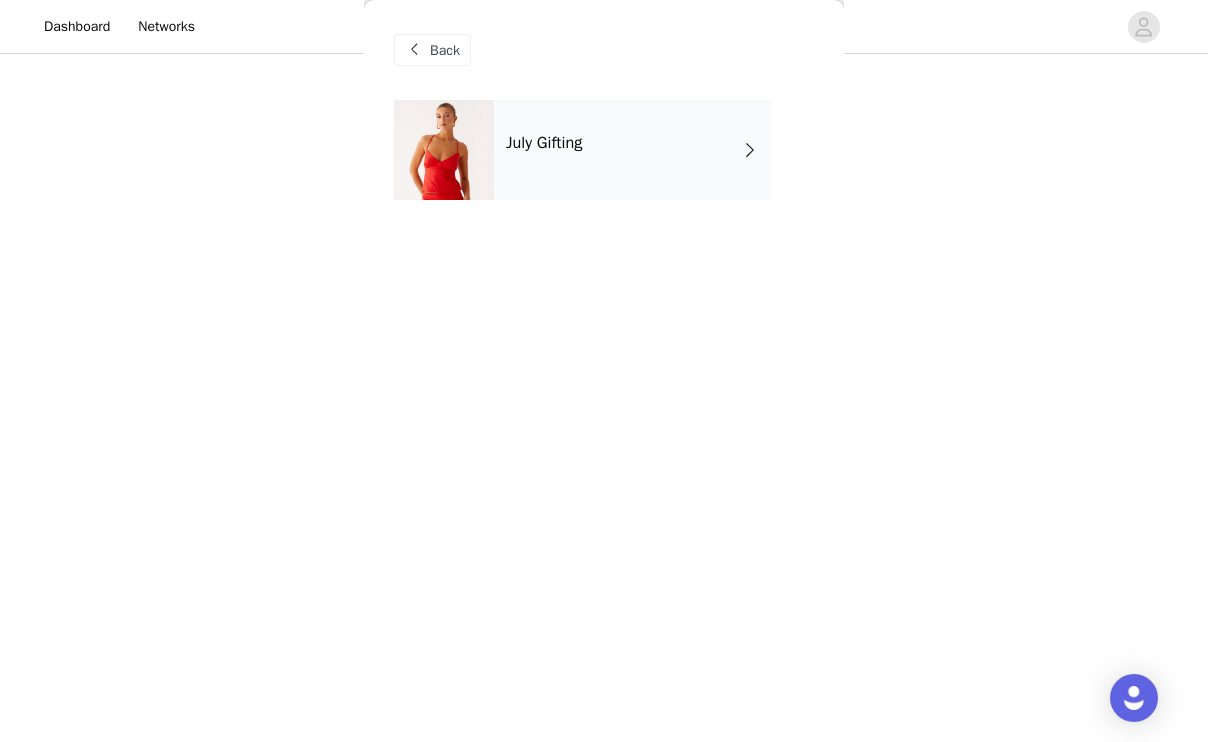 click on "July Gifting" at bounding box center [633, 150] 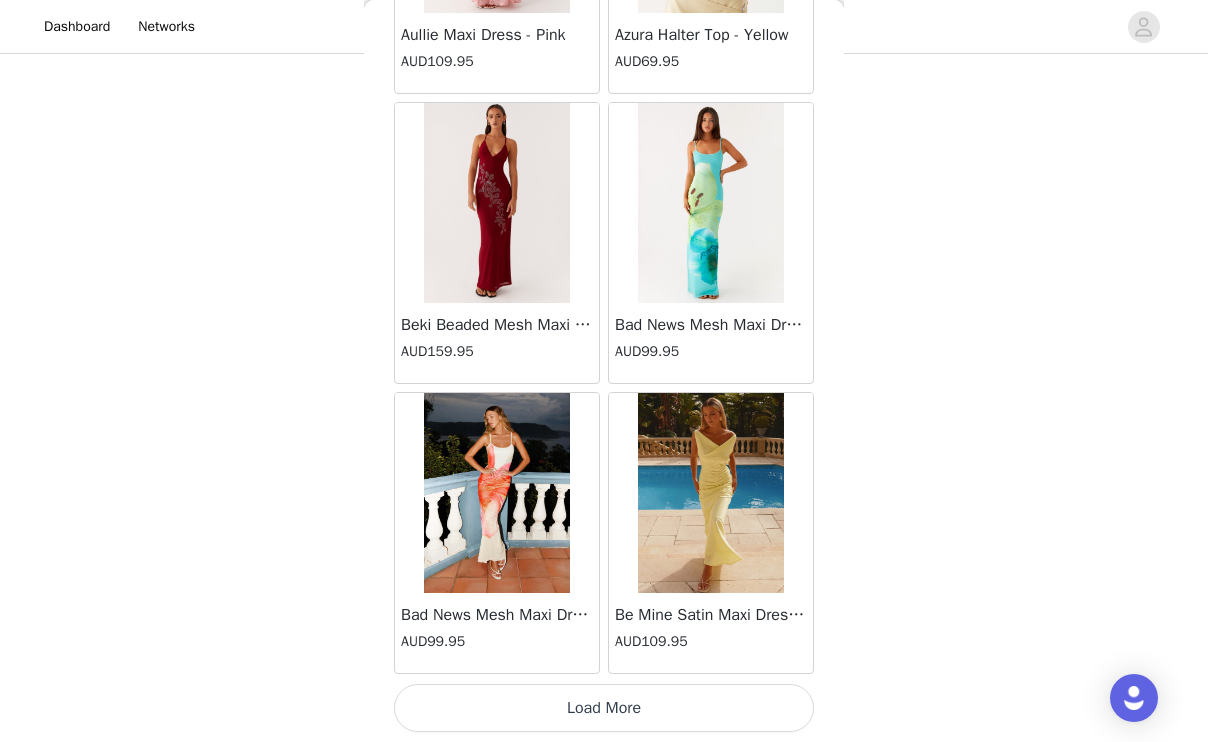 click on "Load More" at bounding box center [604, 708] 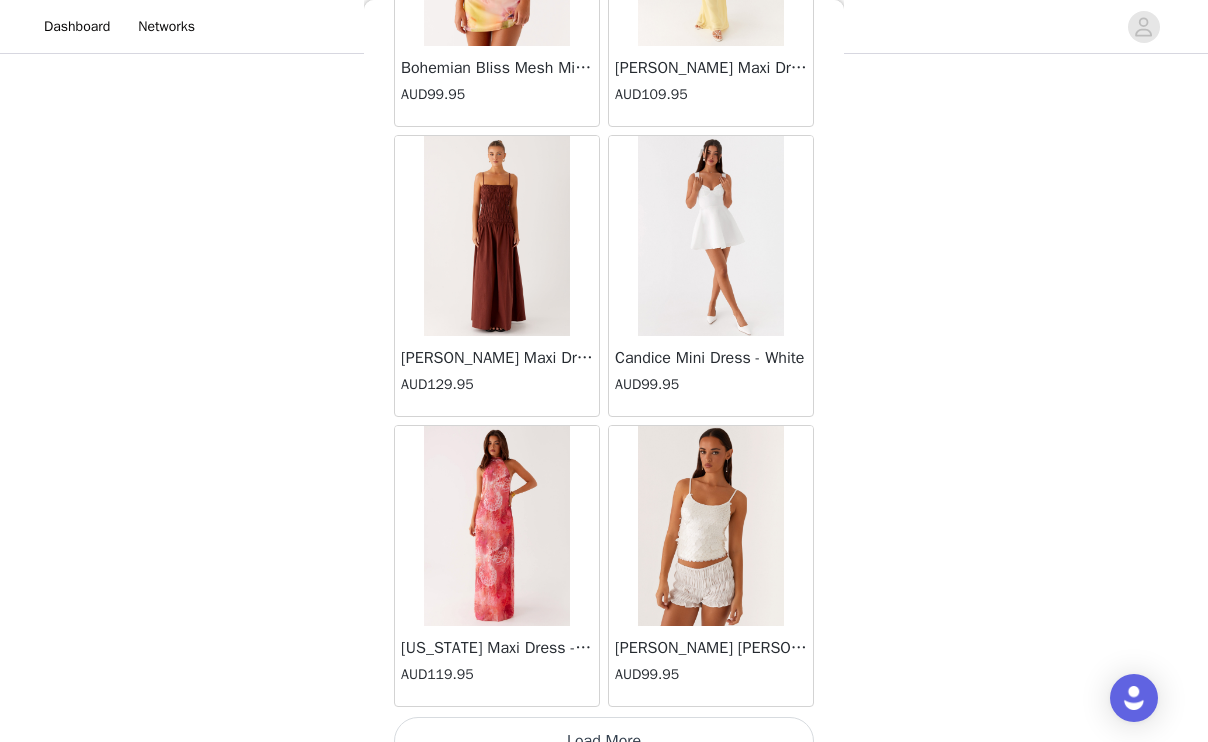 scroll, scrollTop: 5218, scrollLeft: 0, axis: vertical 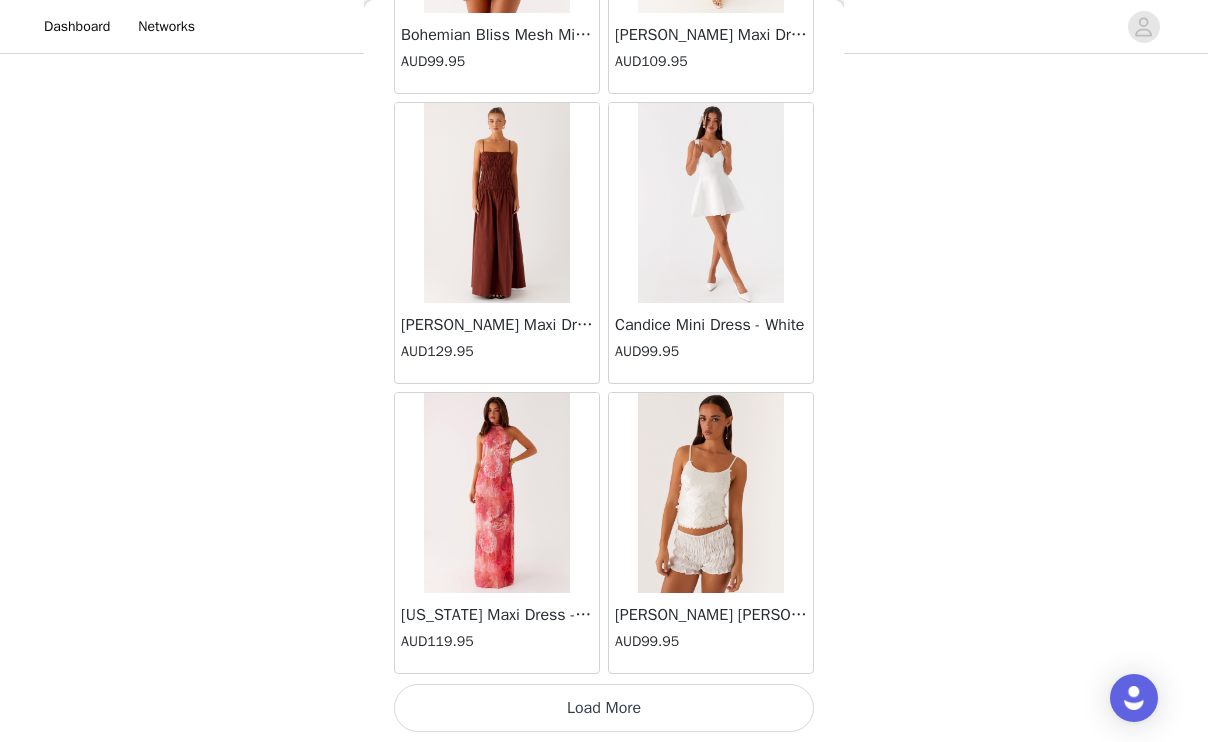 click on "Load More" at bounding box center (604, 708) 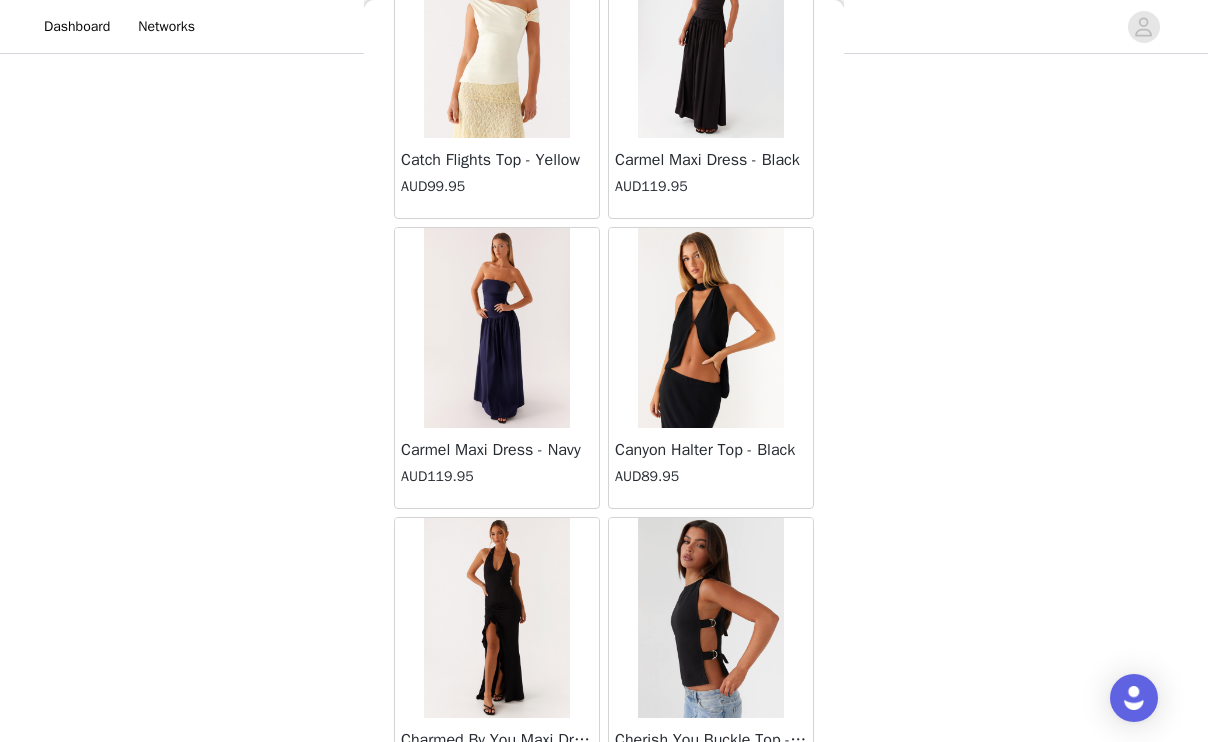 scroll, scrollTop: 8118, scrollLeft: 0, axis: vertical 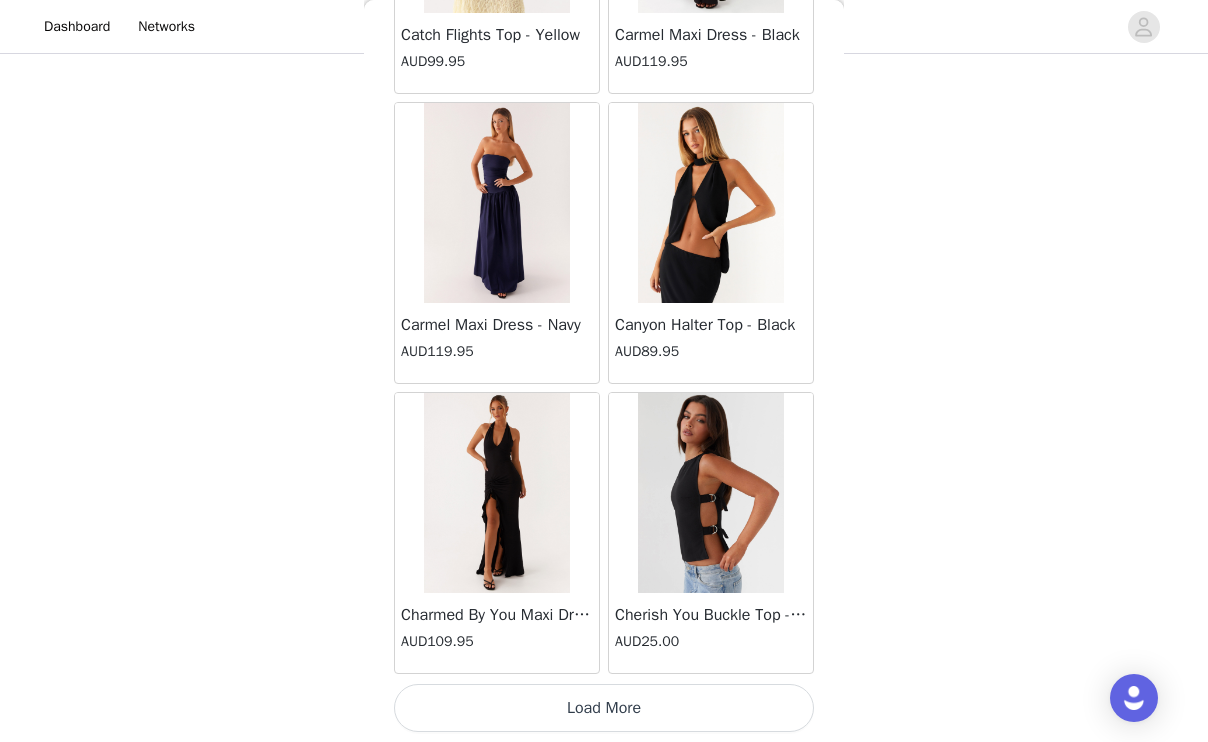 click on "Load More" at bounding box center (604, 708) 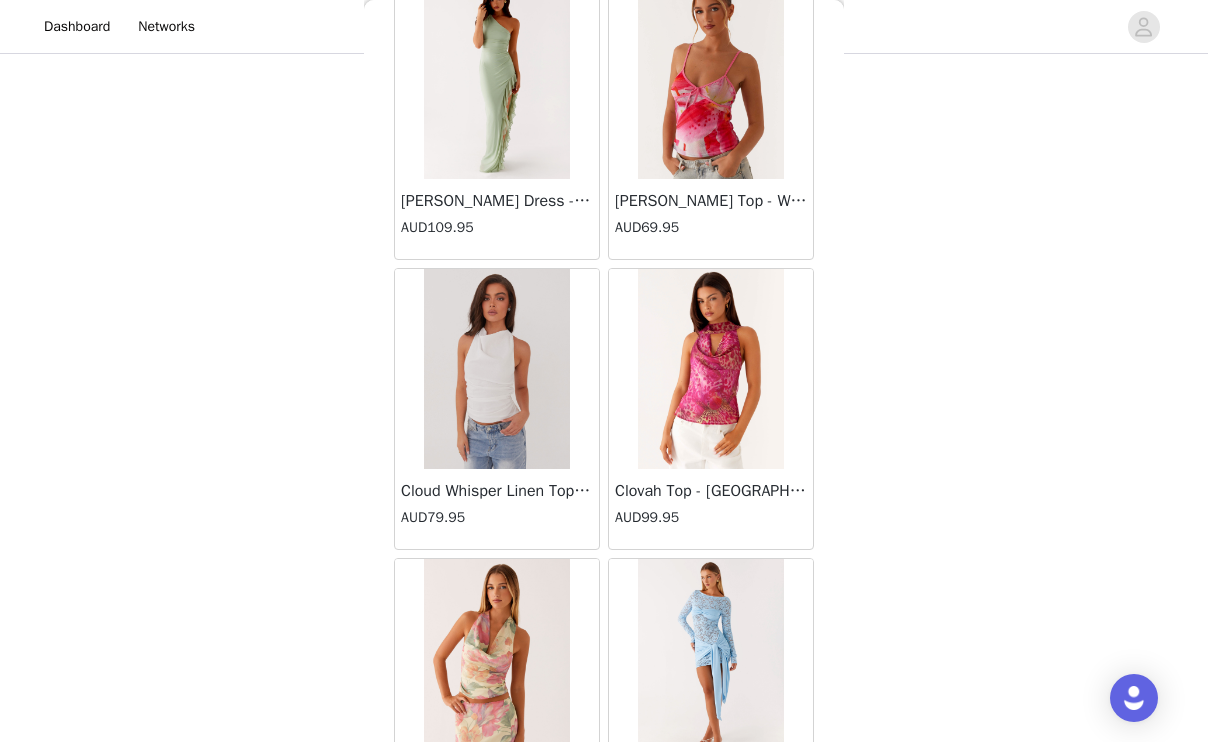 scroll, scrollTop: 11018, scrollLeft: 0, axis: vertical 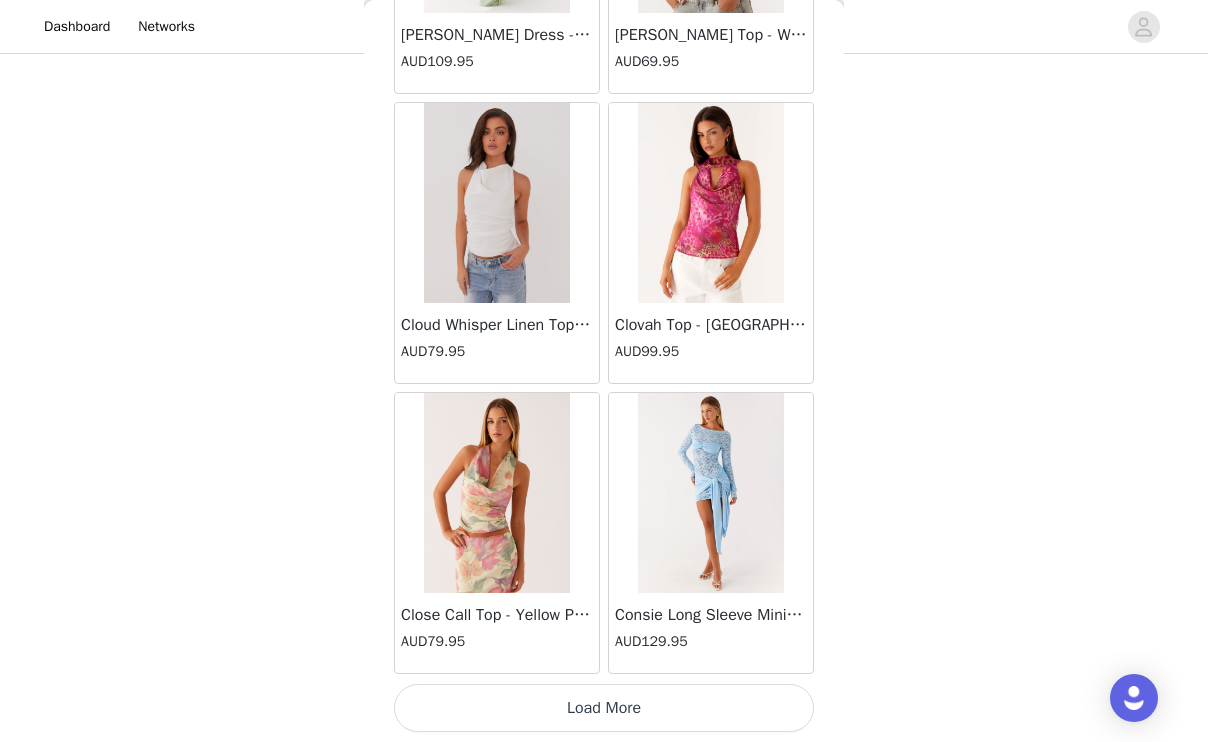 click on "Load More" at bounding box center [604, 708] 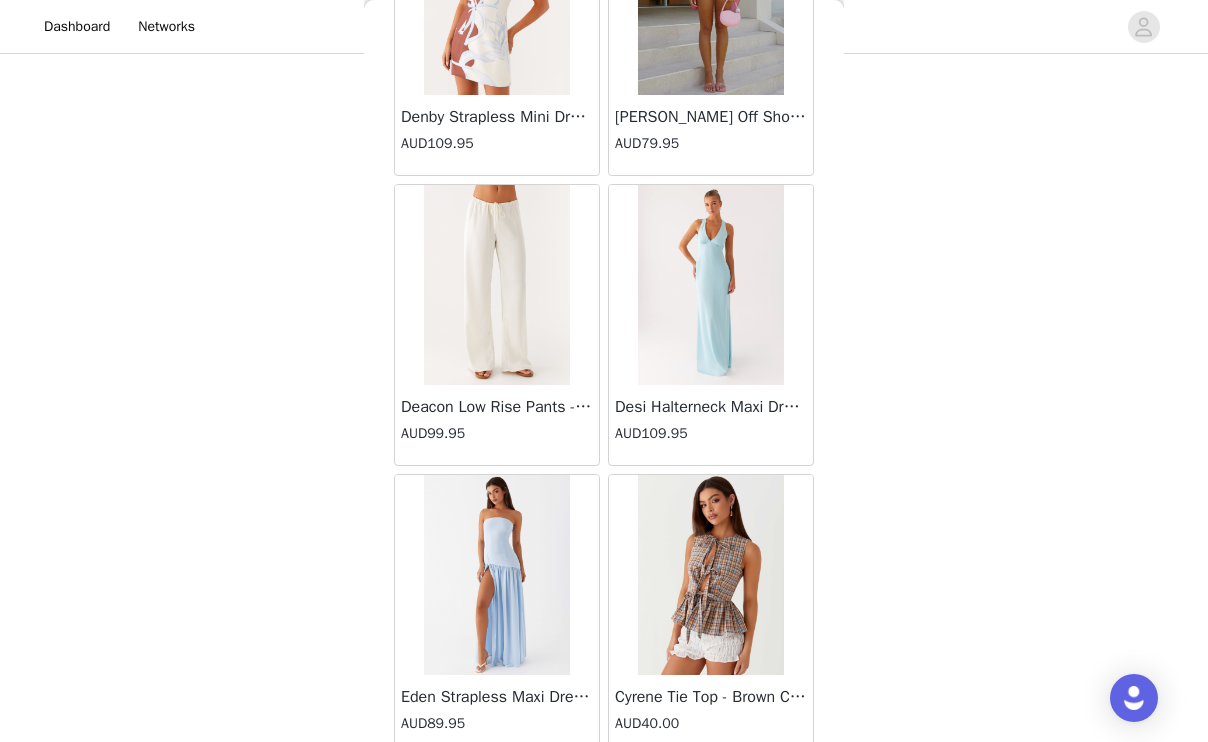 scroll, scrollTop: 13918, scrollLeft: 0, axis: vertical 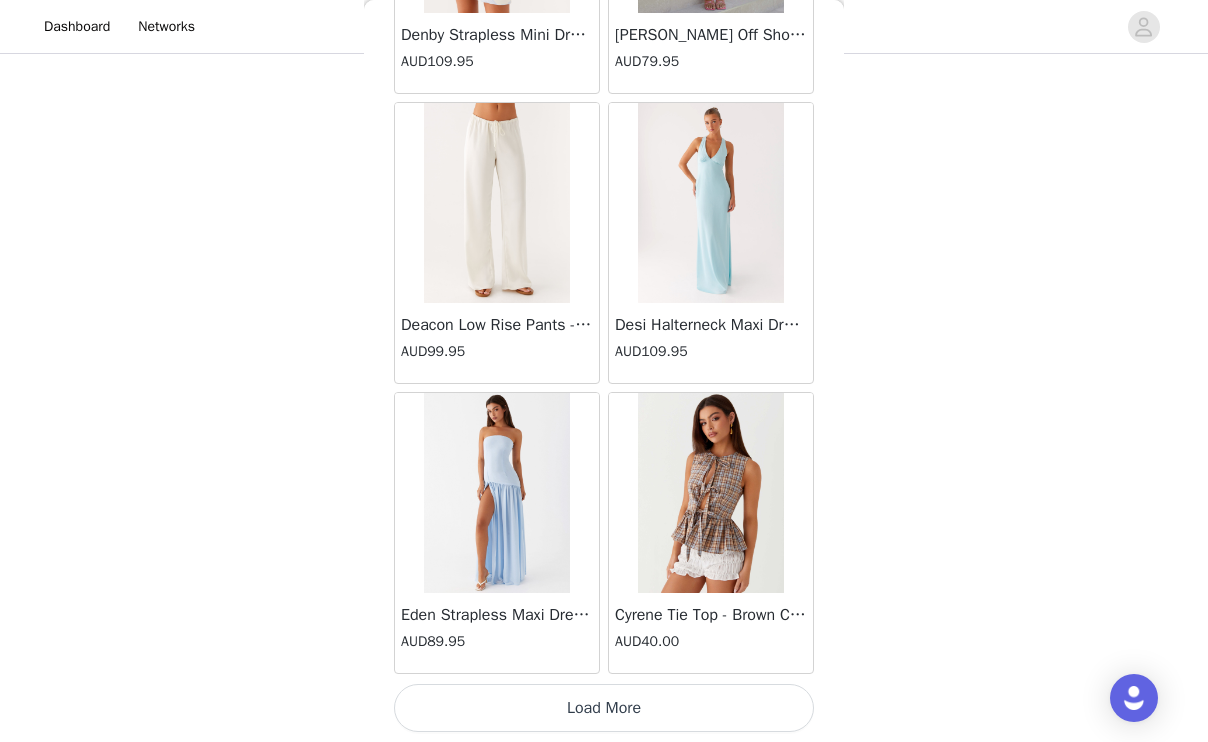 click on "Load More" at bounding box center [604, 708] 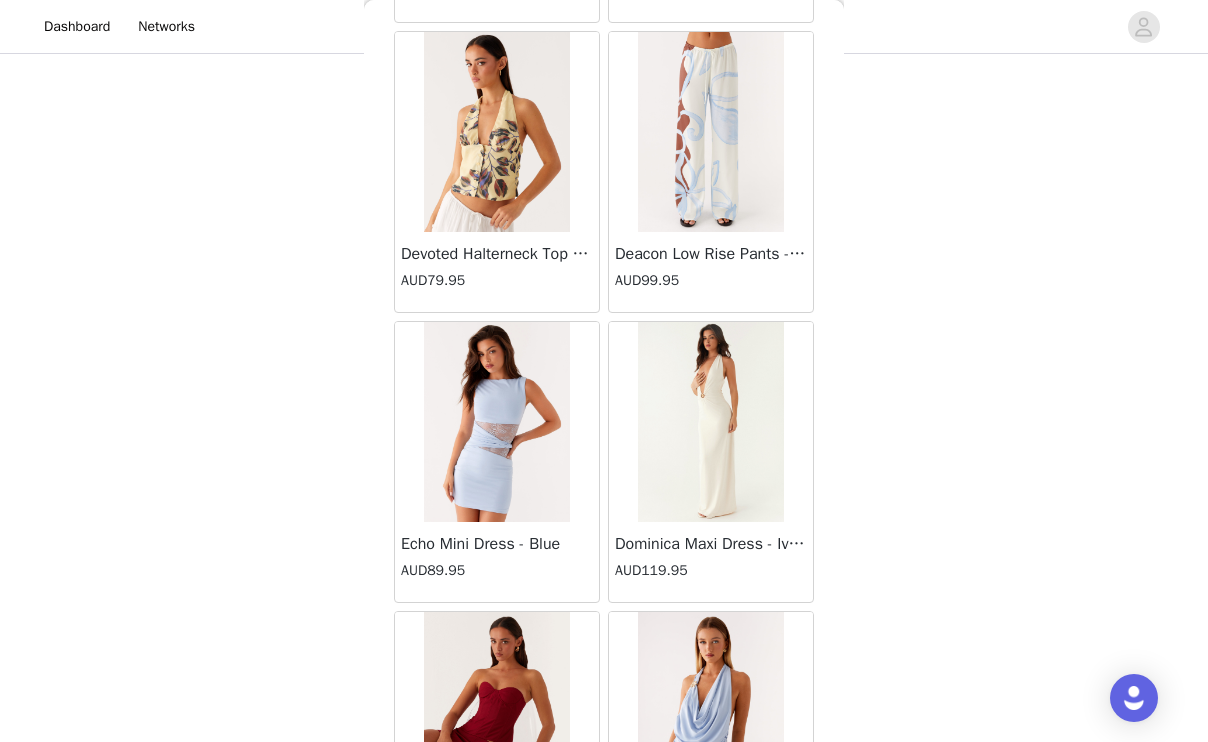 scroll, scrollTop: 16818, scrollLeft: 0, axis: vertical 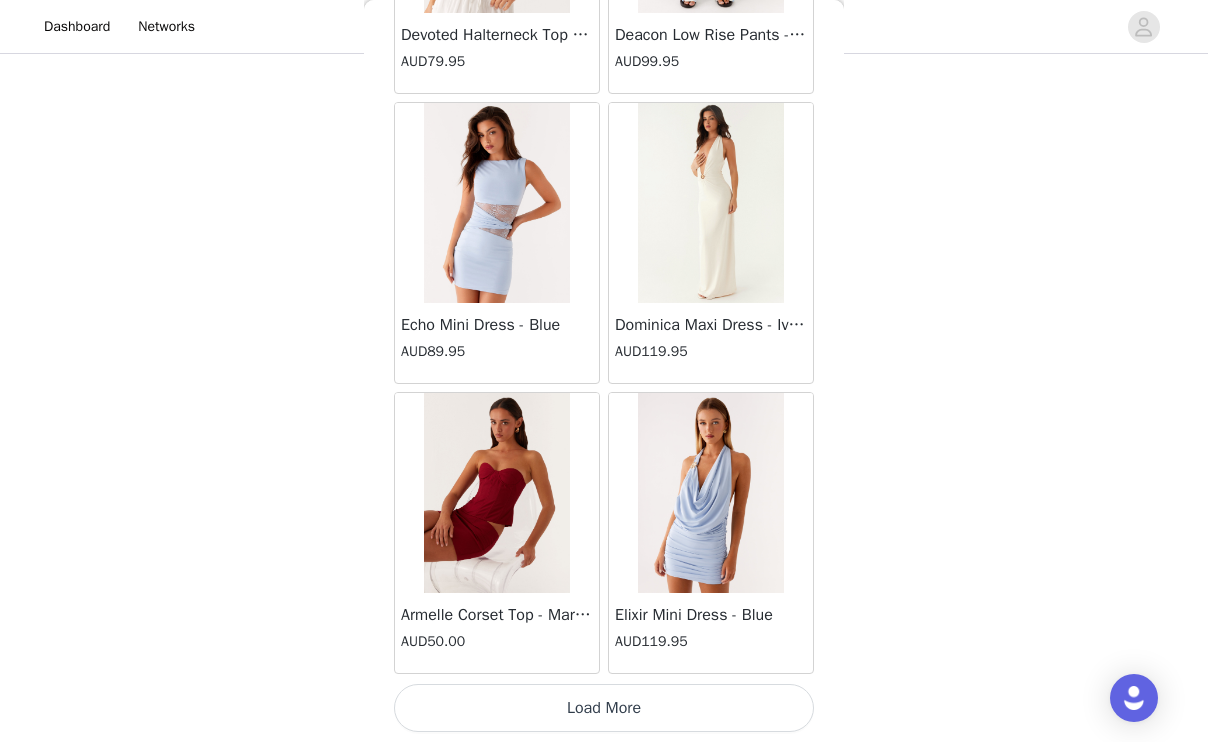 click on "Load More" at bounding box center [604, 708] 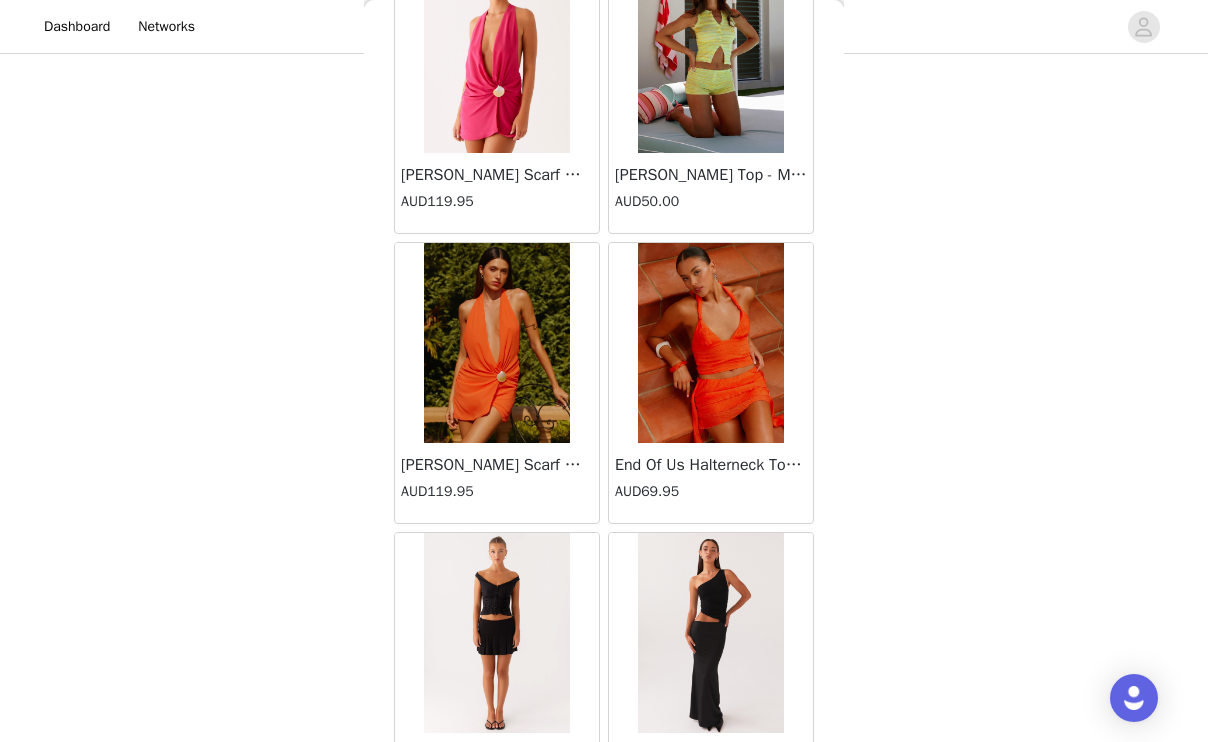 scroll, scrollTop: 19718, scrollLeft: 0, axis: vertical 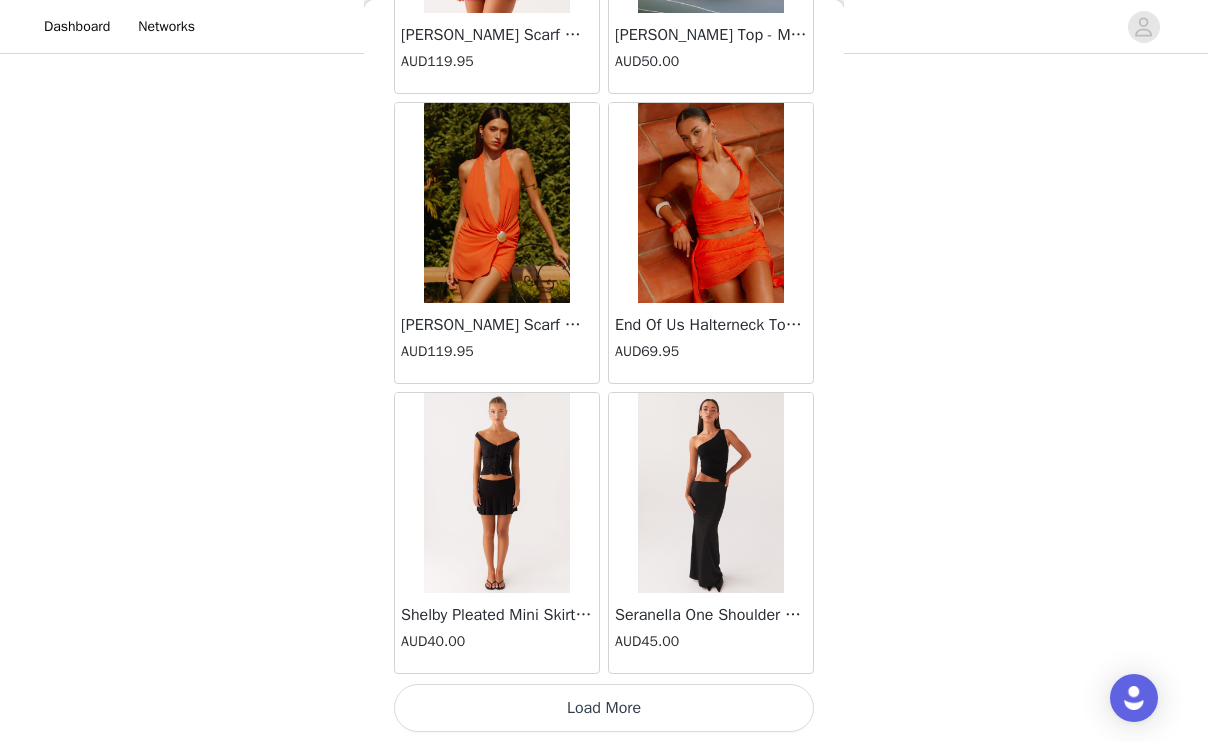 click on "Load More" at bounding box center (604, 708) 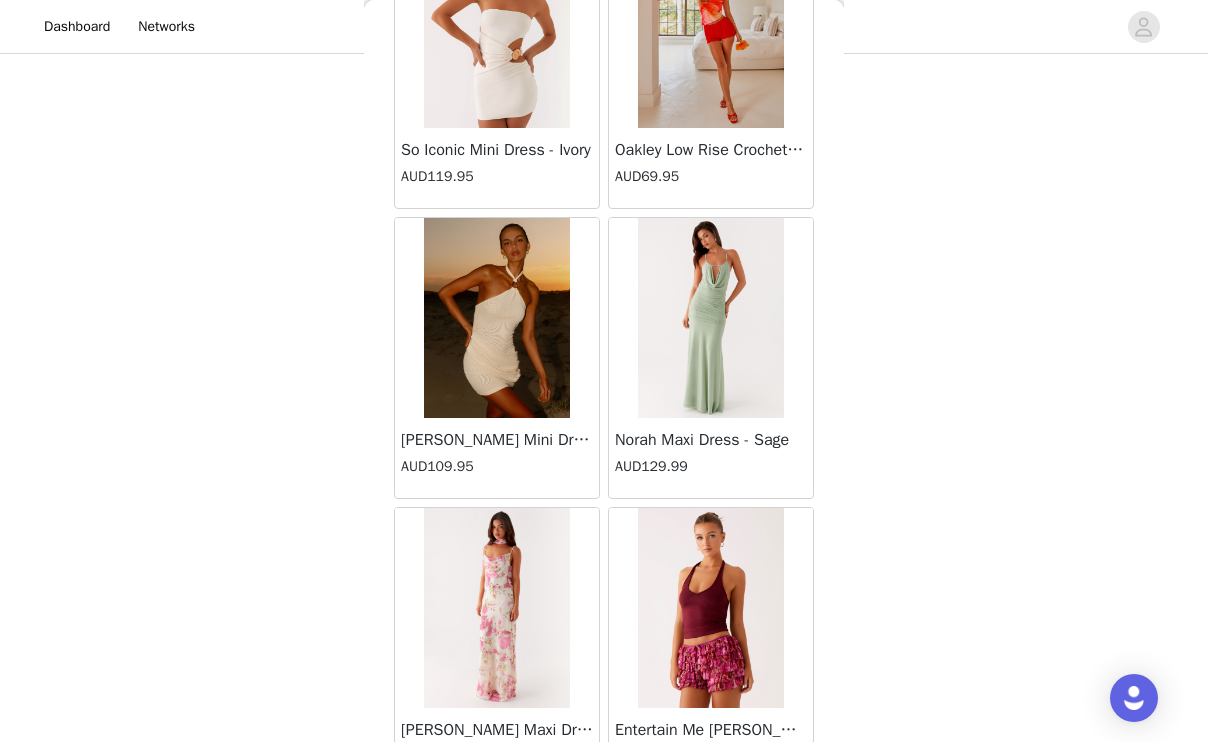 scroll, scrollTop: 22618, scrollLeft: 0, axis: vertical 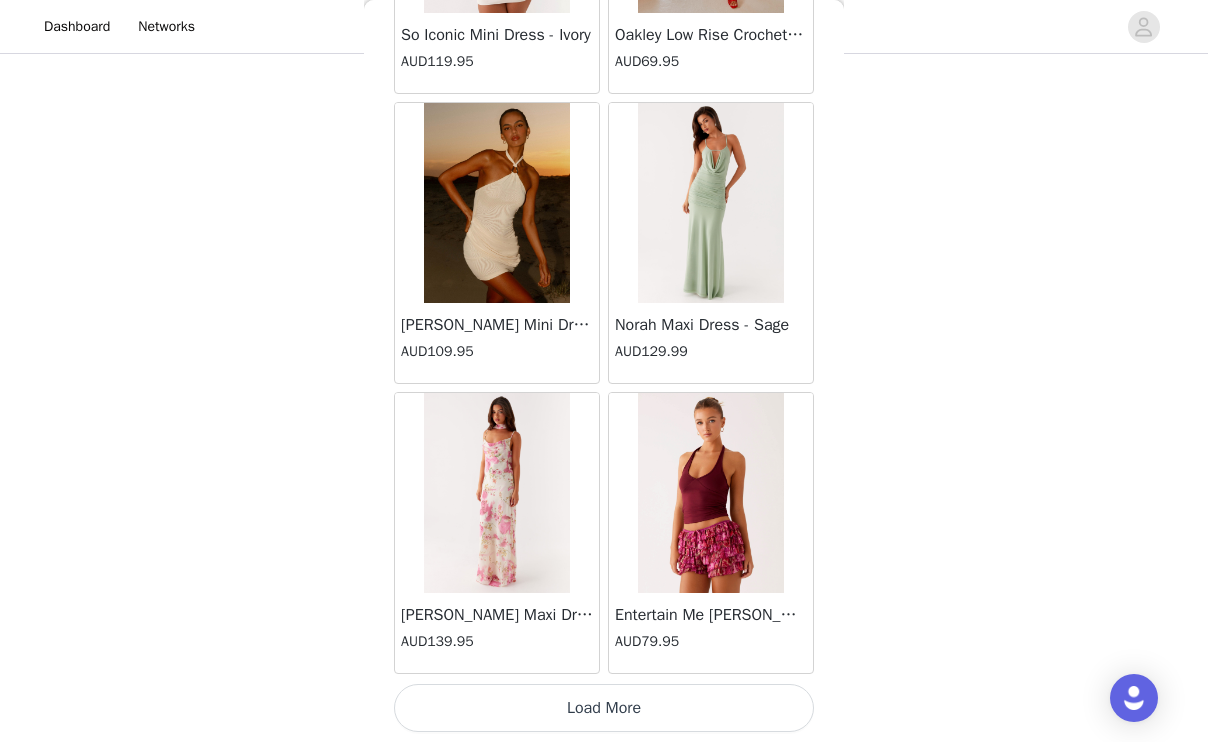 click on "Load More" at bounding box center (604, 708) 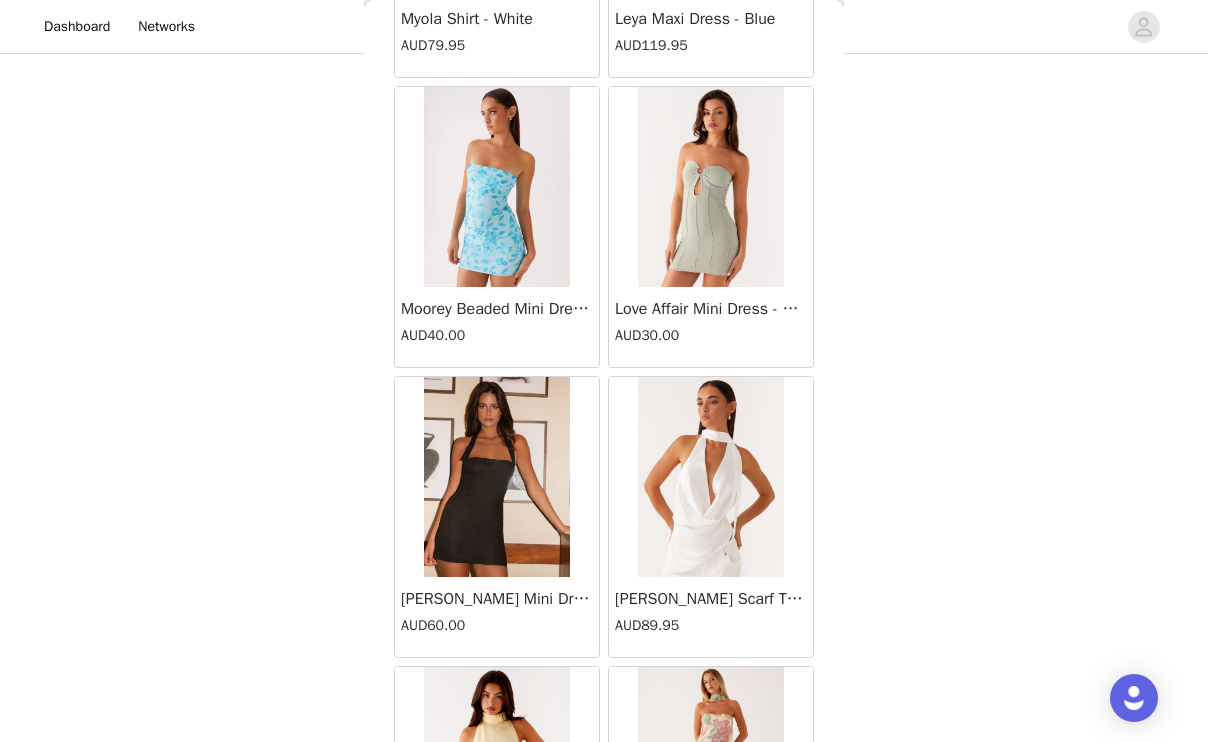scroll, scrollTop: 25518, scrollLeft: 0, axis: vertical 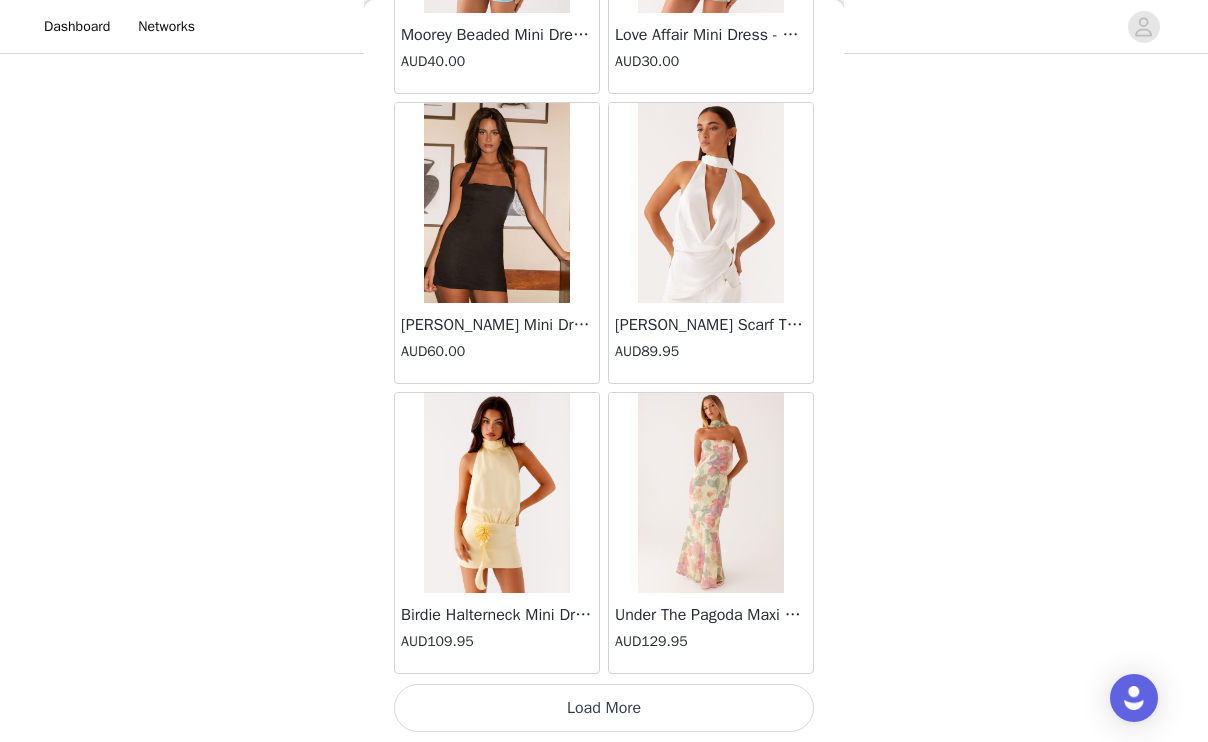 click on "Load More" at bounding box center (604, 708) 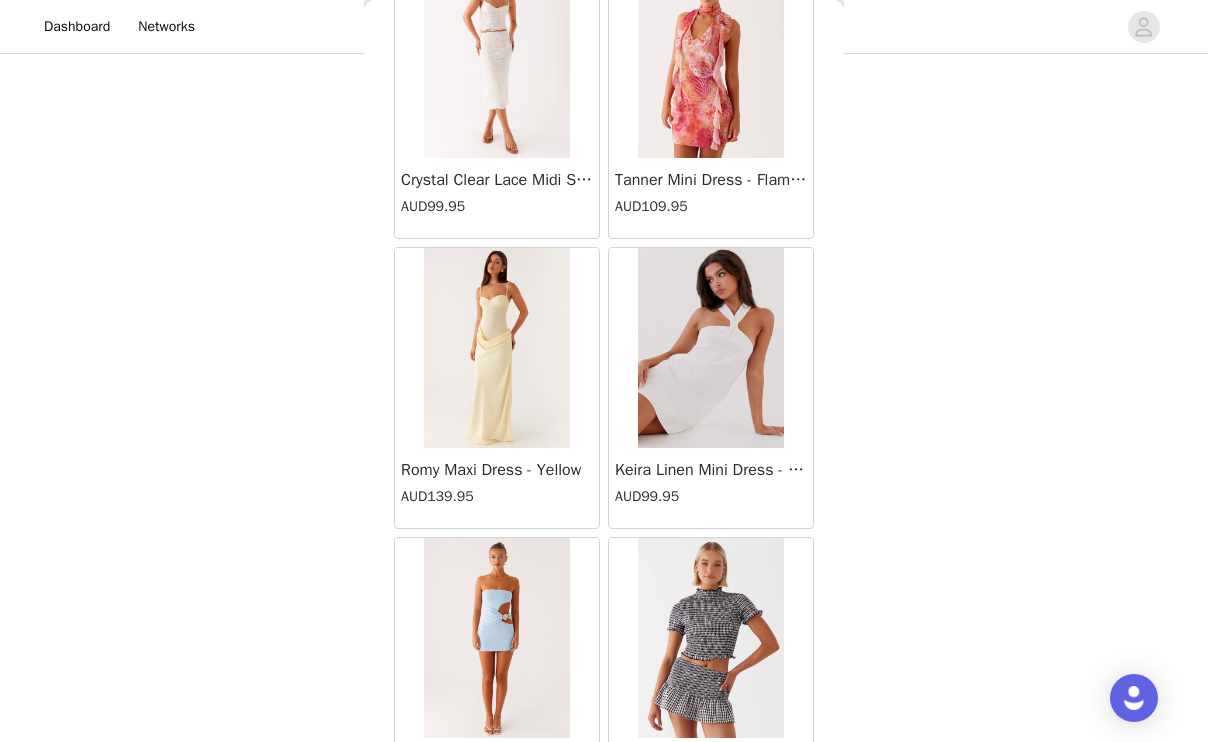 scroll, scrollTop: 28418, scrollLeft: 0, axis: vertical 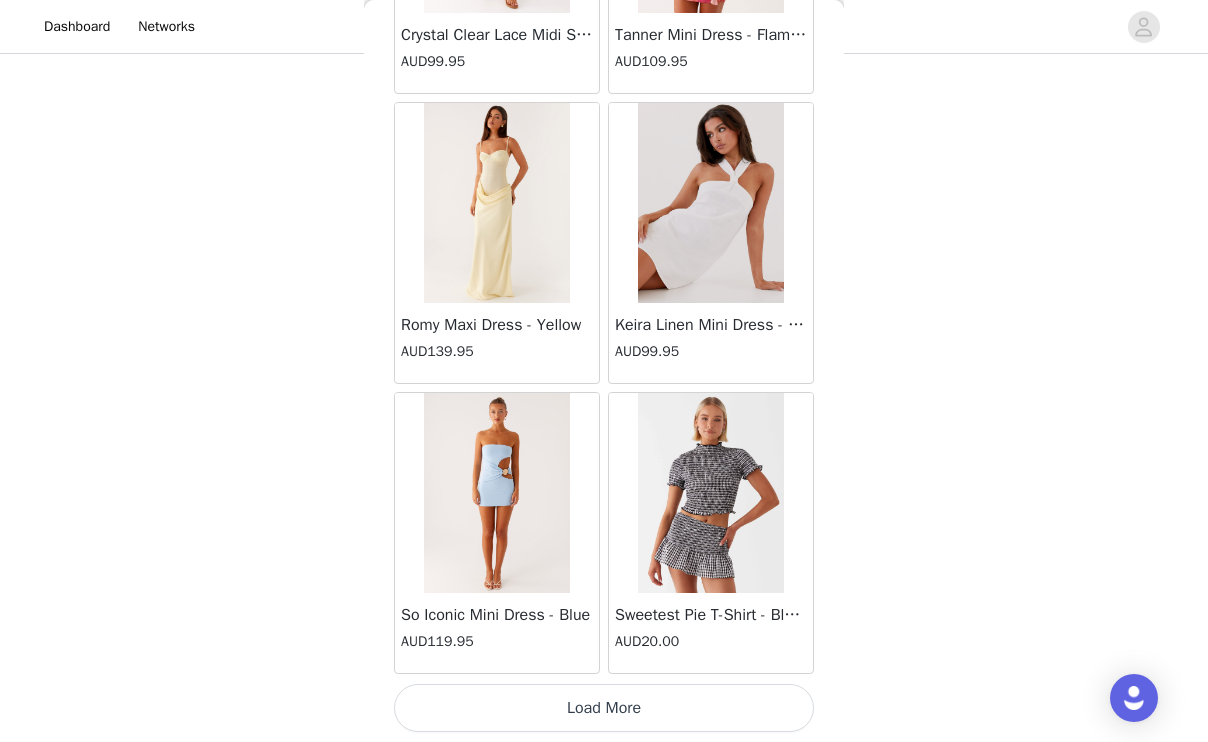 click on "Load More" at bounding box center [604, 708] 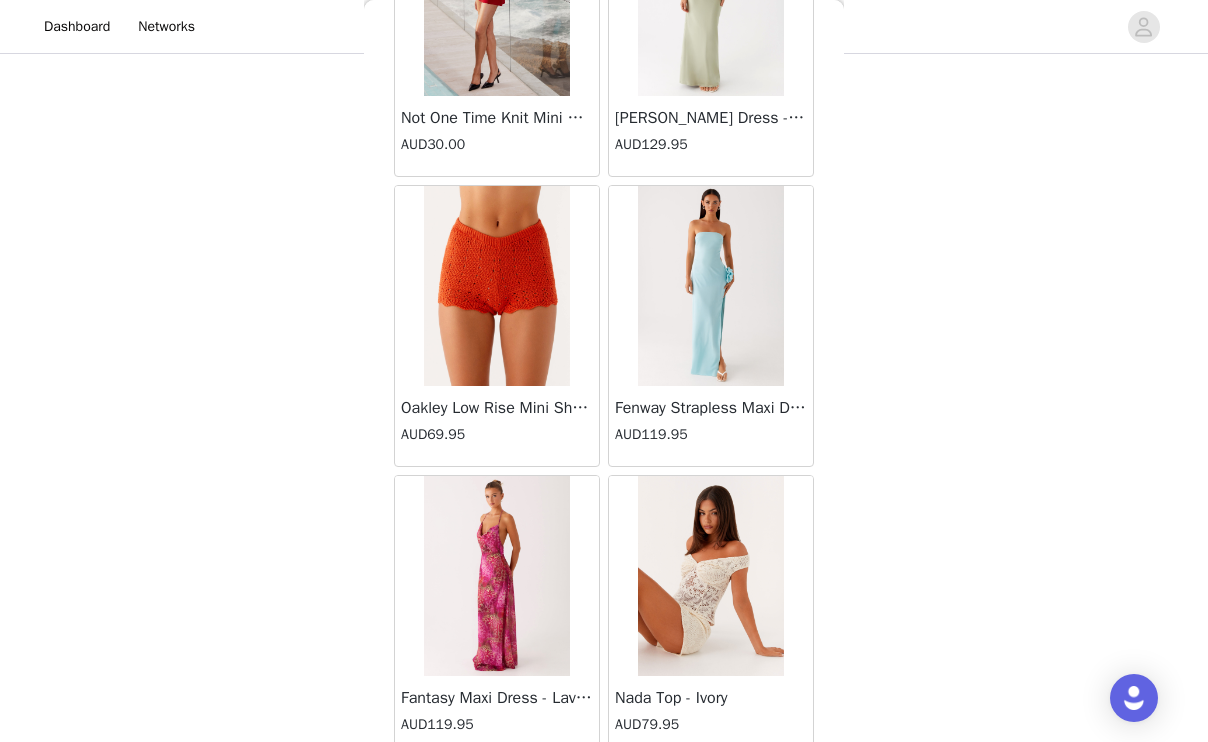 scroll, scrollTop: 31318, scrollLeft: 0, axis: vertical 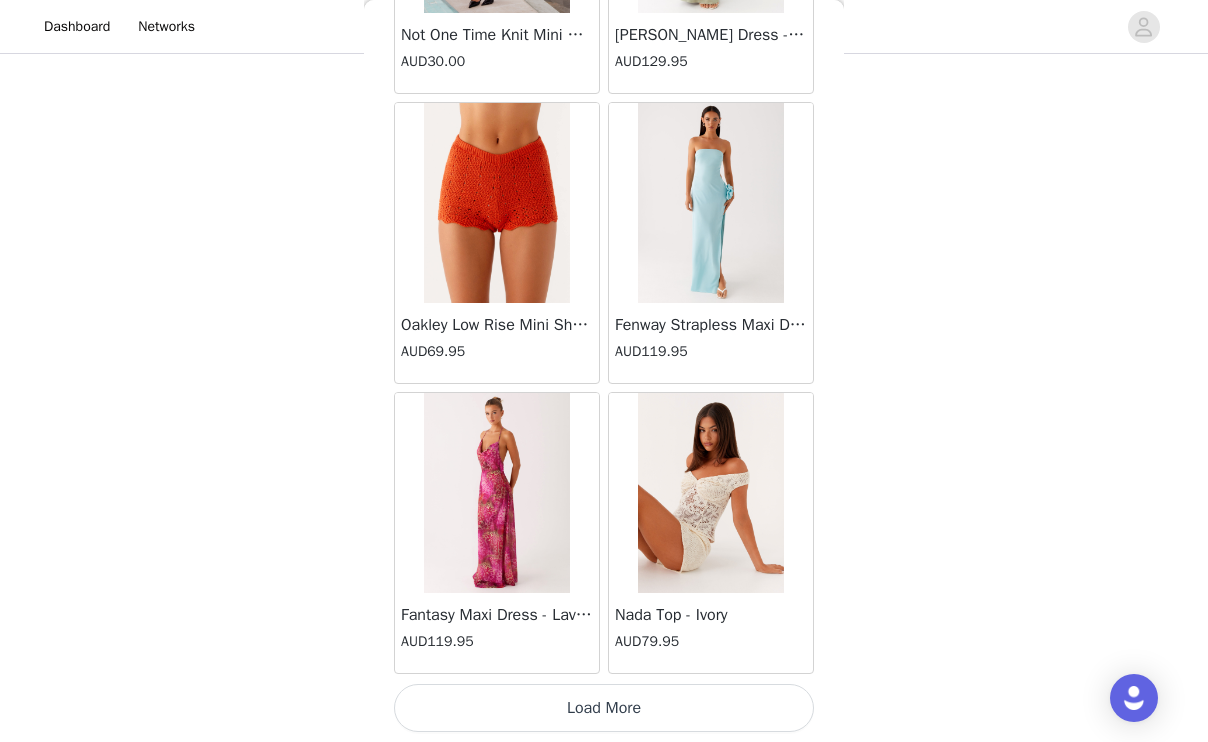 click on "Load More" at bounding box center [604, 708] 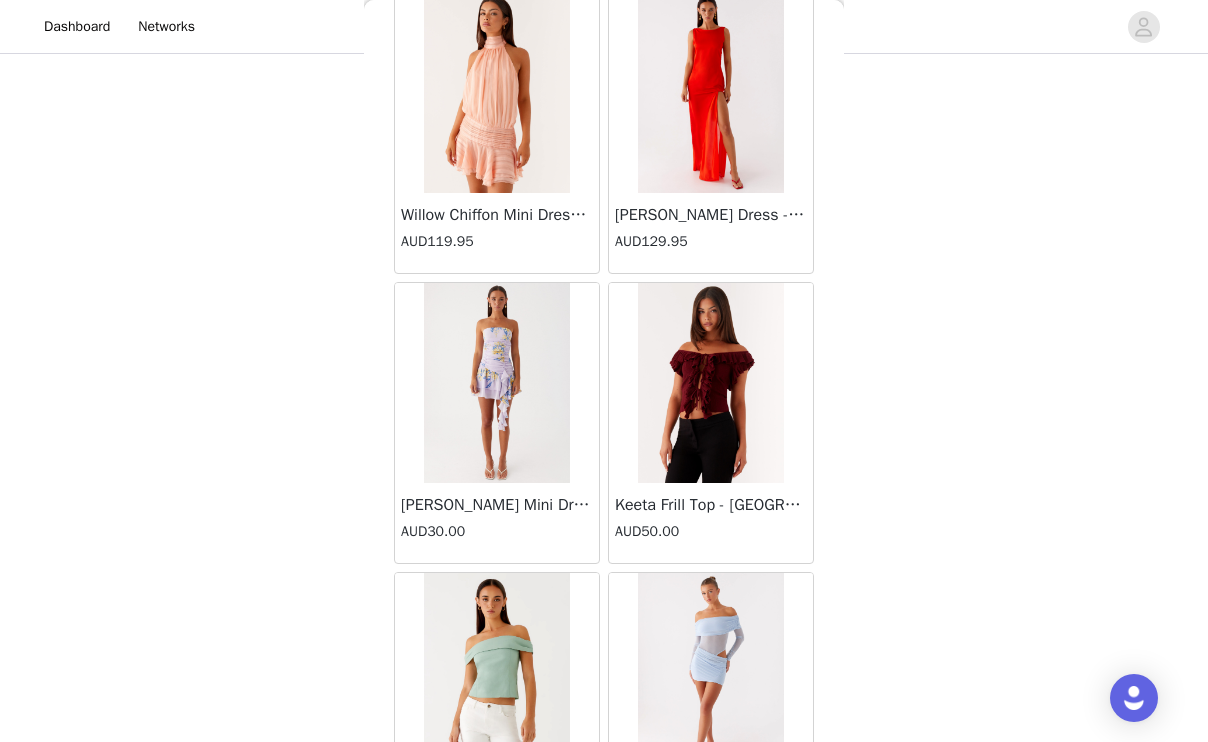 scroll, scrollTop: 34218, scrollLeft: 0, axis: vertical 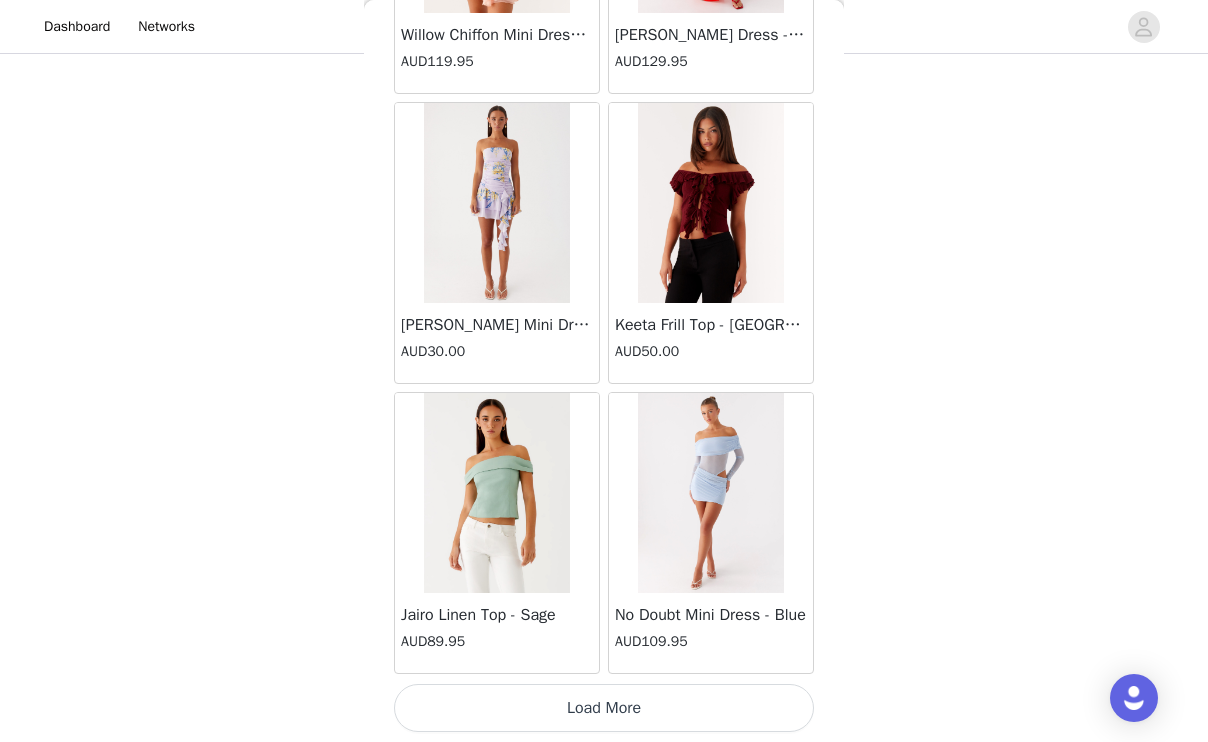 click on "Load More" at bounding box center [604, 708] 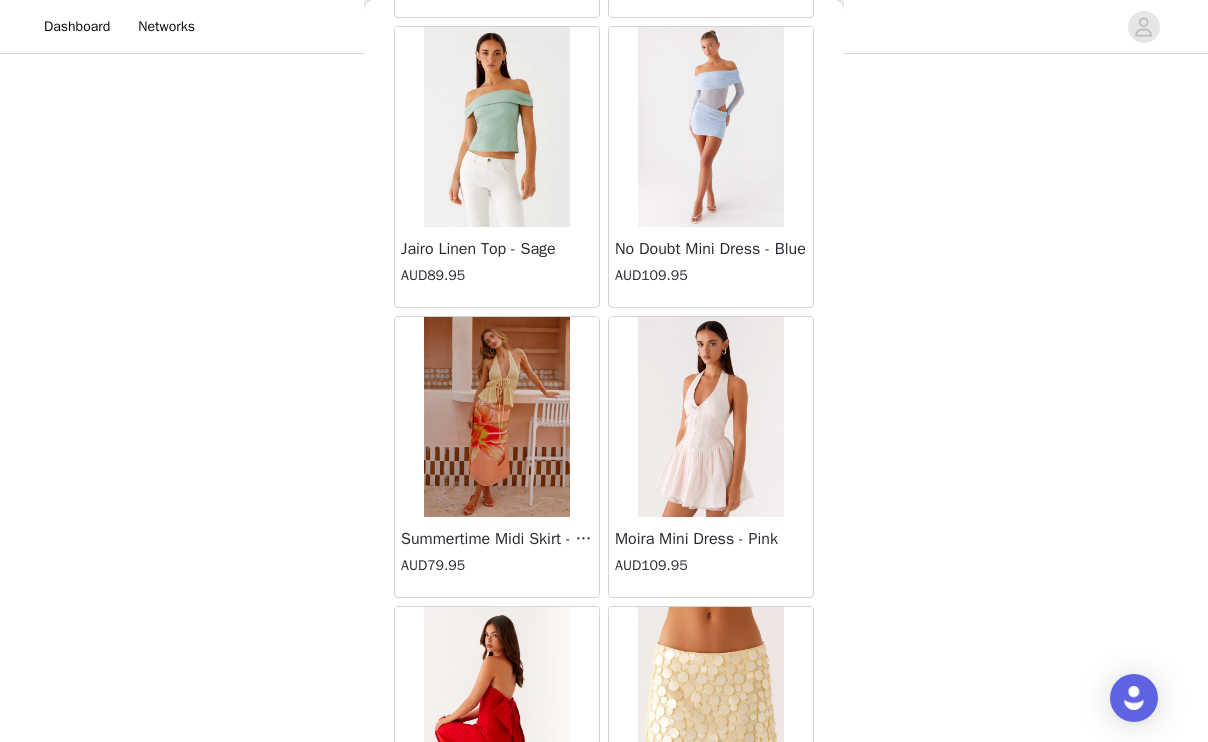 scroll, scrollTop: 34603, scrollLeft: 0, axis: vertical 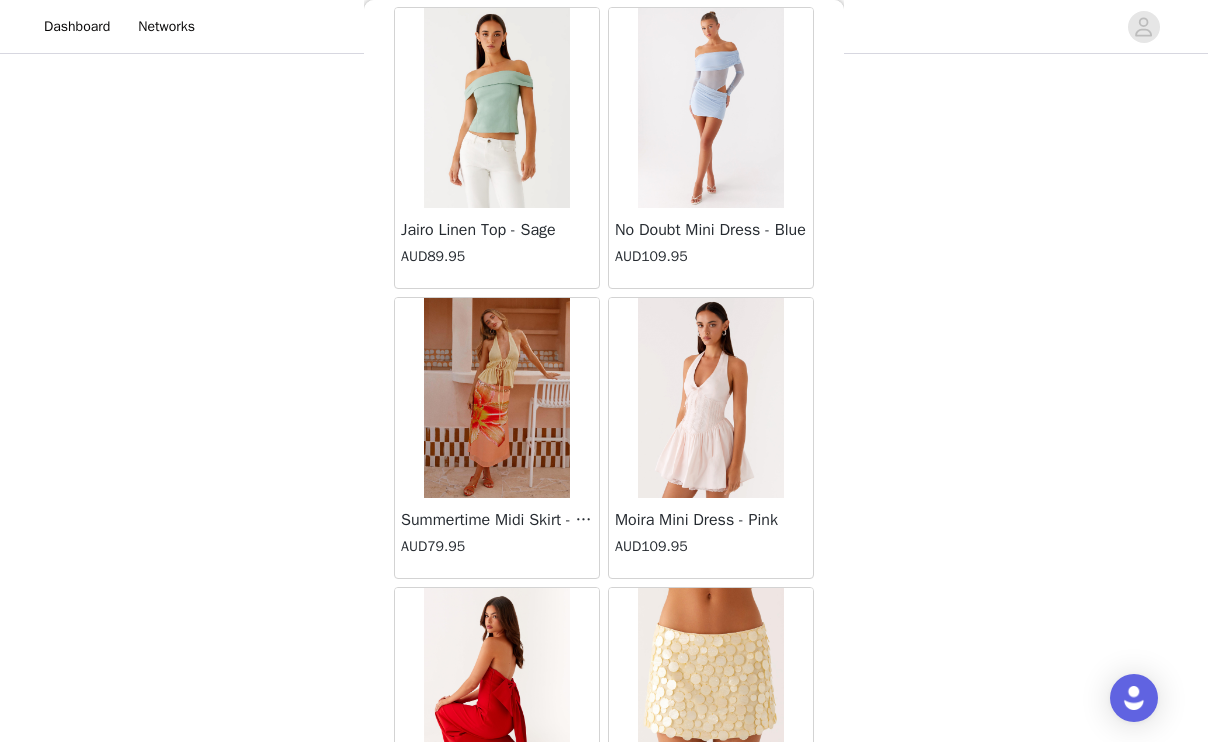 click at bounding box center (710, 108) 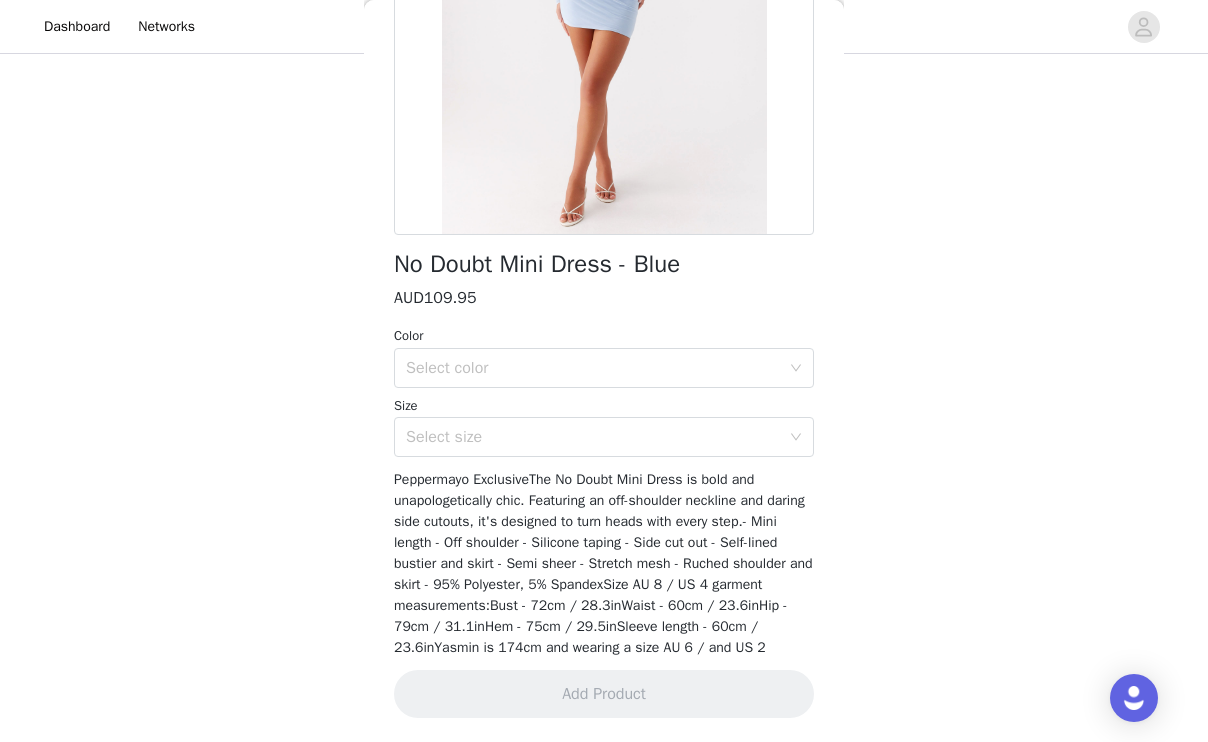 scroll, scrollTop: 336, scrollLeft: 0, axis: vertical 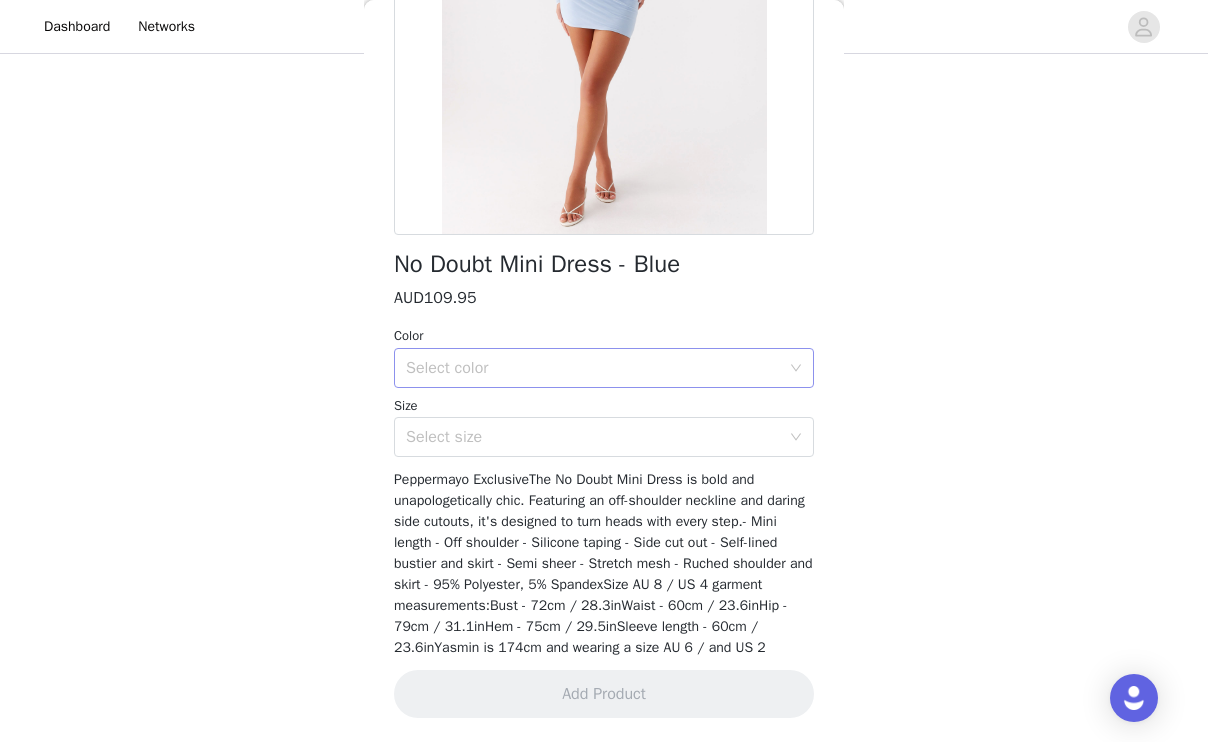 click on "Select color" at bounding box center (593, 368) 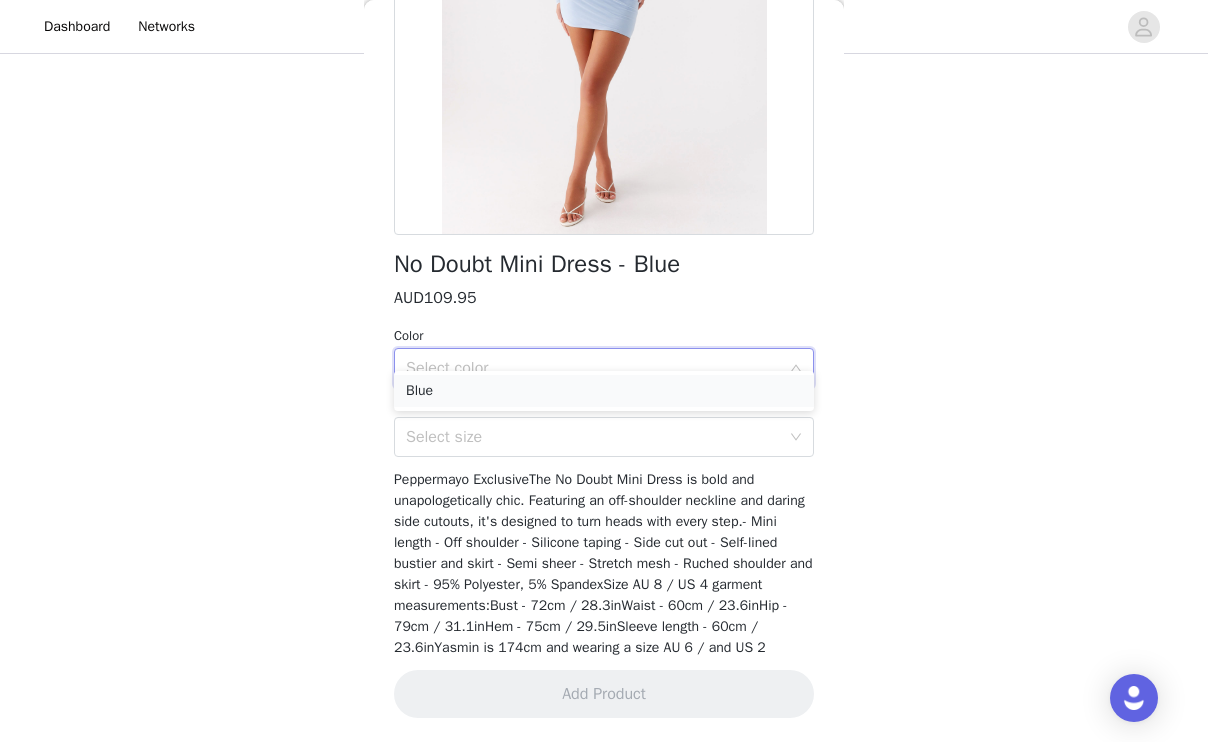 click on "Blue" at bounding box center (604, 391) 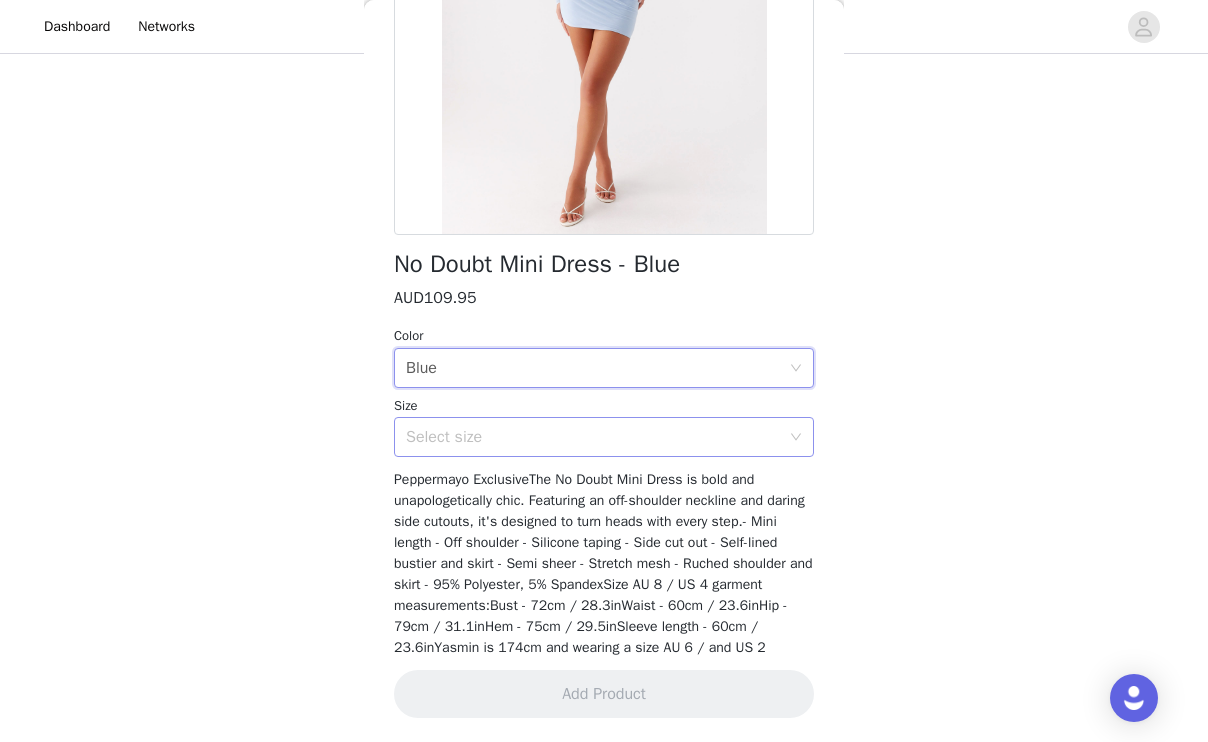 click on "Select size" at bounding box center (593, 437) 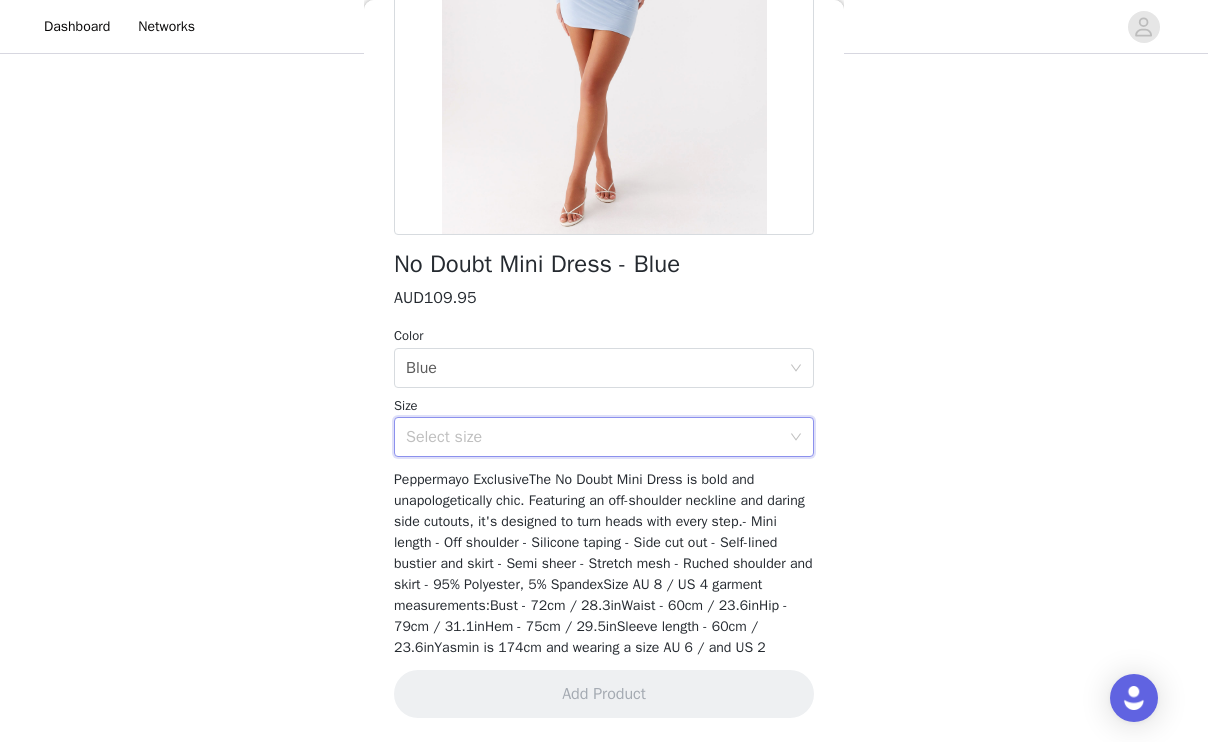 click on "Select size" at bounding box center (593, 437) 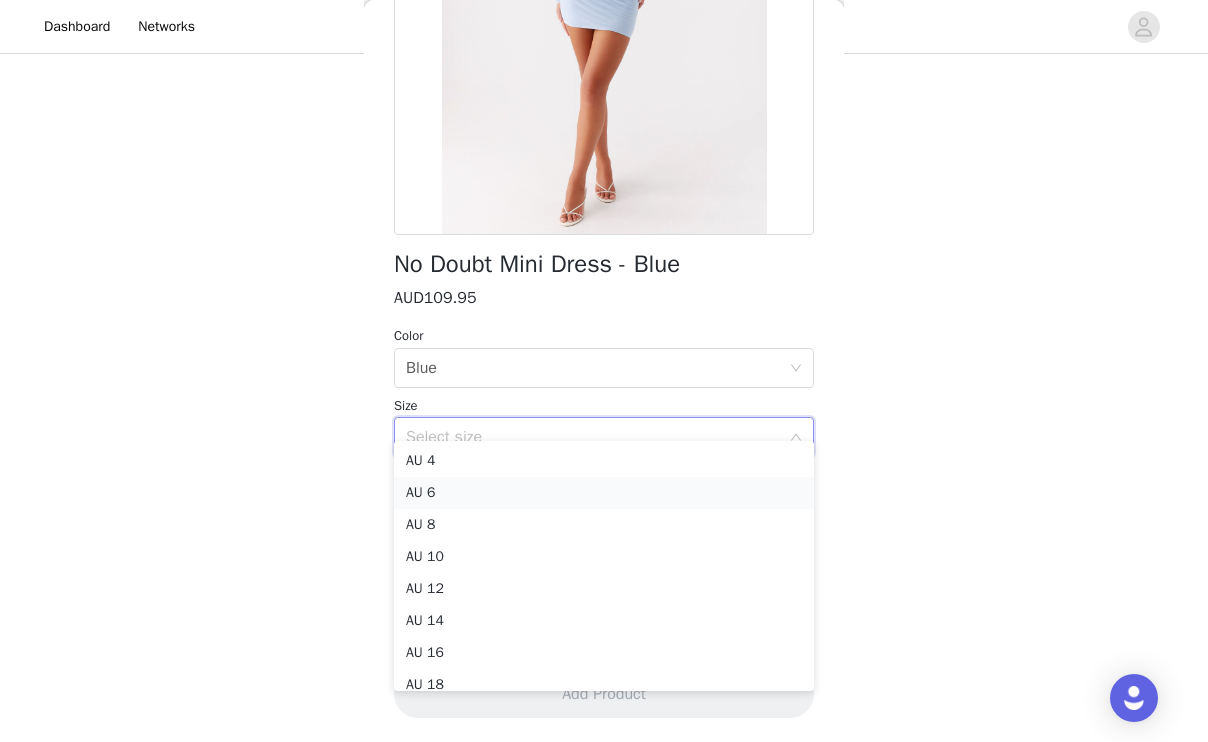click on "AU 6" at bounding box center (604, 493) 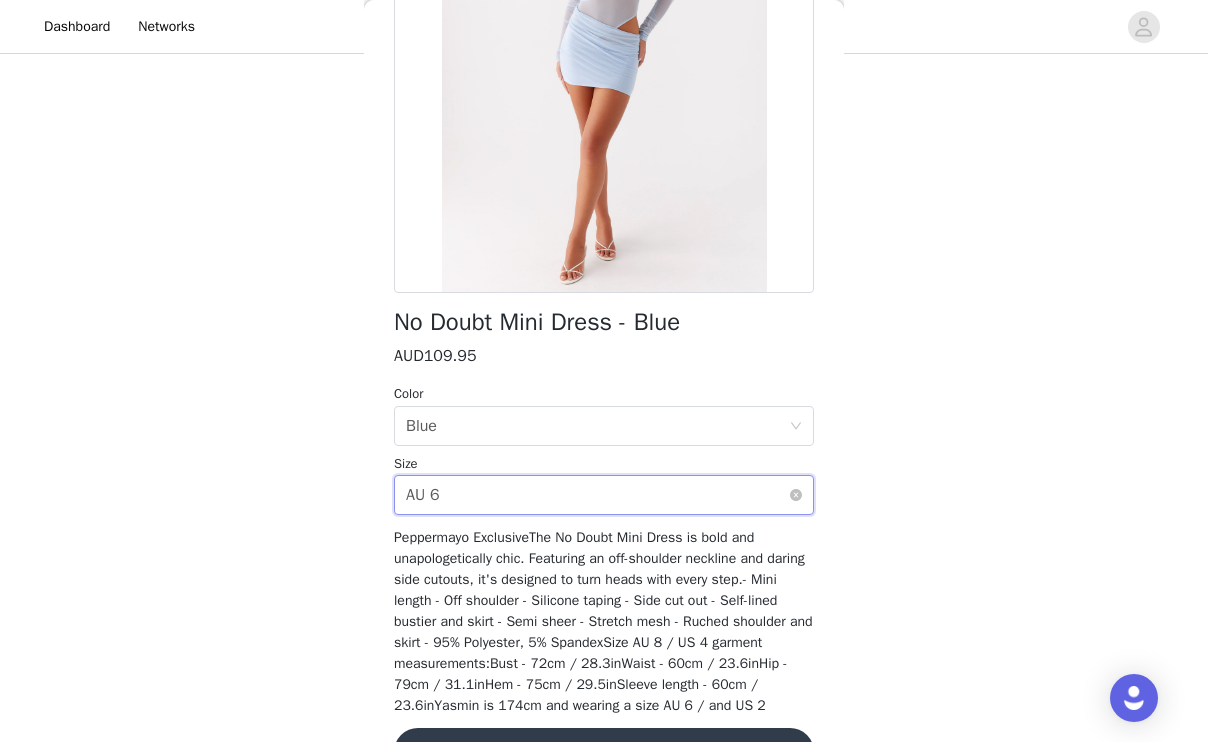 scroll, scrollTop: 336, scrollLeft: 0, axis: vertical 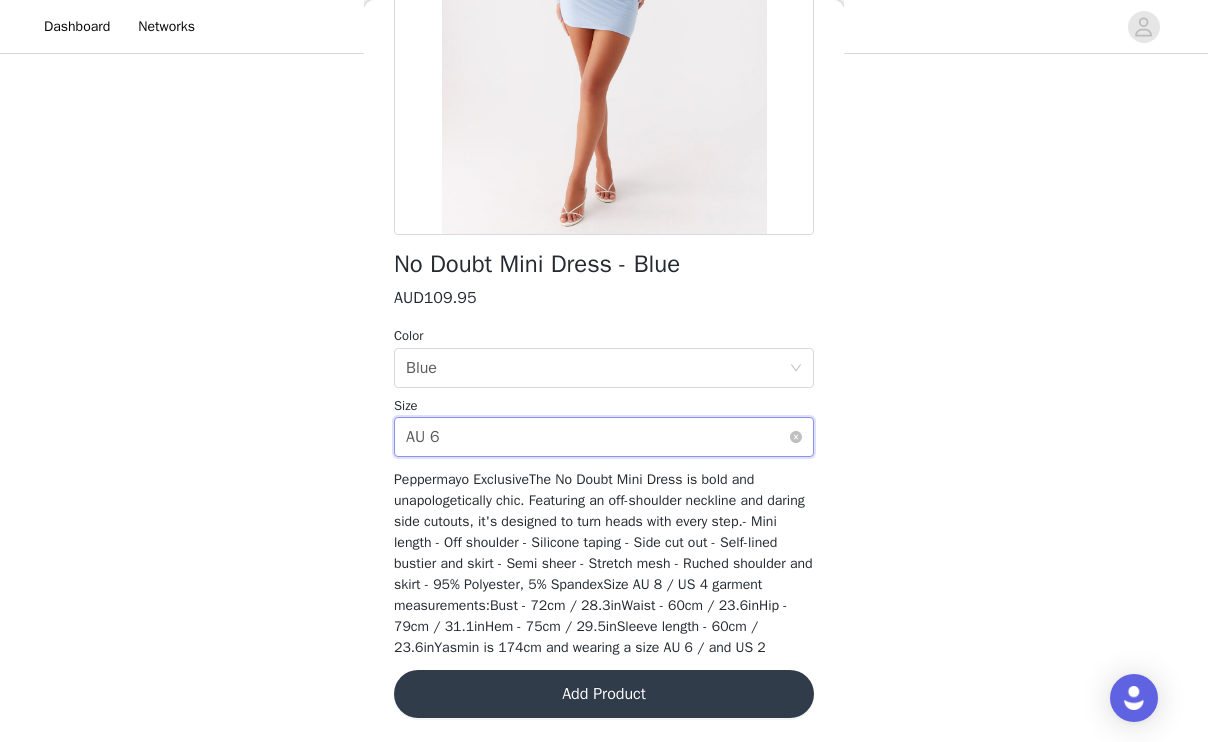 click on "Select size AU 6" at bounding box center [597, 437] 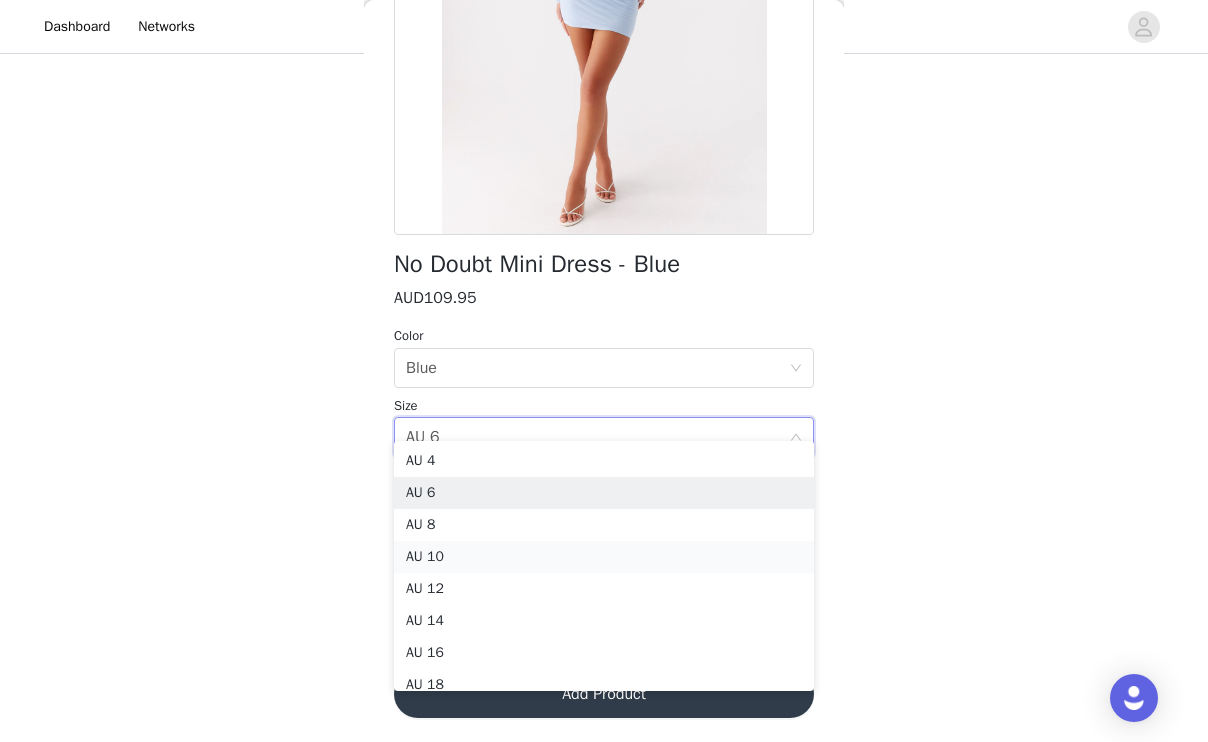 click on "AU 10" at bounding box center [604, 557] 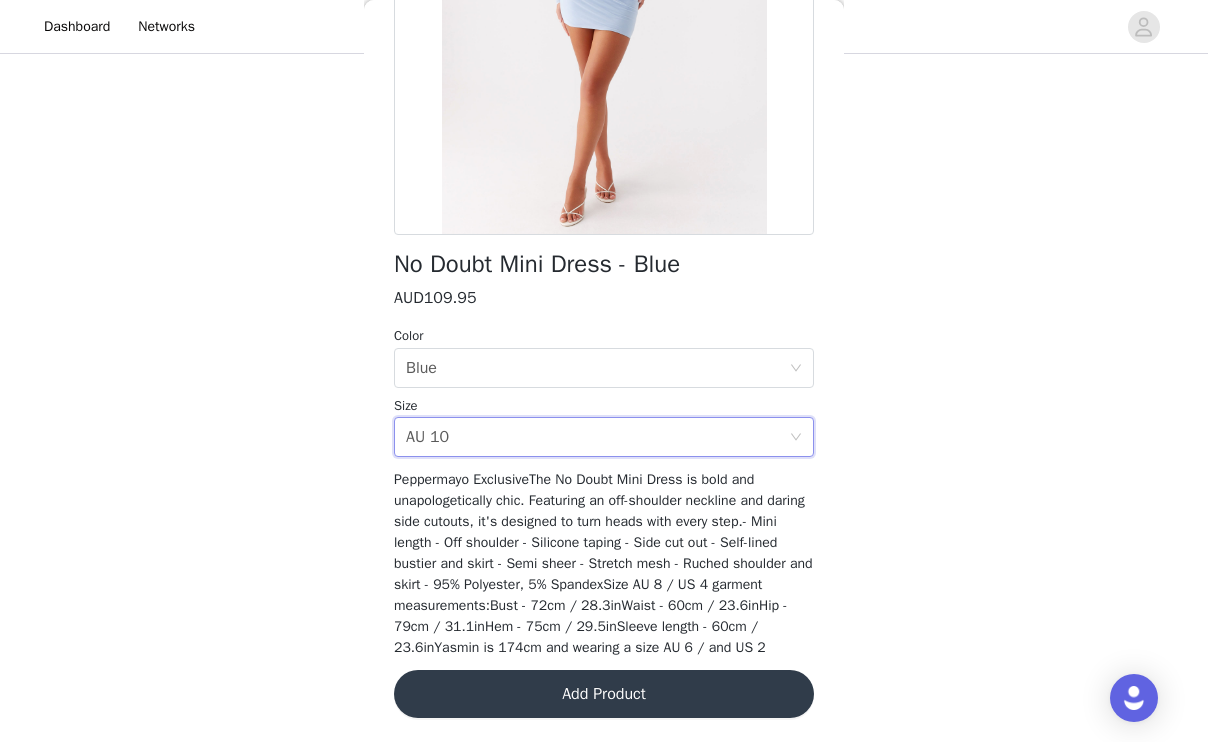 click on "Add Product" at bounding box center (604, 694) 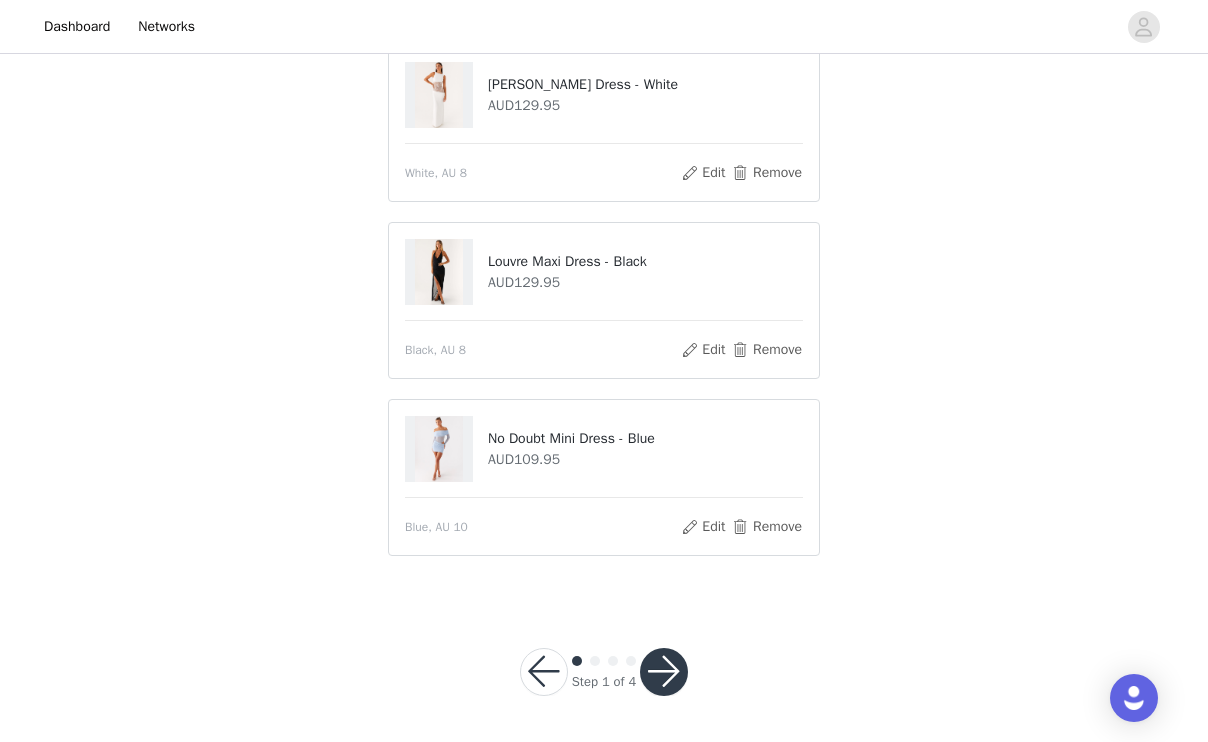 scroll, scrollTop: 220, scrollLeft: 0, axis: vertical 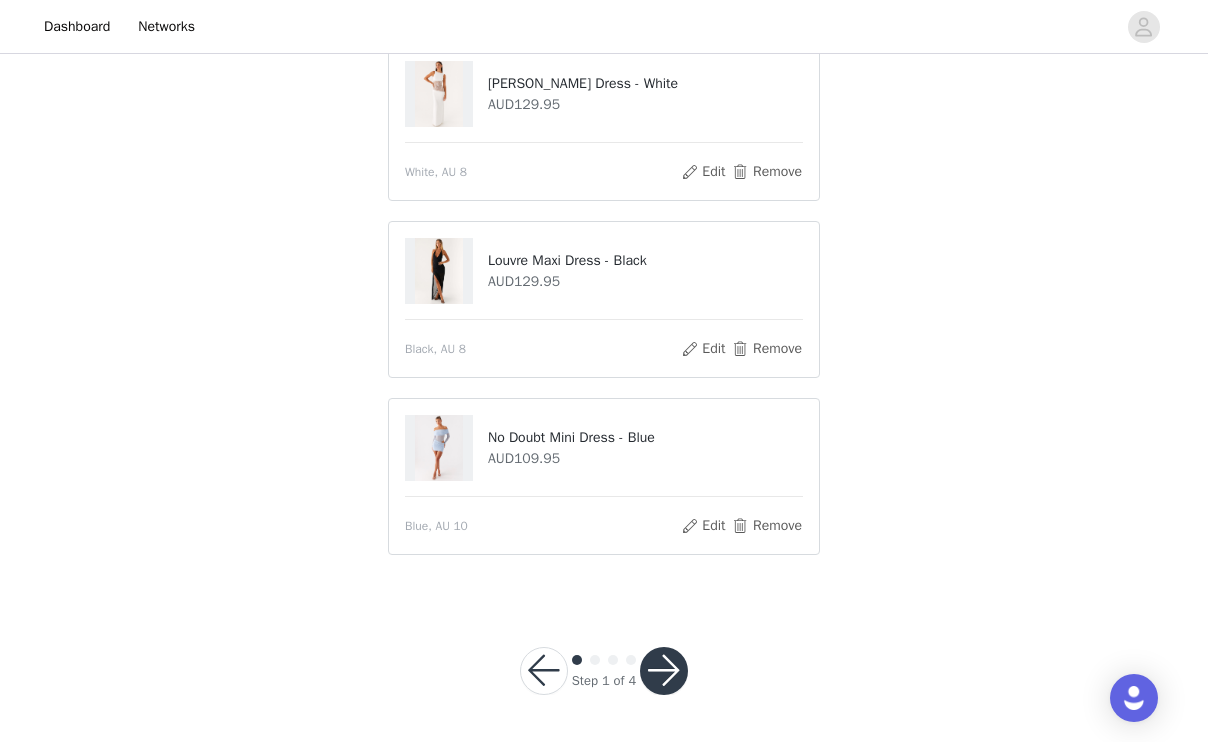 click at bounding box center (664, 671) 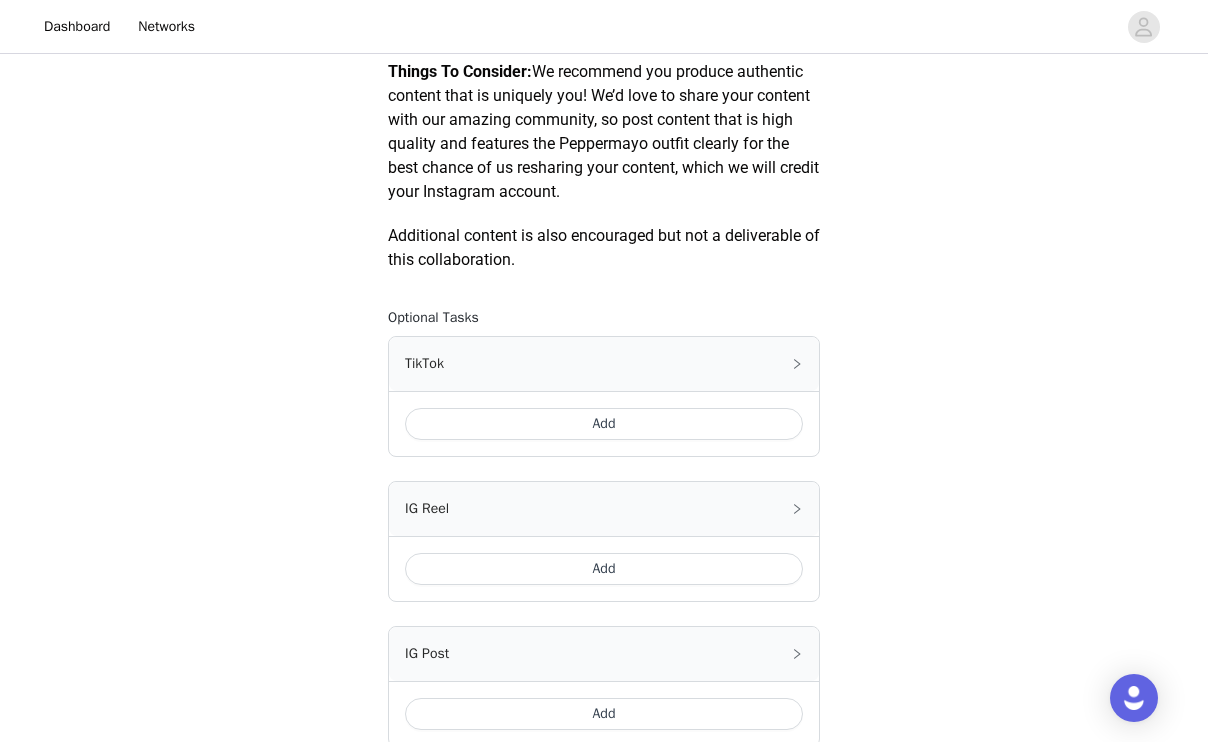 scroll, scrollTop: 1206, scrollLeft: 0, axis: vertical 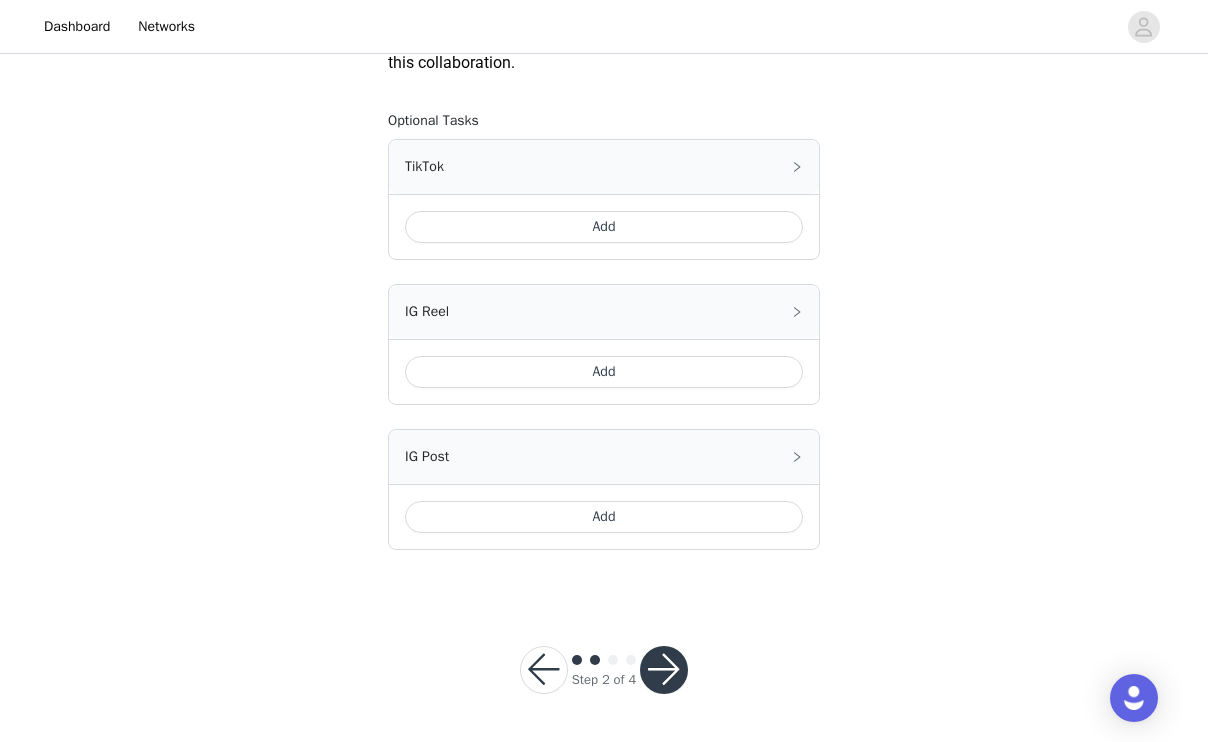 click at bounding box center (664, 670) 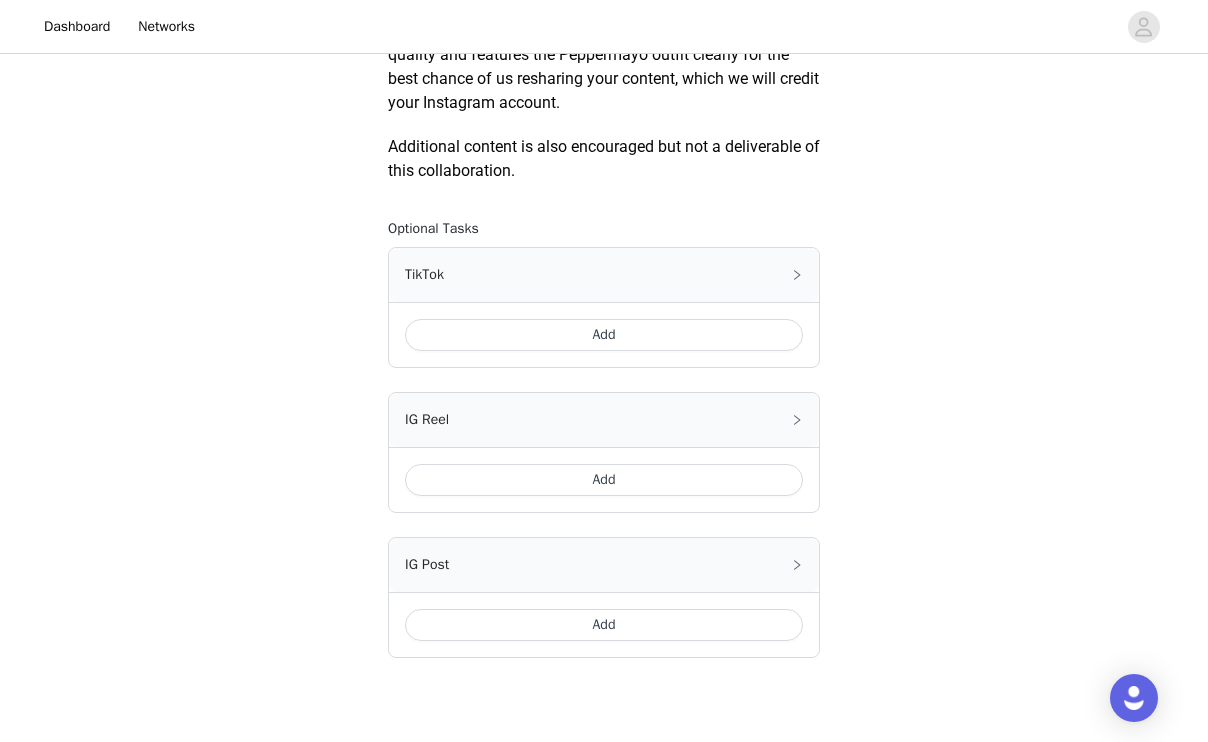 scroll, scrollTop: 1147, scrollLeft: 0, axis: vertical 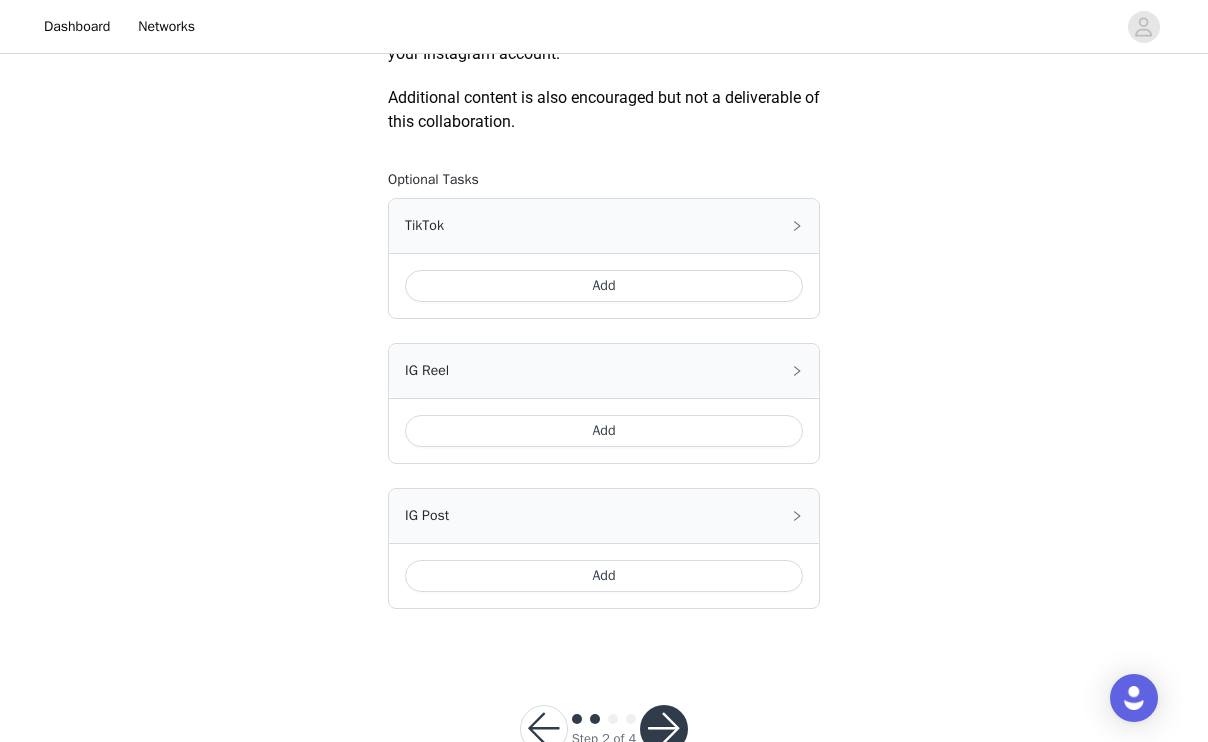 click on "Add" at bounding box center [604, 576] 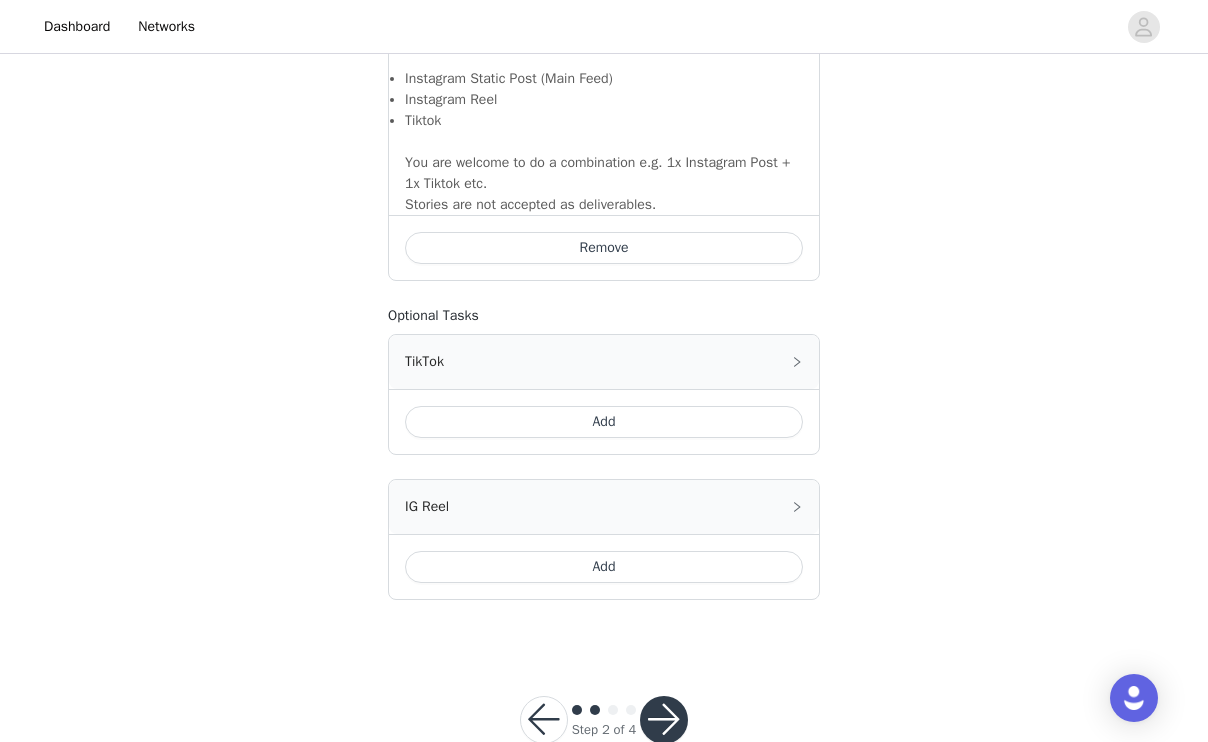 scroll, scrollTop: 1562, scrollLeft: 0, axis: vertical 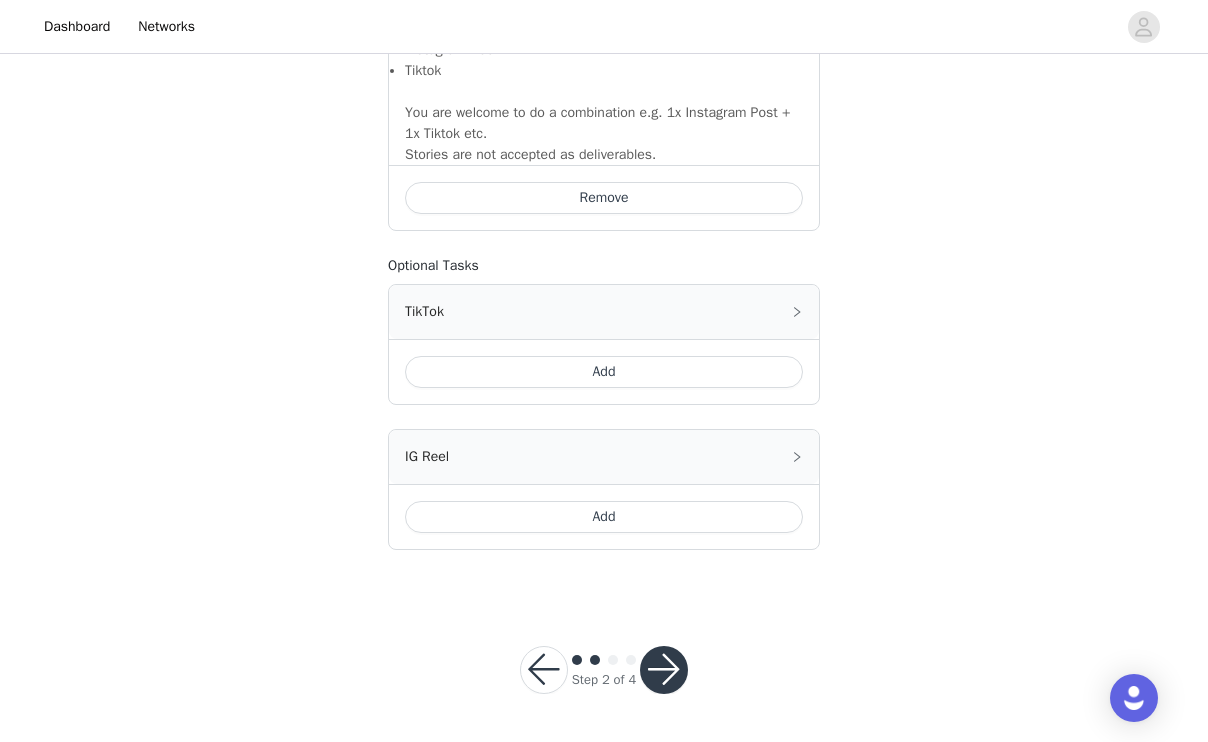 click on "Add" at bounding box center [604, 372] 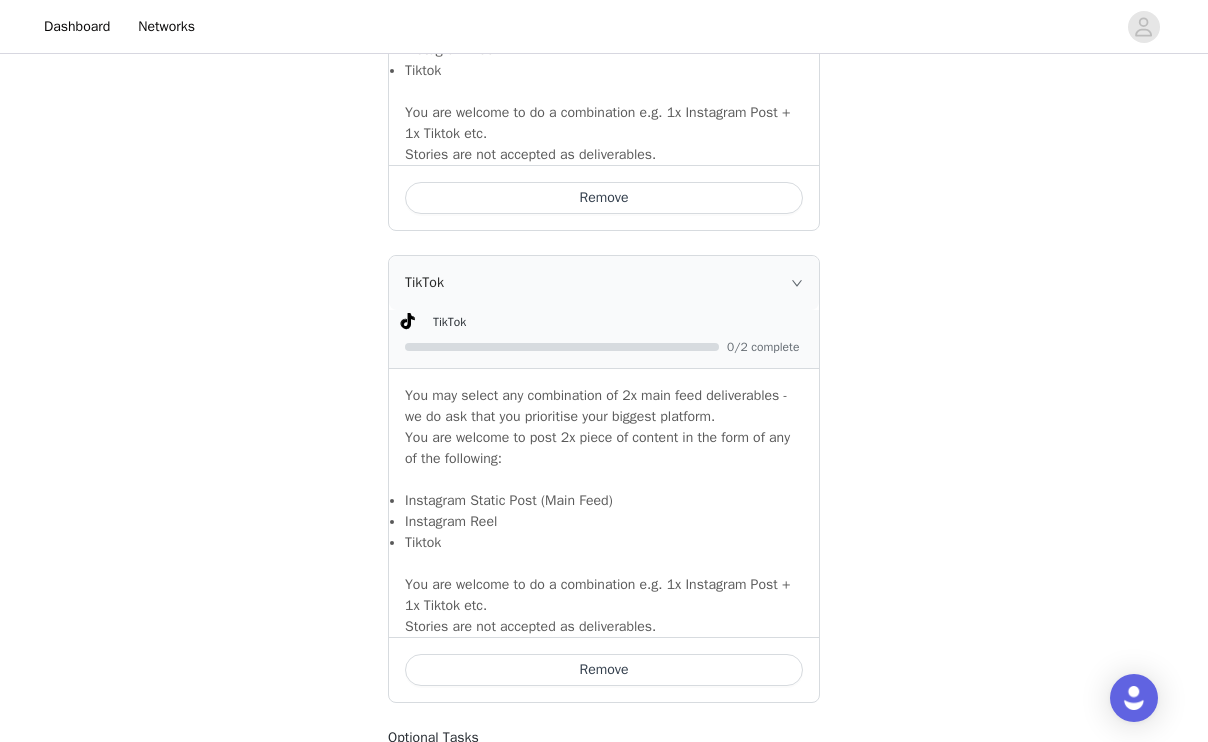 scroll, scrollTop: 1889, scrollLeft: 0, axis: vertical 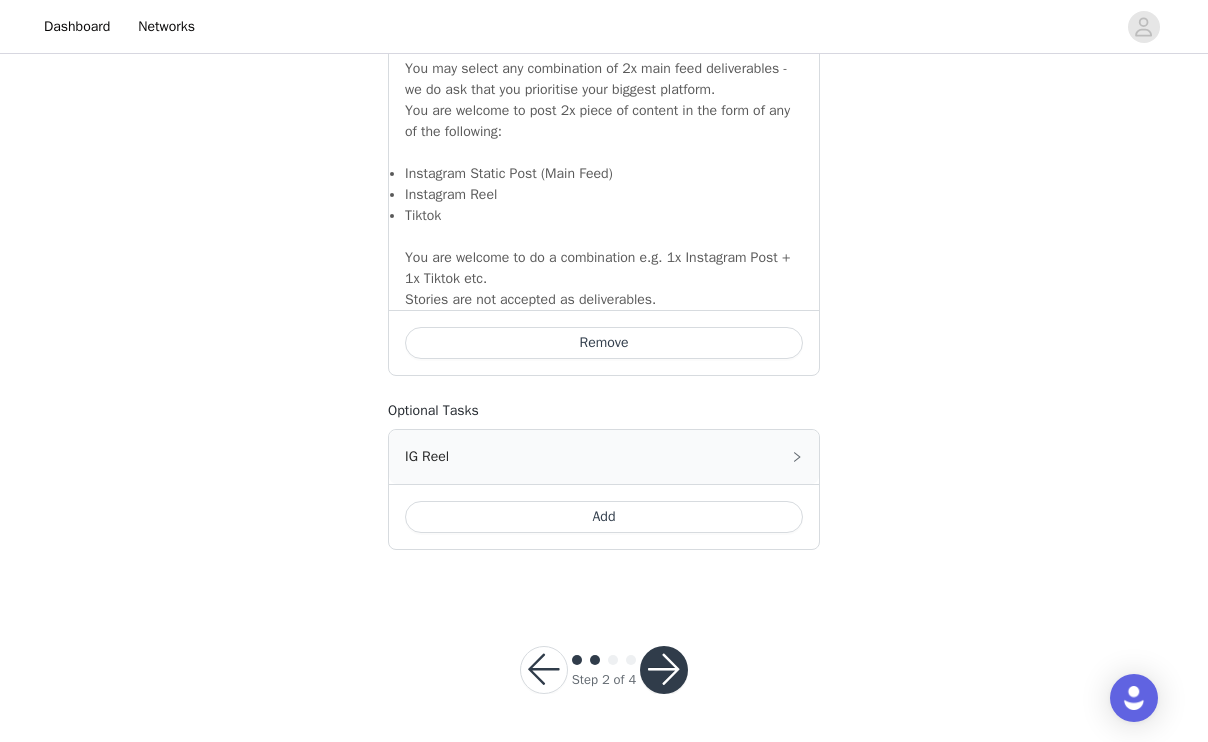 click at bounding box center (664, 670) 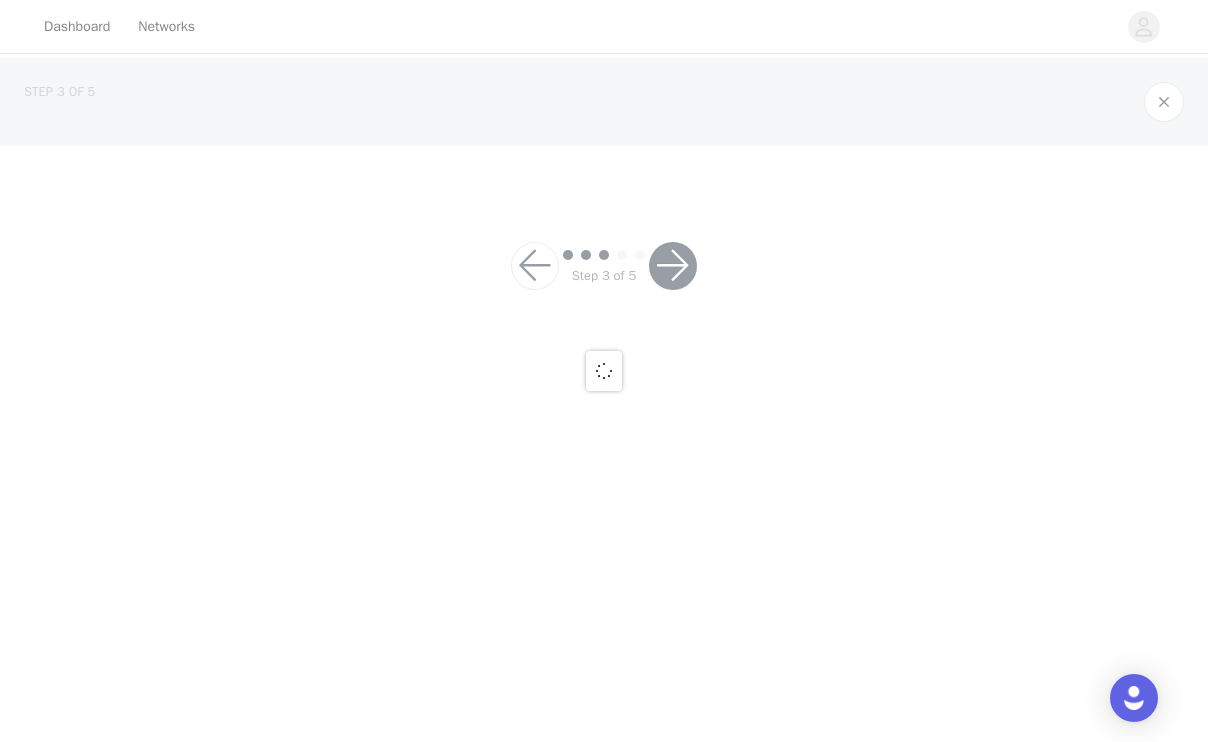 scroll, scrollTop: 0, scrollLeft: 0, axis: both 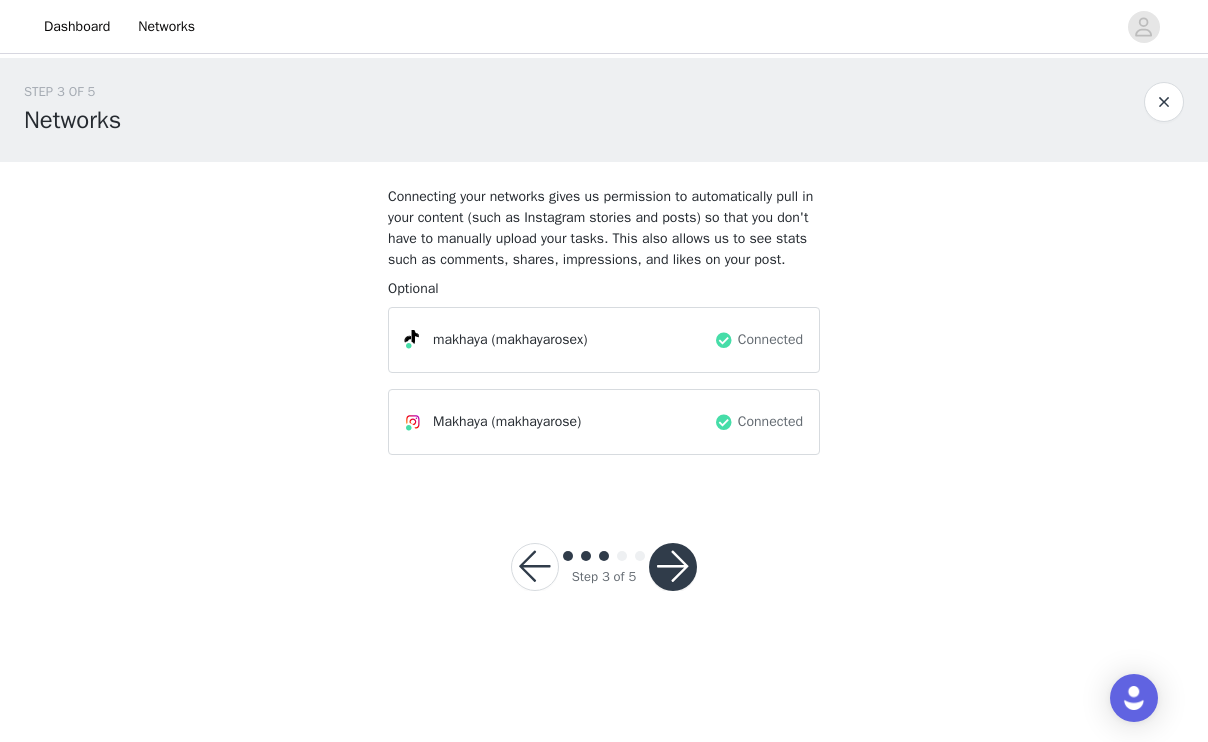 click at bounding box center (673, 567) 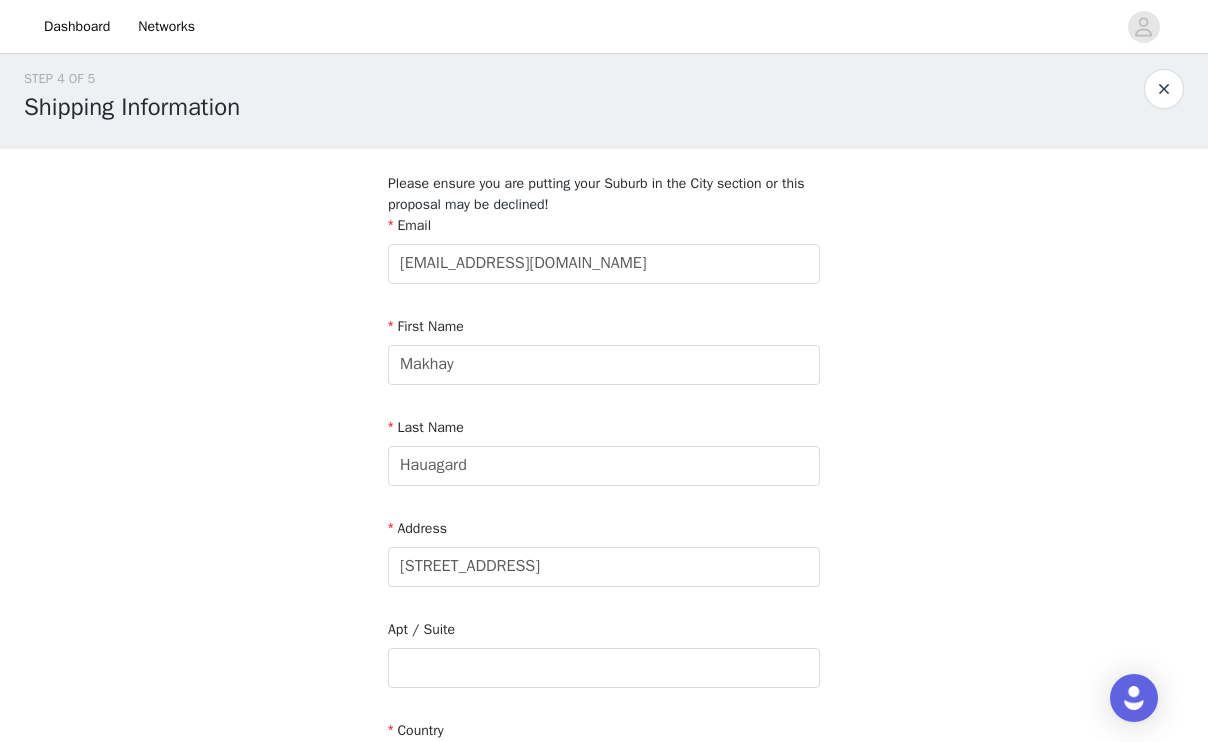 scroll, scrollTop: 41, scrollLeft: 0, axis: vertical 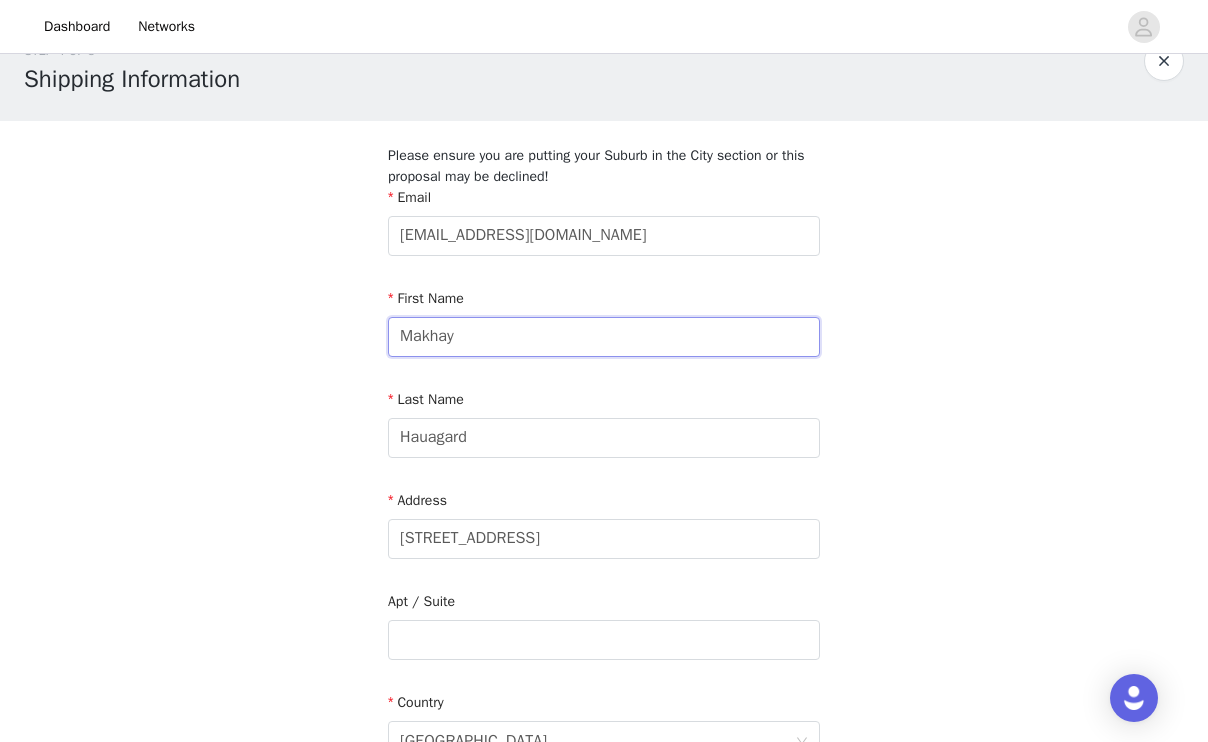 click on "Makhay" at bounding box center [604, 337] 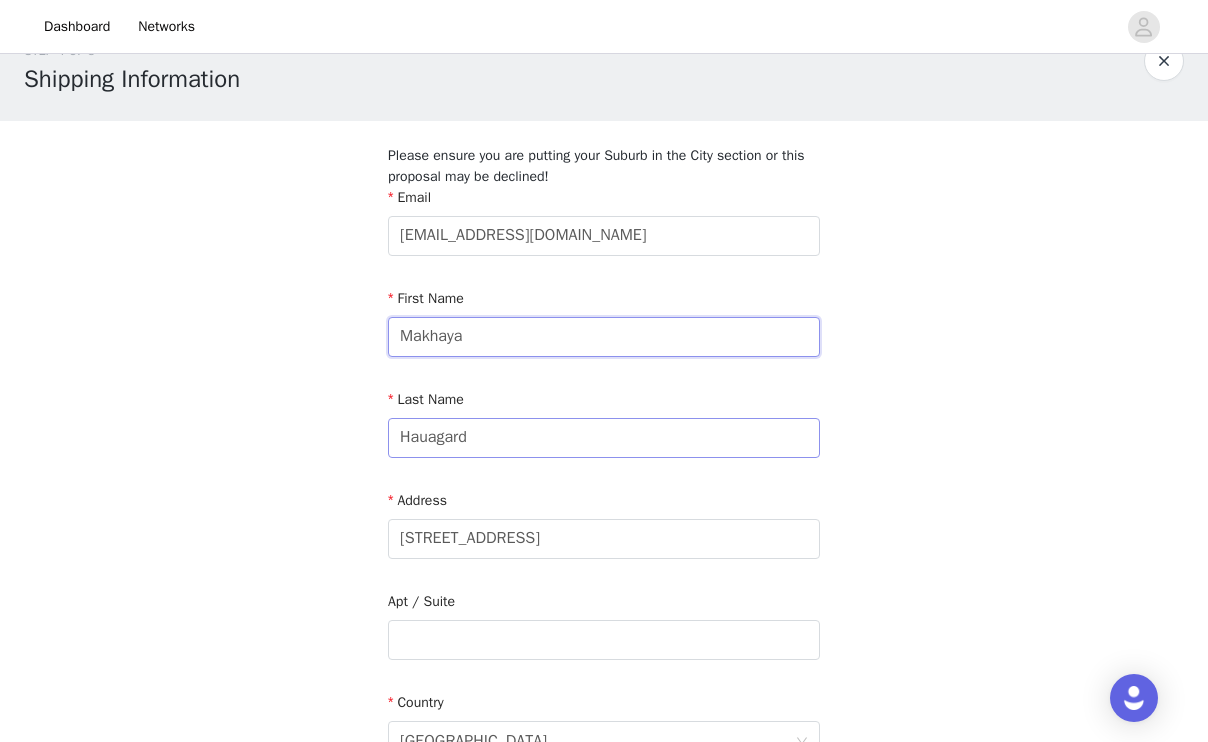 type on "Makhaya" 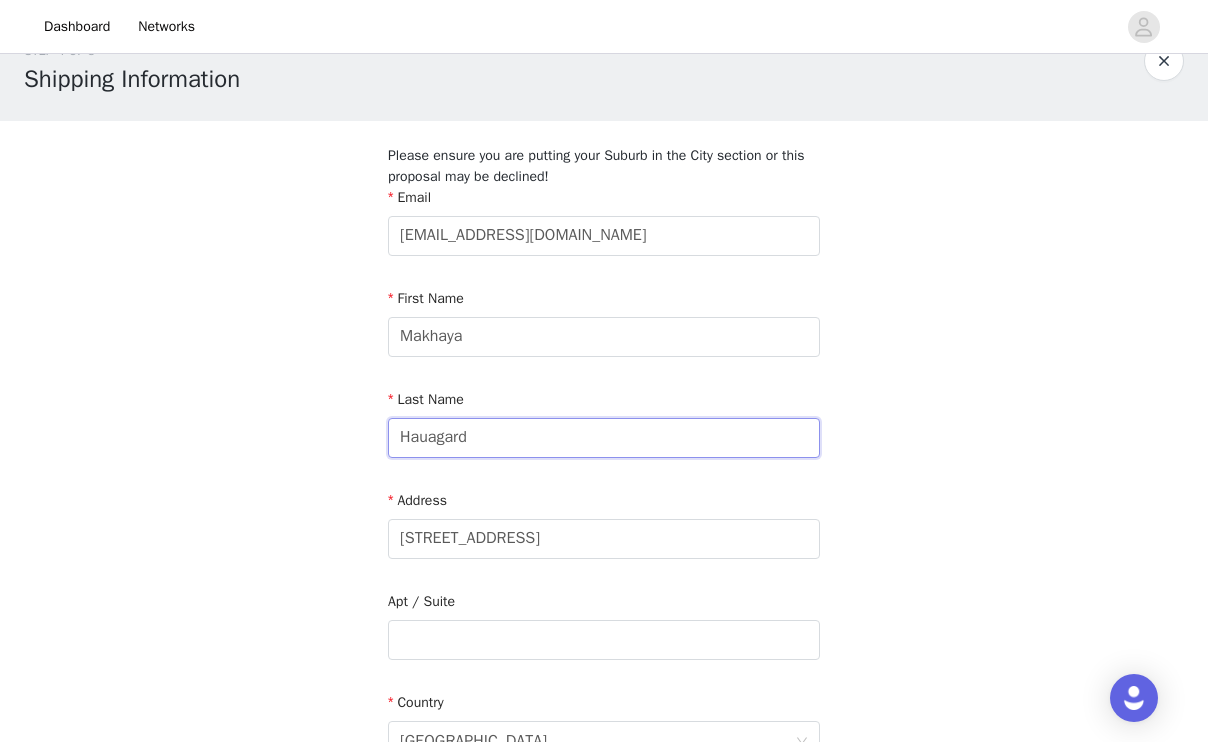 click on "Hauagard" at bounding box center [604, 438] 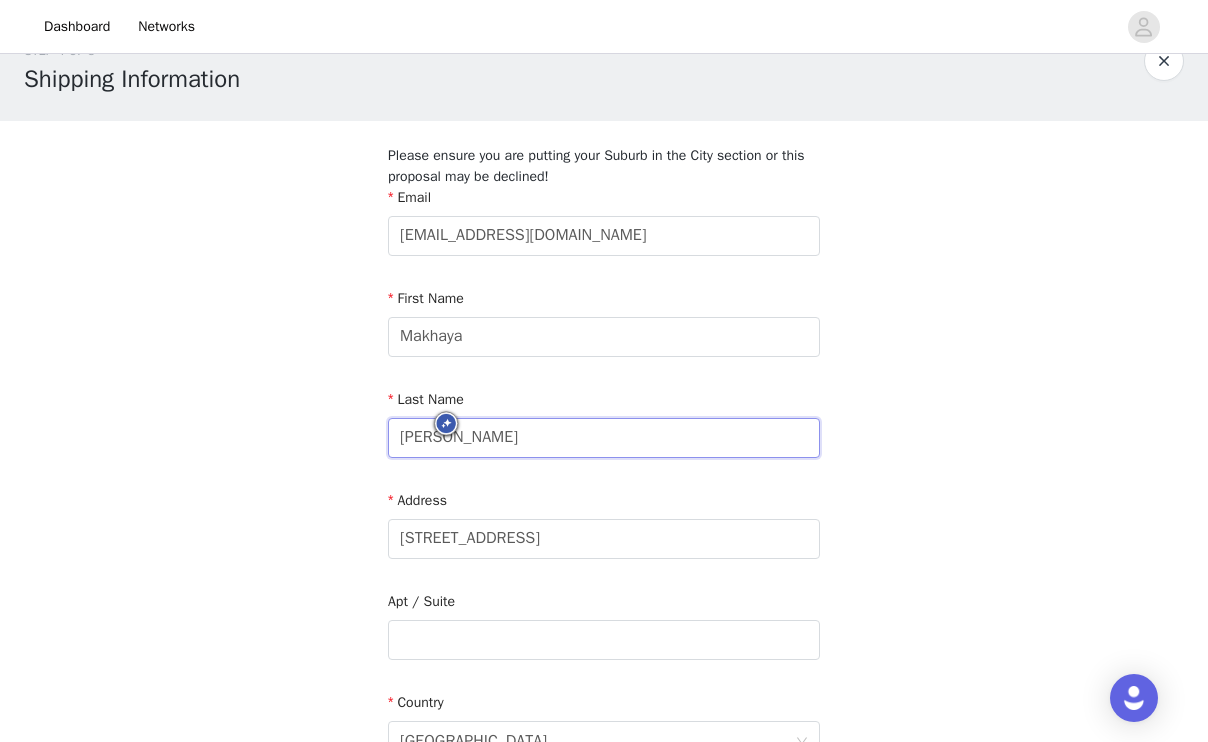 type on "Haugaard" 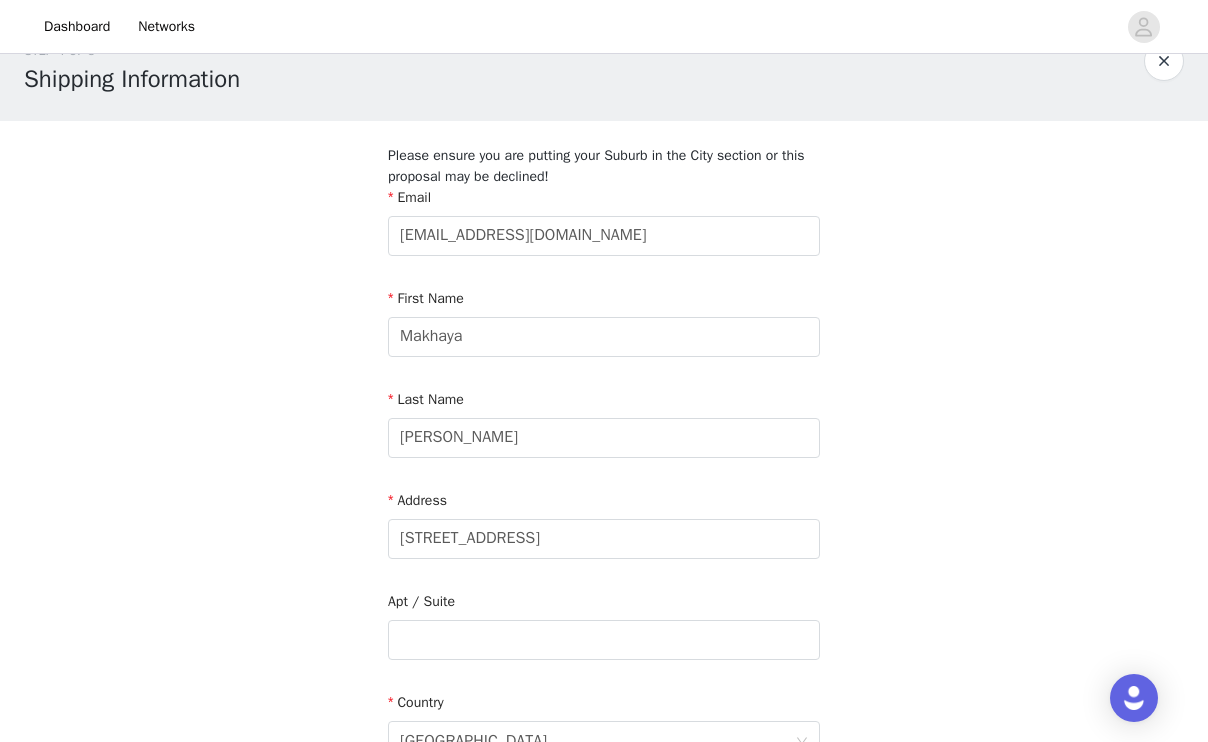 click on "STEP 4 OF 5
Shipping Information
Please ensure you are putting your Suburb in the City section or this proposal may be declined!       Email Makhaugaard@gmail.com   First Name Makhaya   Last Name Haugaard   Address 54 Galt Road   Apt / Suite   Country
Australia
City Willow Vale   State/territory
Queensland
Postcode 4209   Phone Number 0426401008" at bounding box center [604, 619] 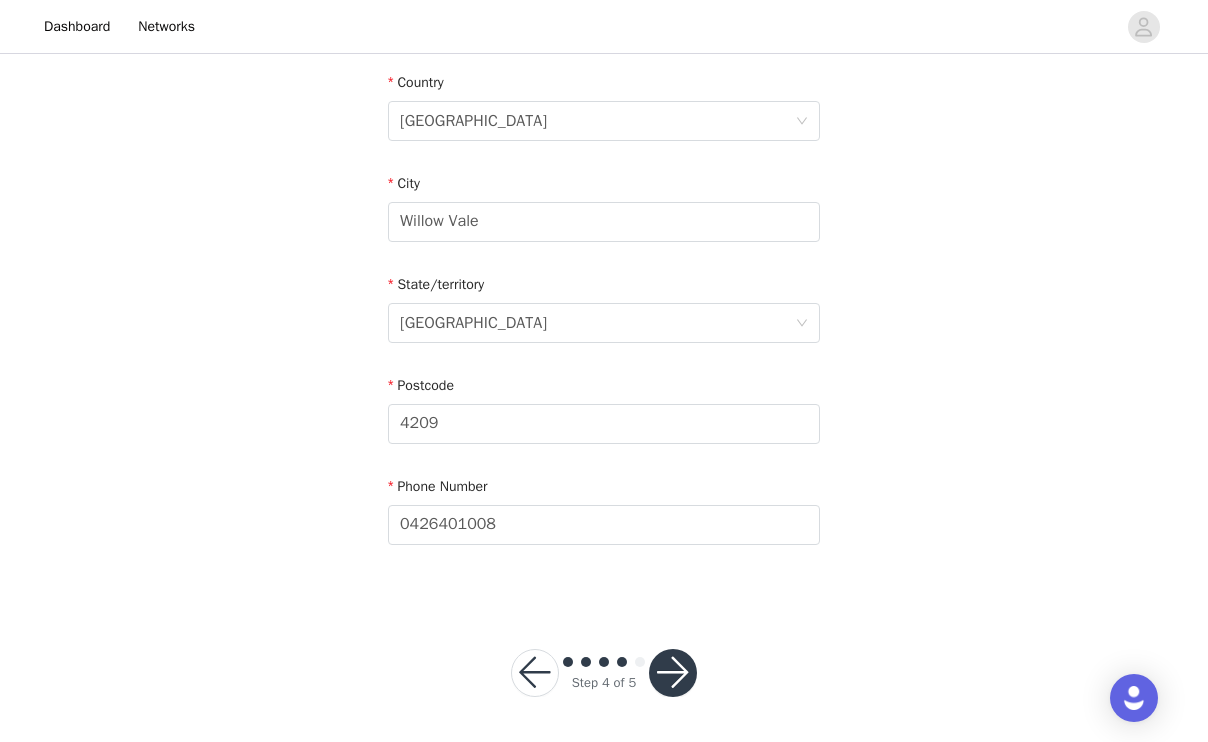 scroll, scrollTop: 663, scrollLeft: 0, axis: vertical 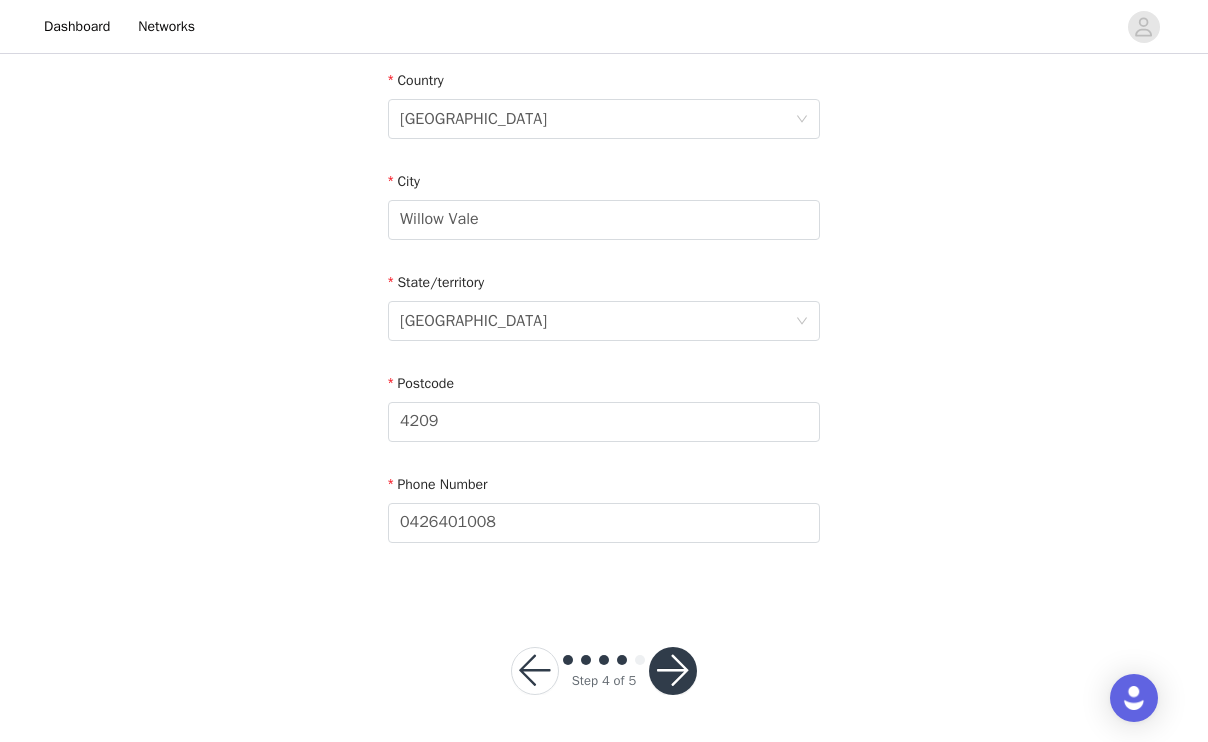click at bounding box center (673, 671) 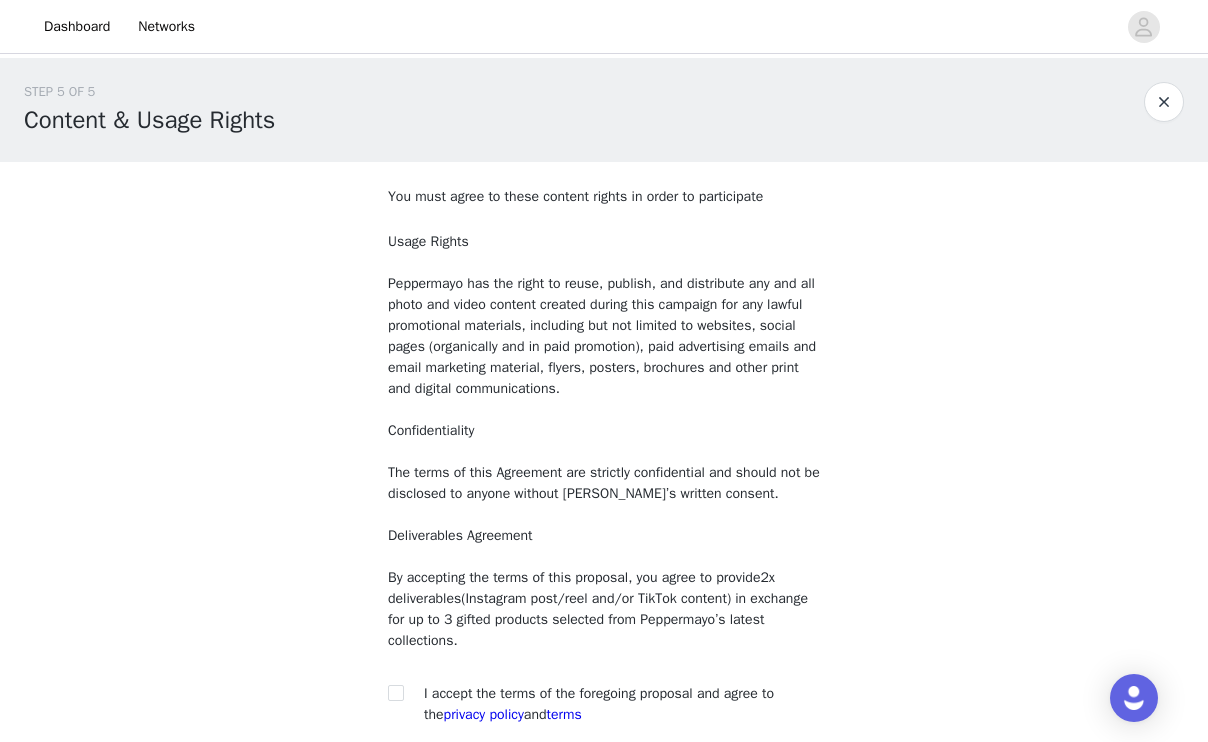 scroll, scrollTop: 182, scrollLeft: 0, axis: vertical 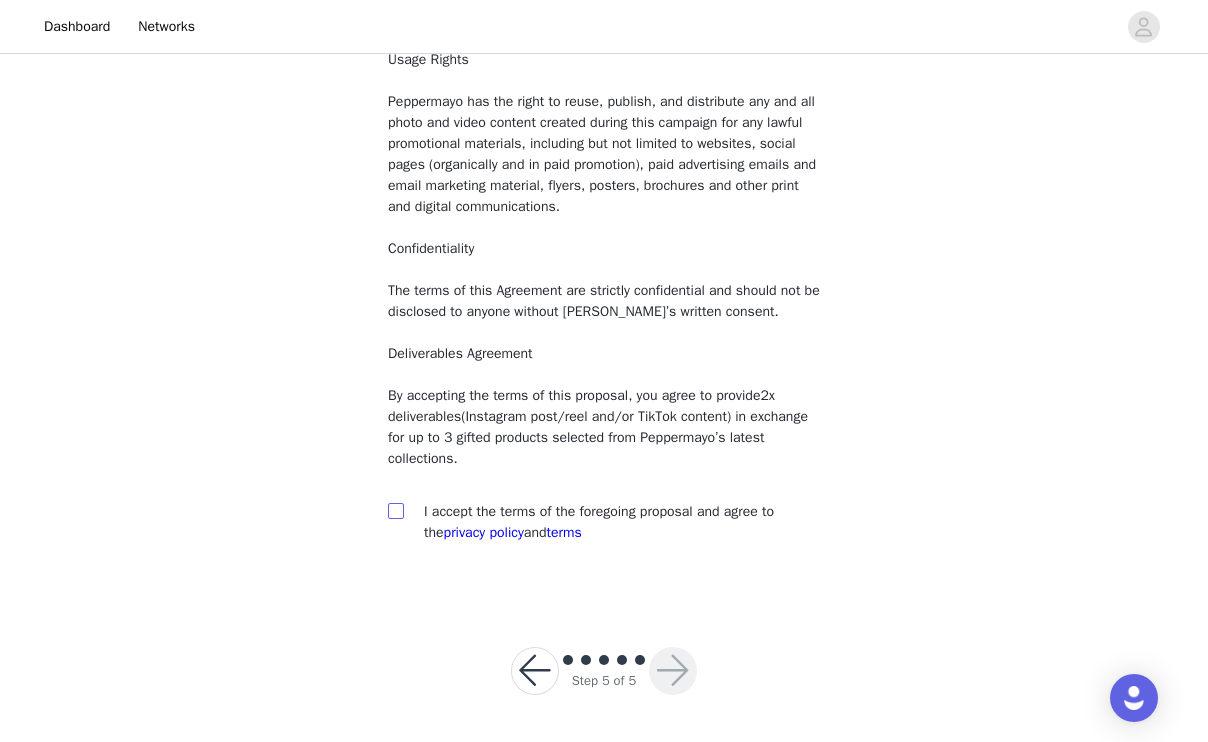 click at bounding box center [395, 510] 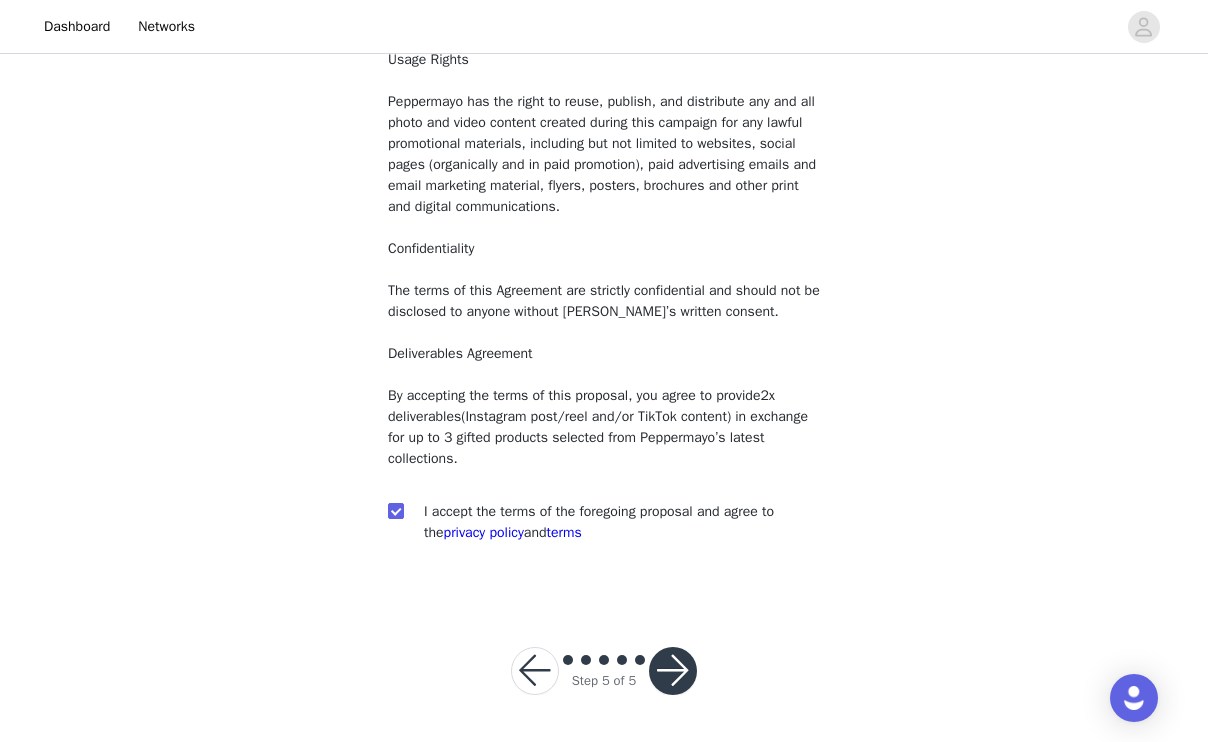 click at bounding box center (673, 671) 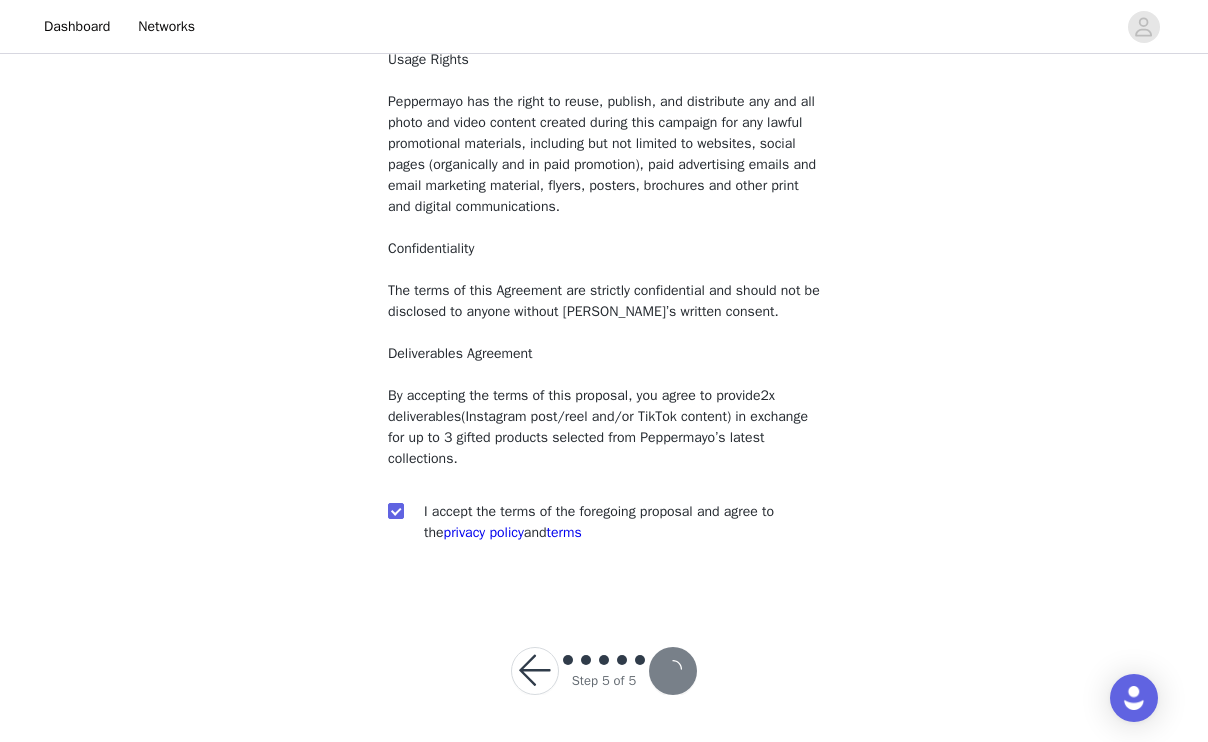 scroll, scrollTop: 0, scrollLeft: 0, axis: both 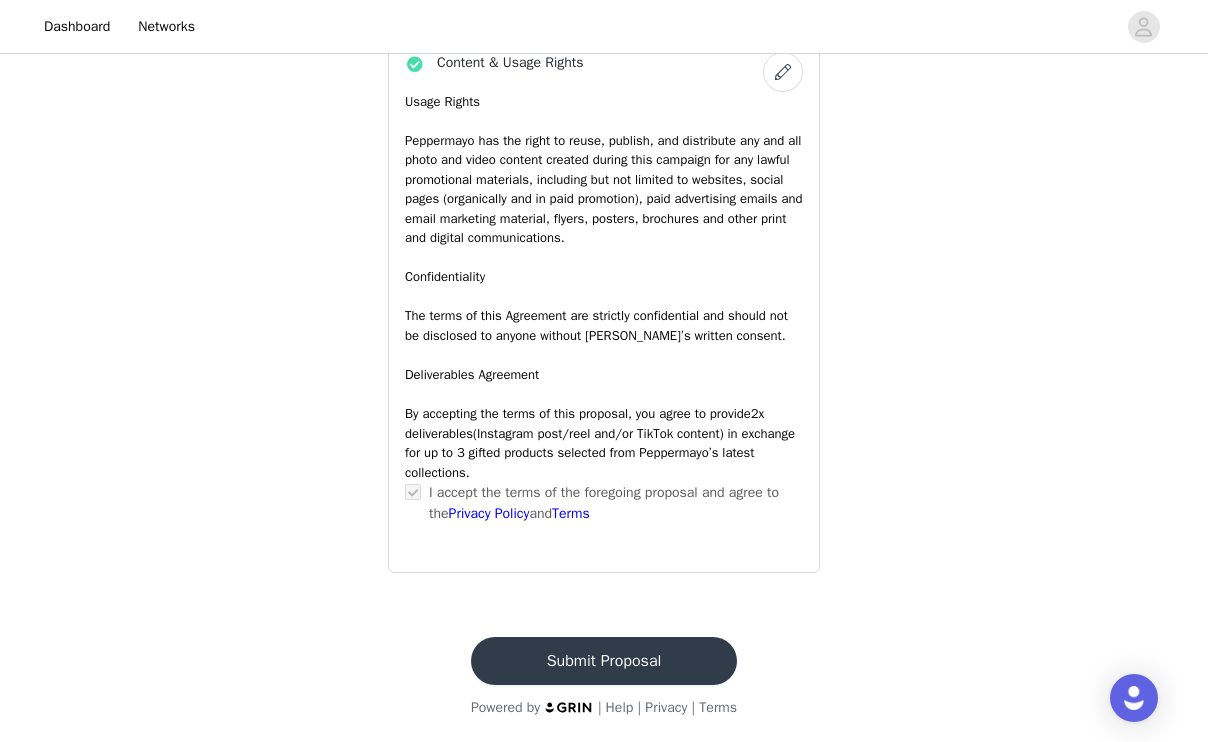 click on "Submit Proposal" at bounding box center (604, 661) 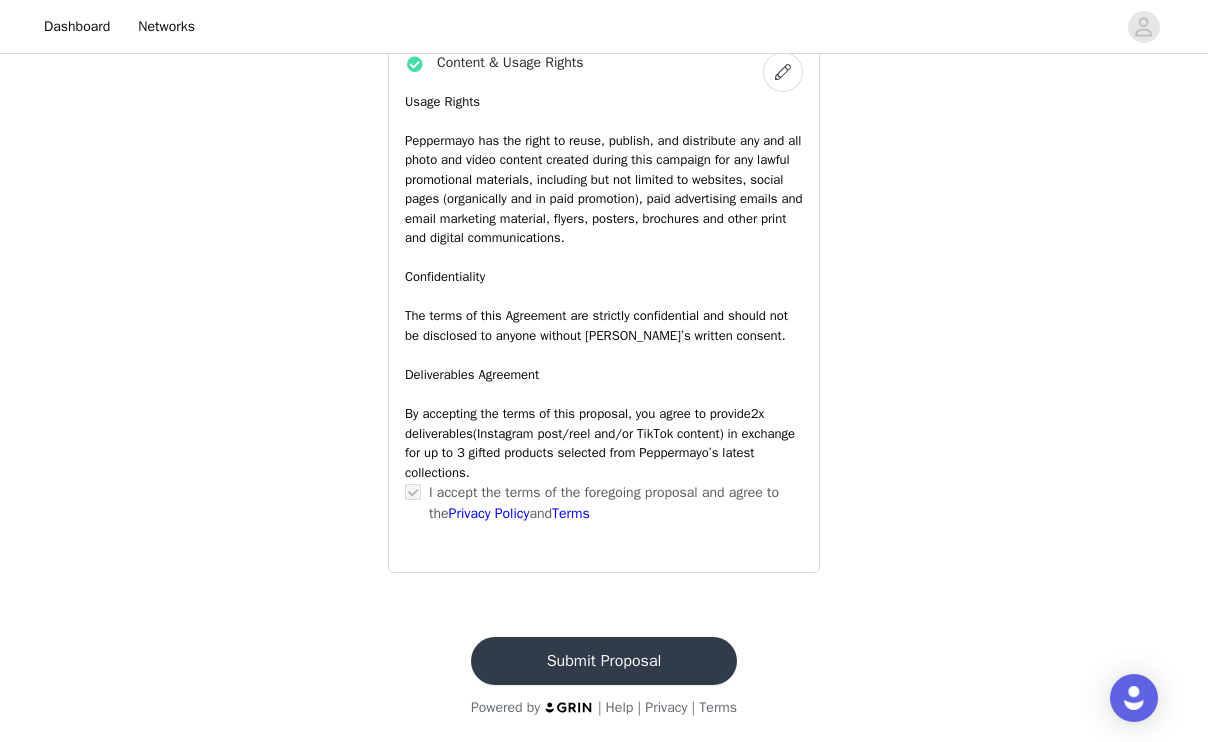 scroll, scrollTop: 0, scrollLeft: 0, axis: both 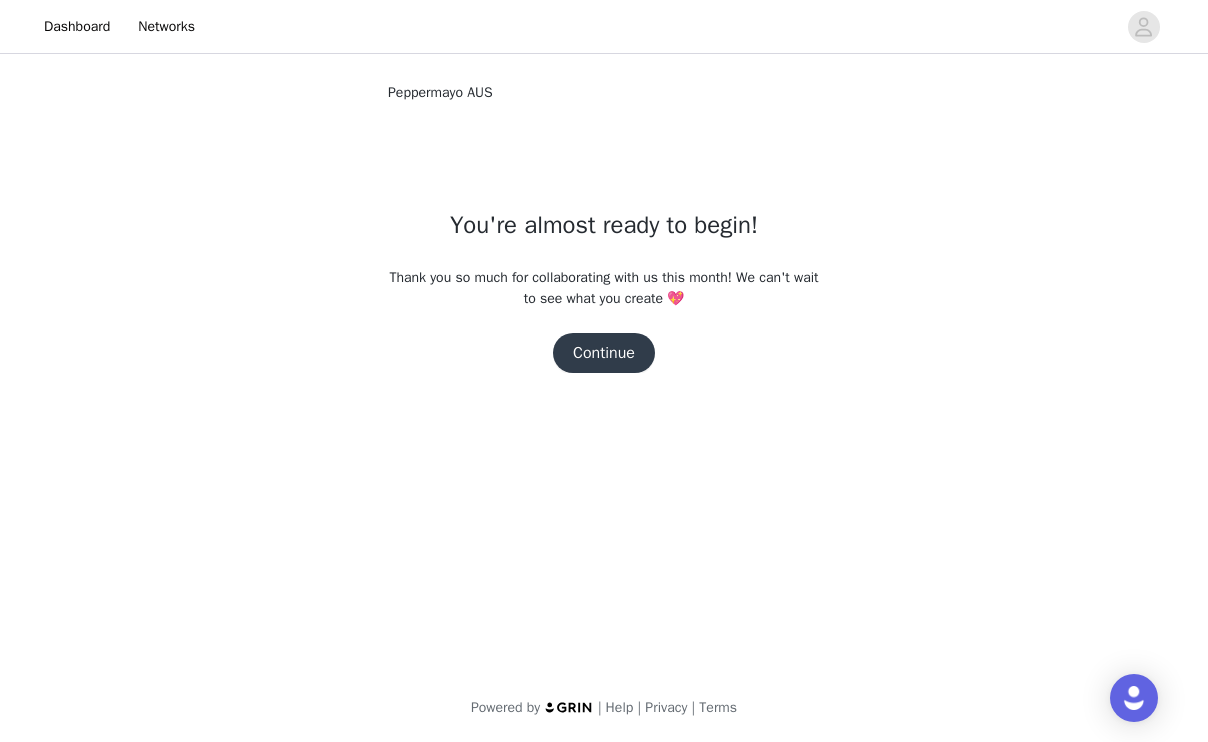 click on "Continue" at bounding box center (604, 353) 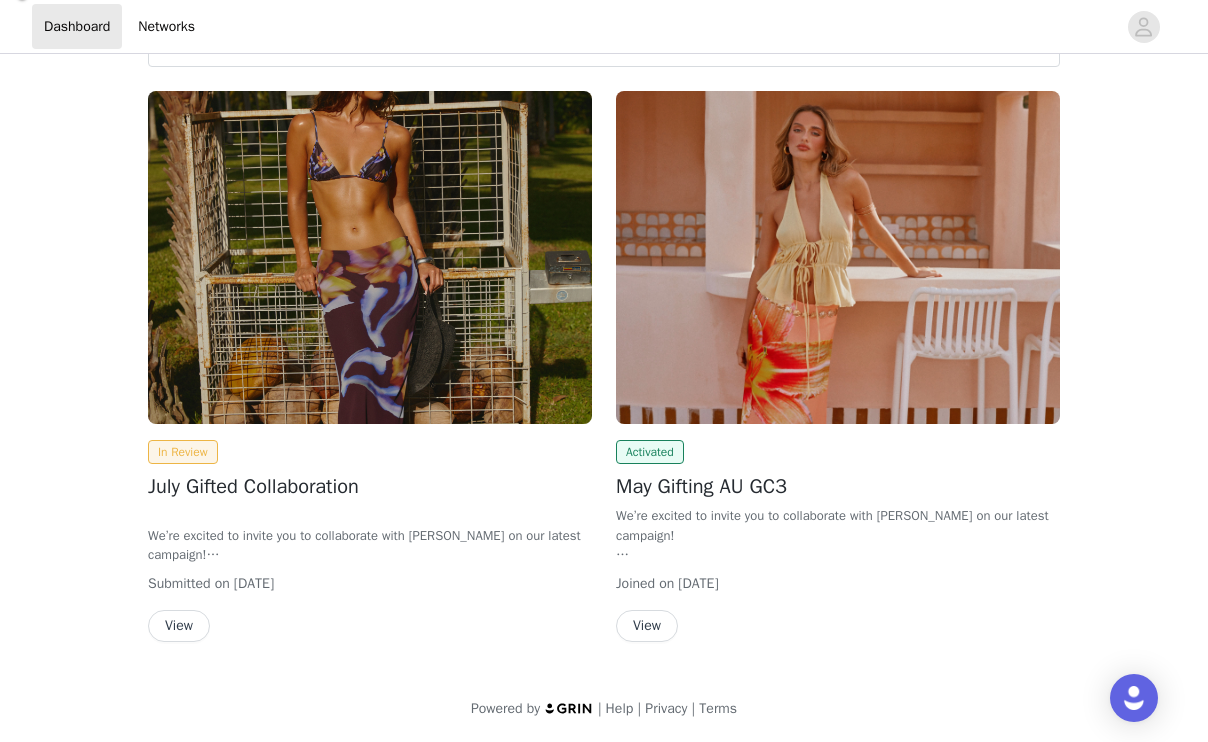 scroll, scrollTop: 0, scrollLeft: 0, axis: both 